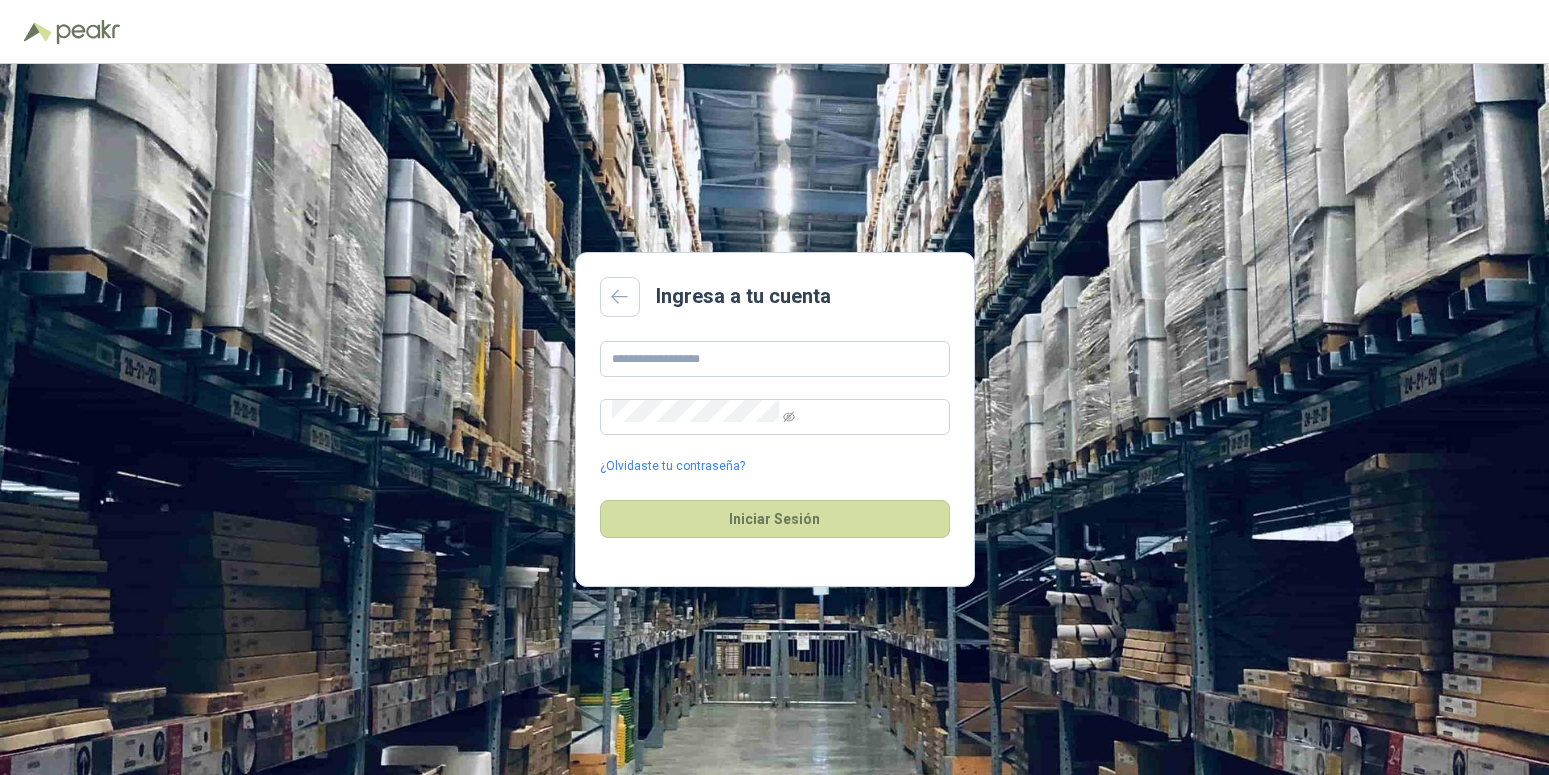 scroll, scrollTop: 0, scrollLeft: 0, axis: both 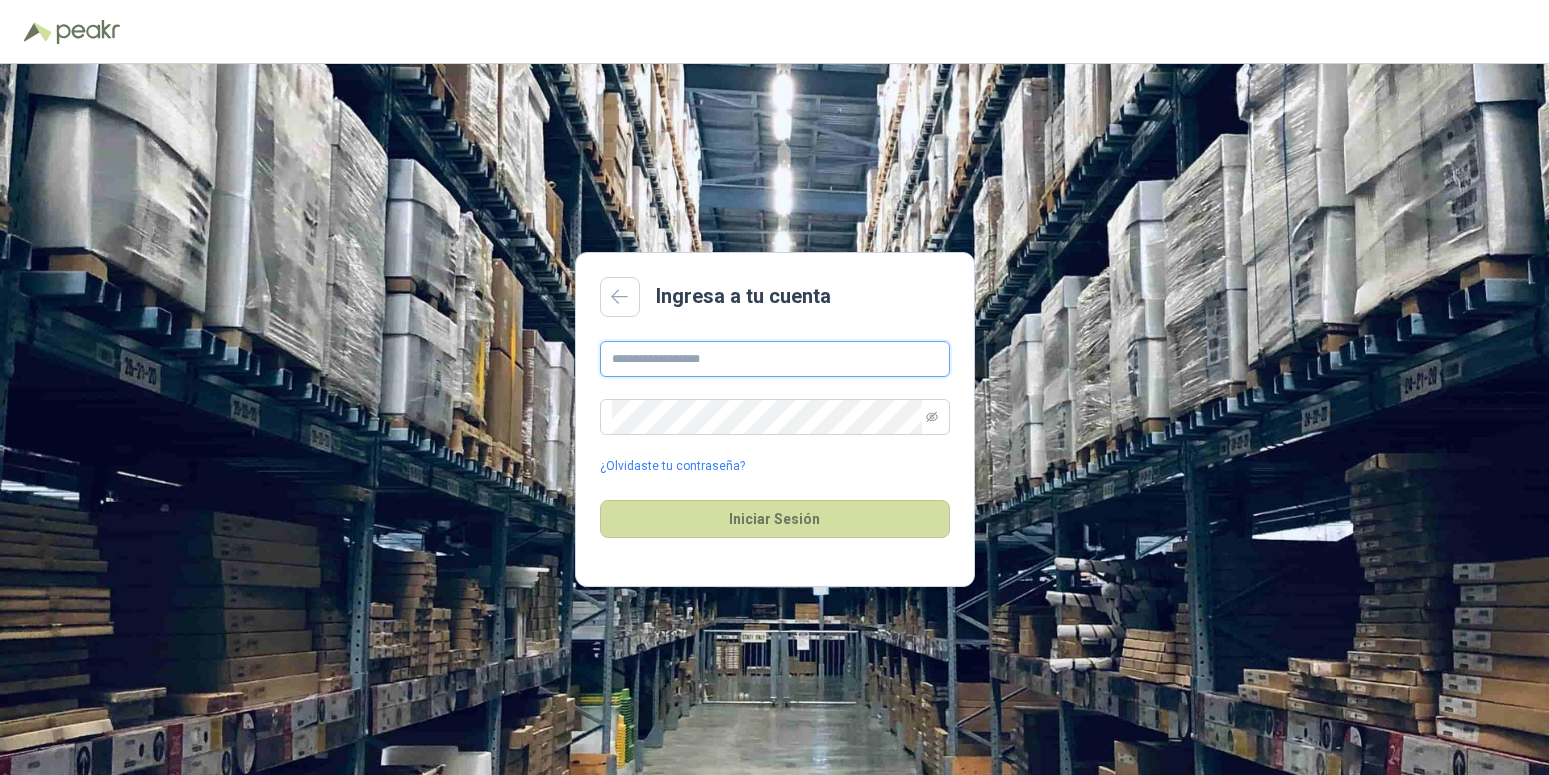 click at bounding box center (775, 359) 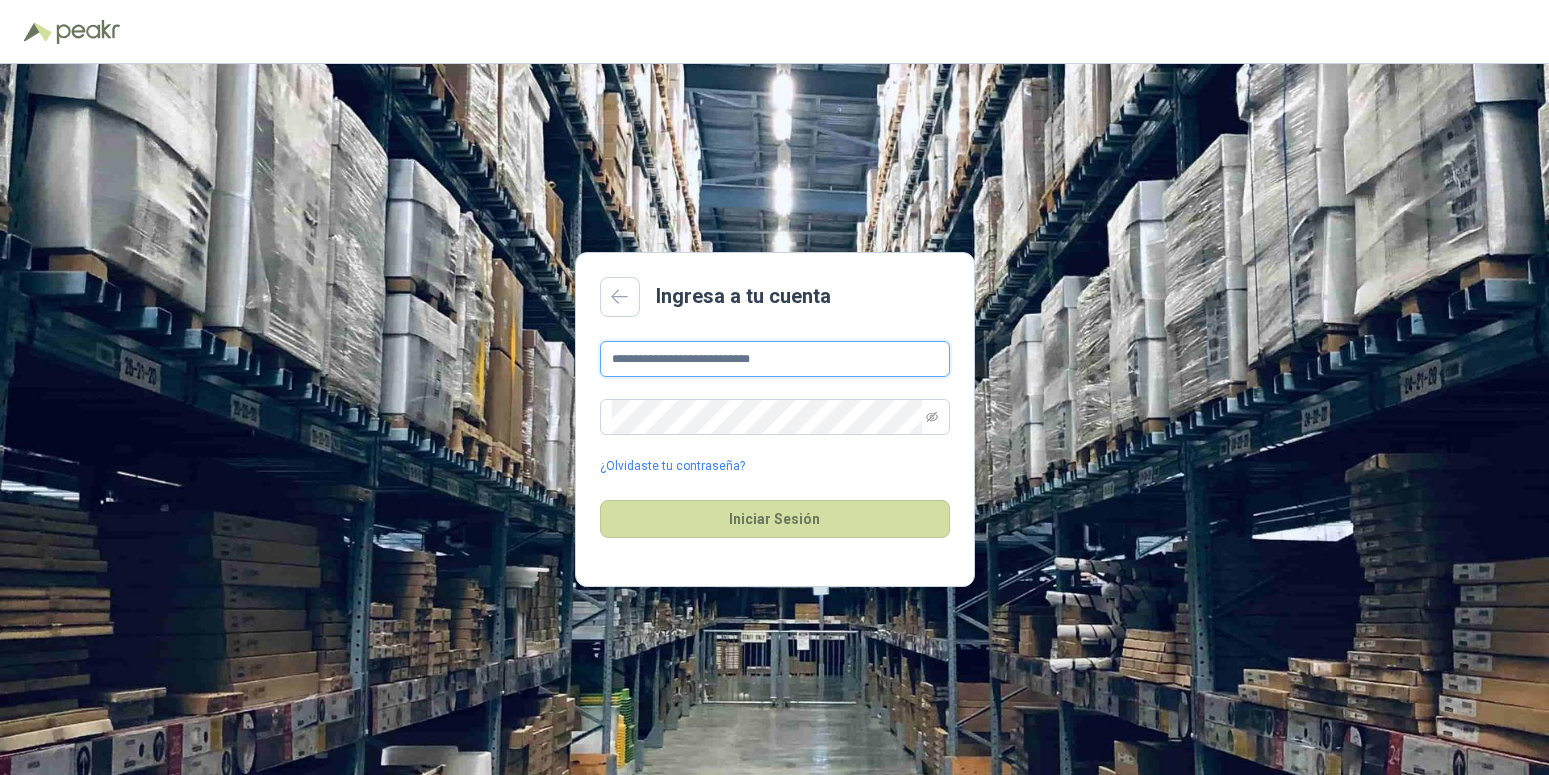 type on "**********" 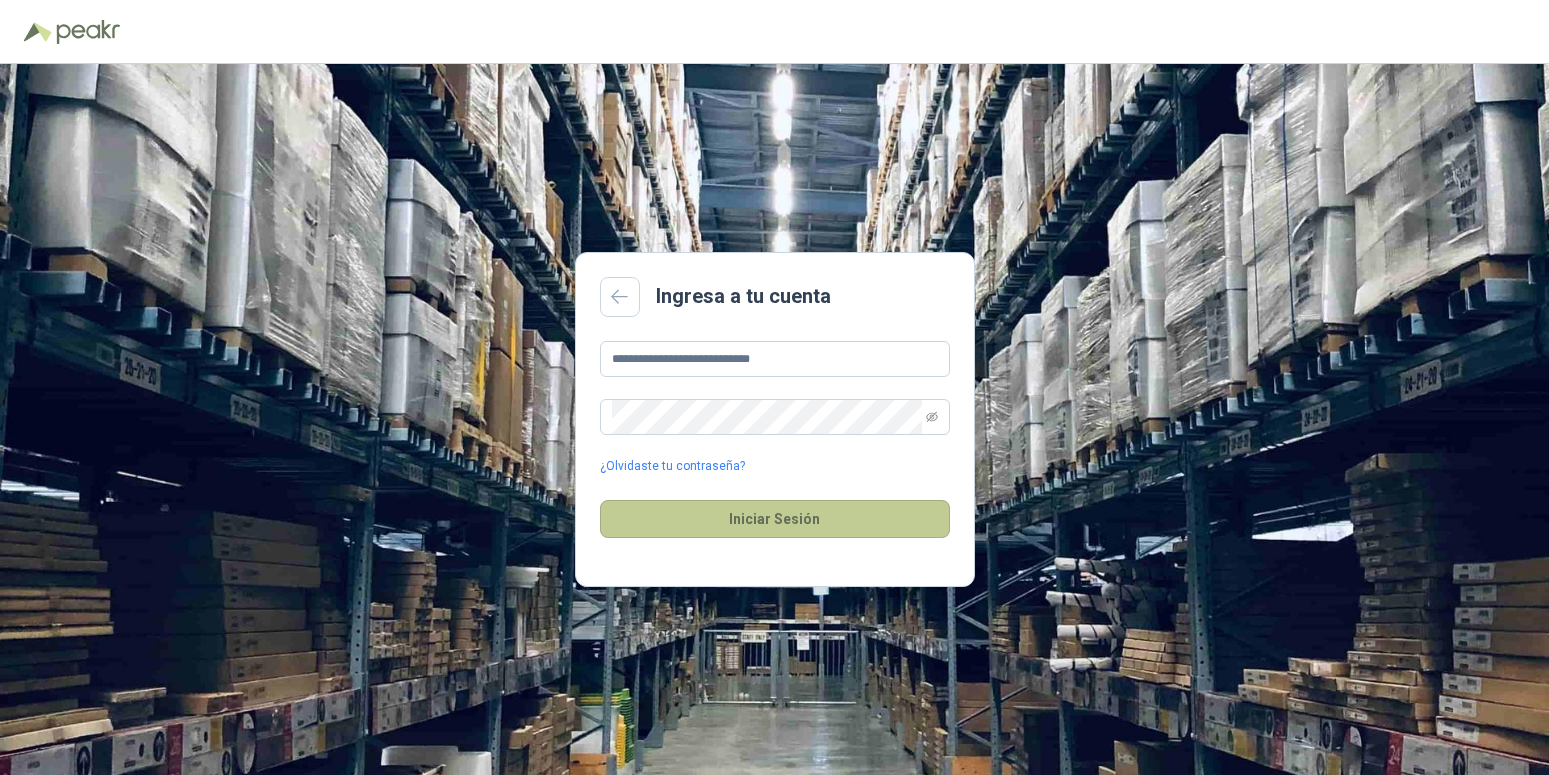 click on "Iniciar Sesión" at bounding box center [775, 519] 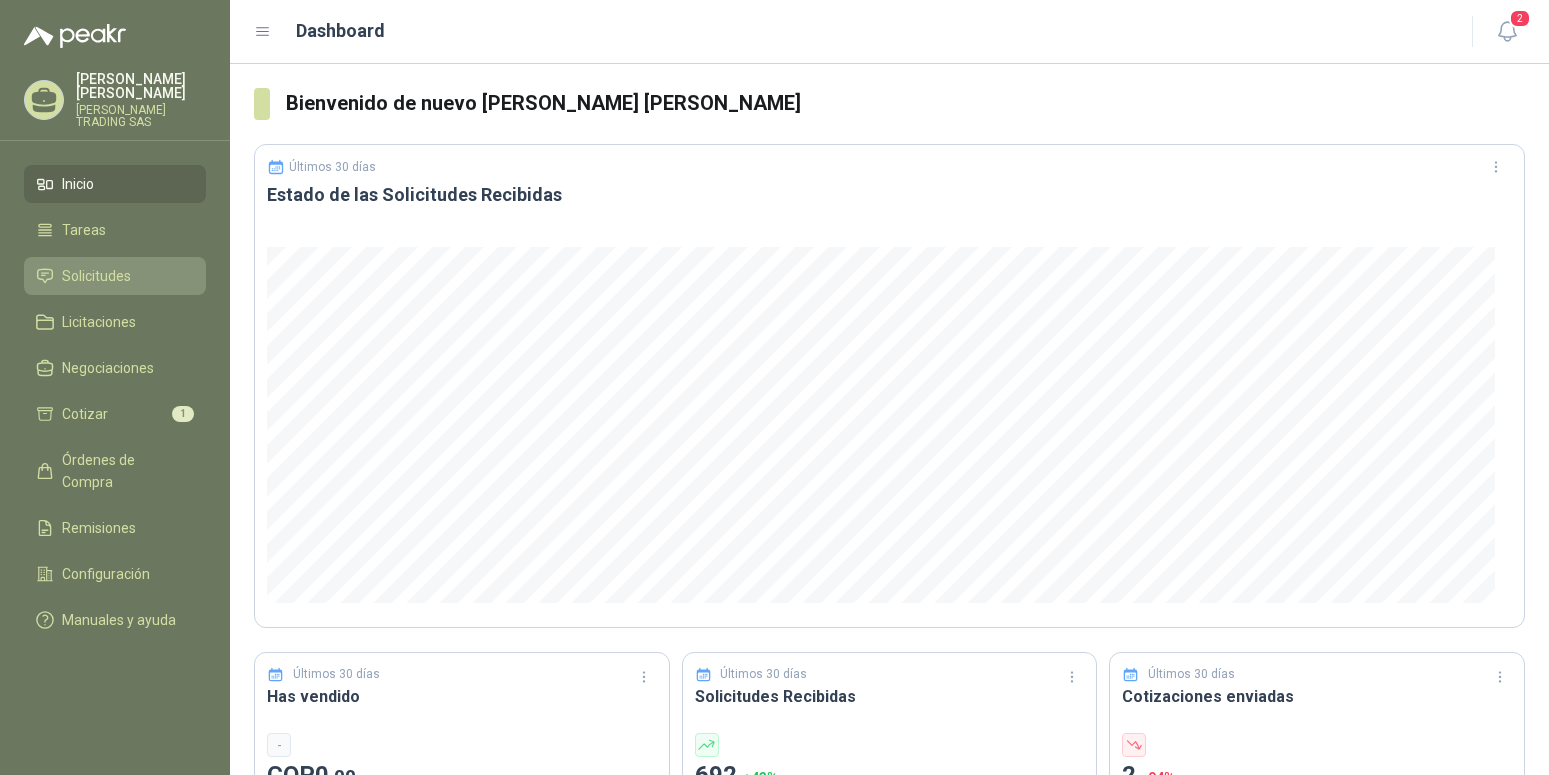 click on "Solicitudes" at bounding box center [96, 276] 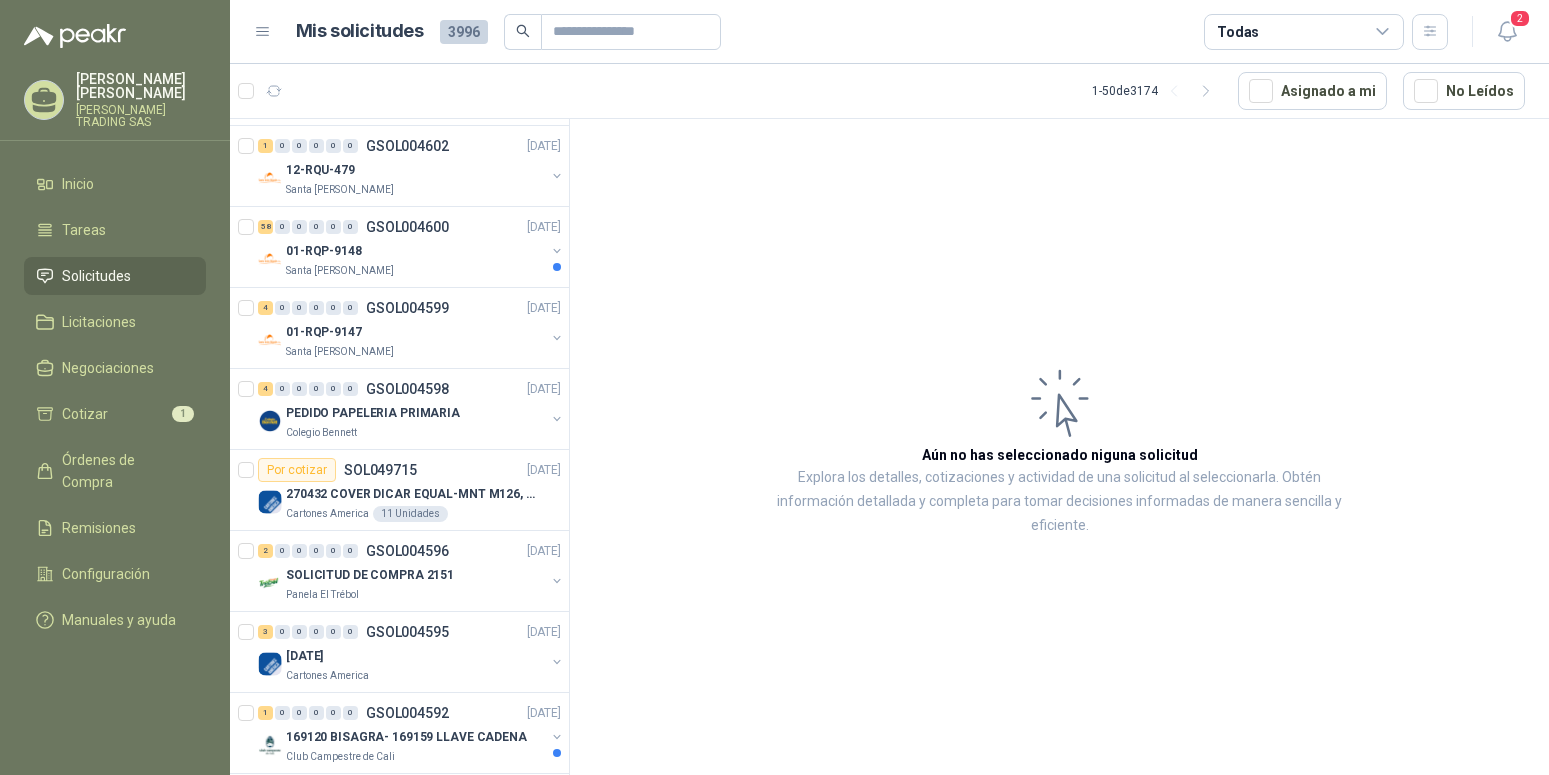 scroll, scrollTop: 510, scrollLeft: 0, axis: vertical 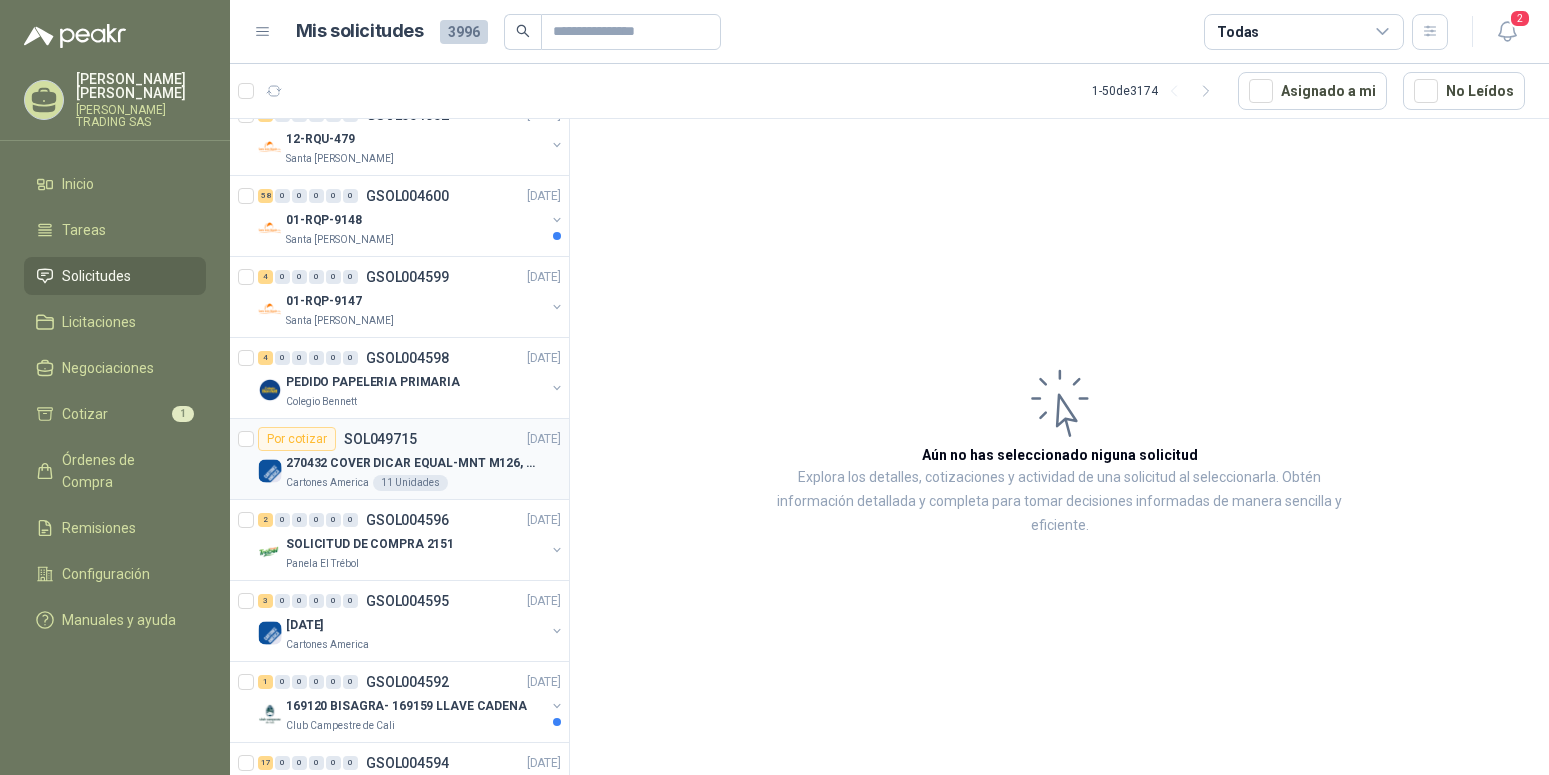 click on "270432 COVER DICAR EQUAL-MNT M126, 5486" at bounding box center [410, 463] 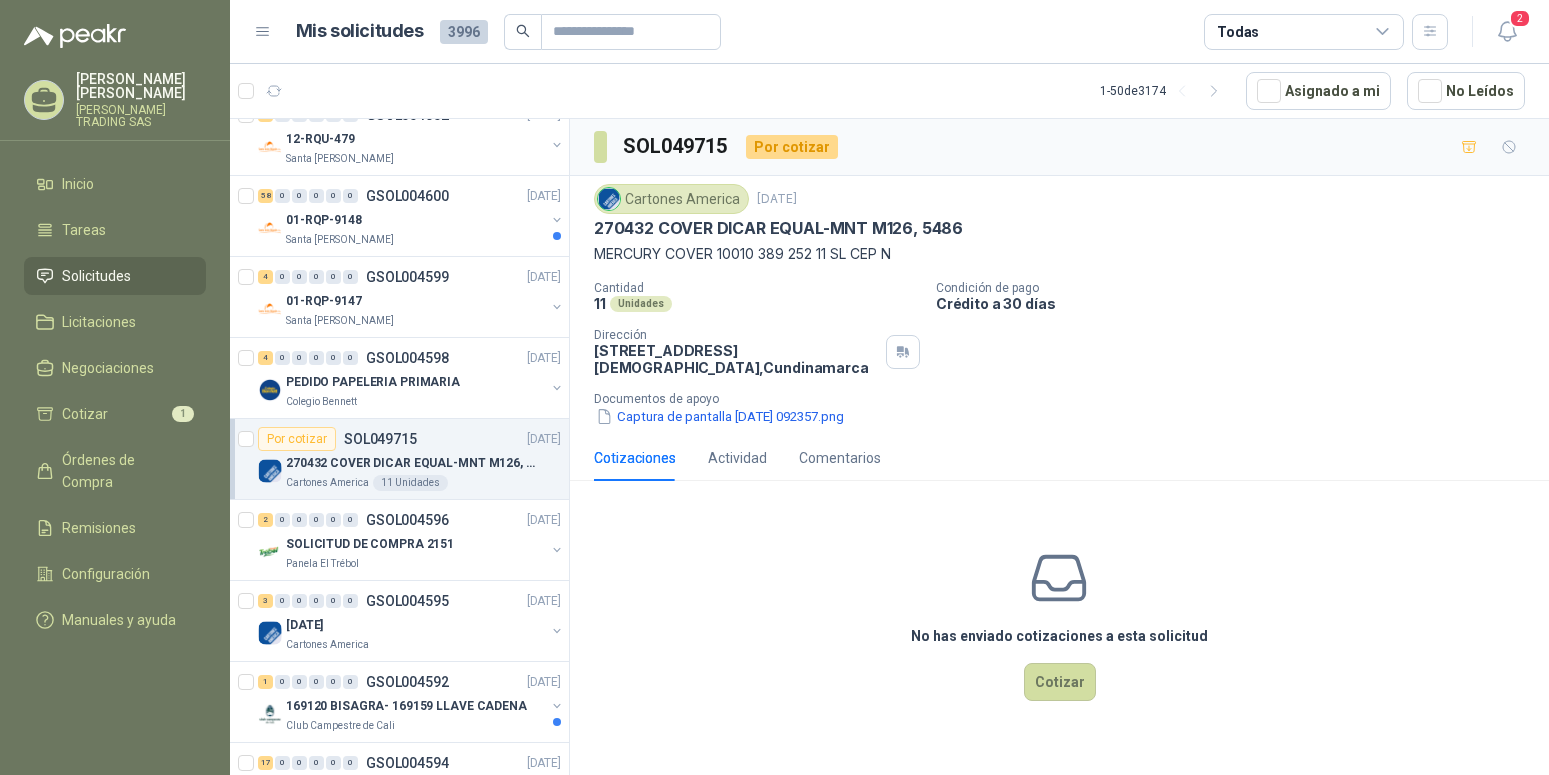 scroll, scrollTop: 0, scrollLeft: 0, axis: both 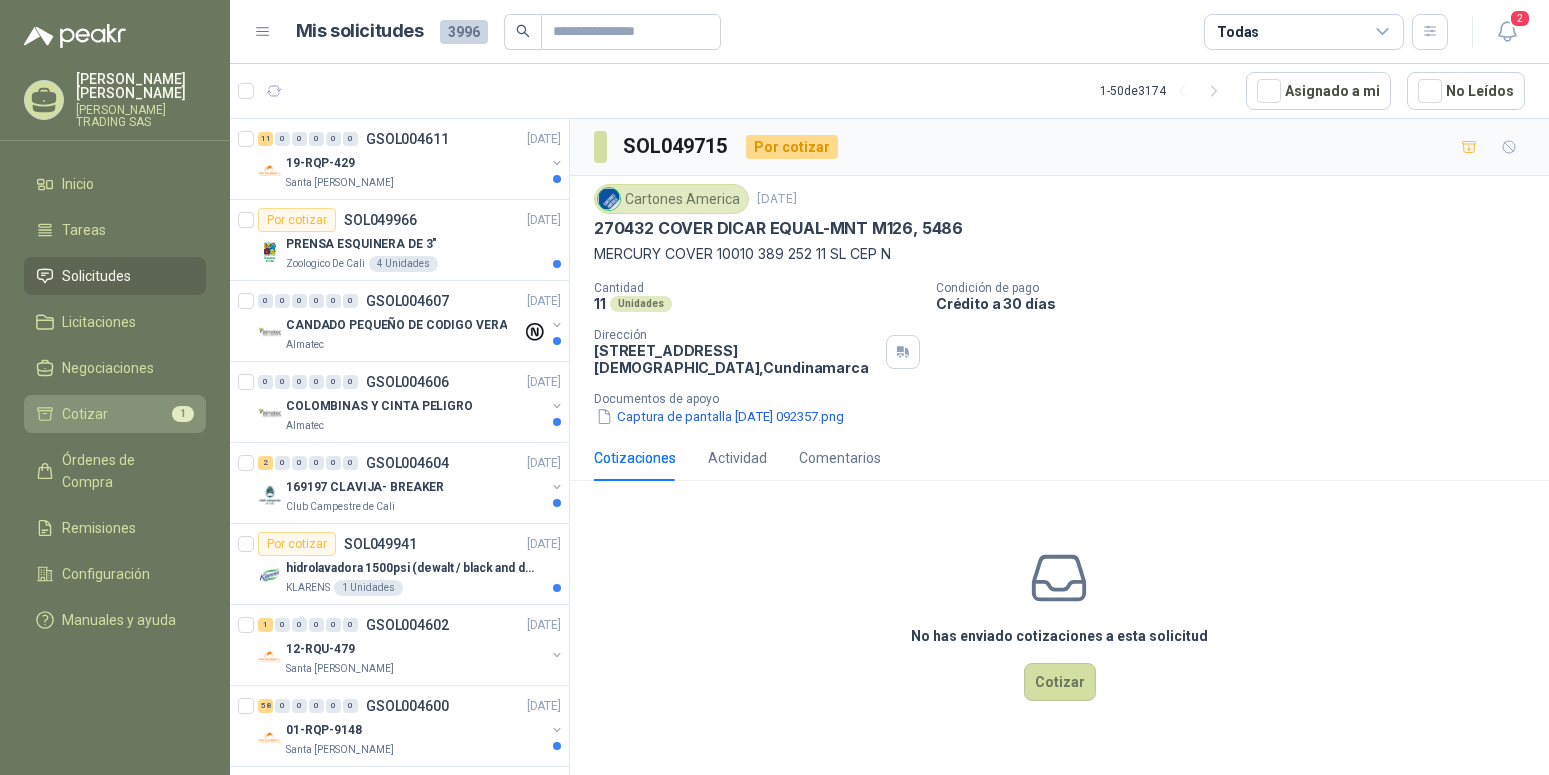 click on "Cotizar" at bounding box center (85, 414) 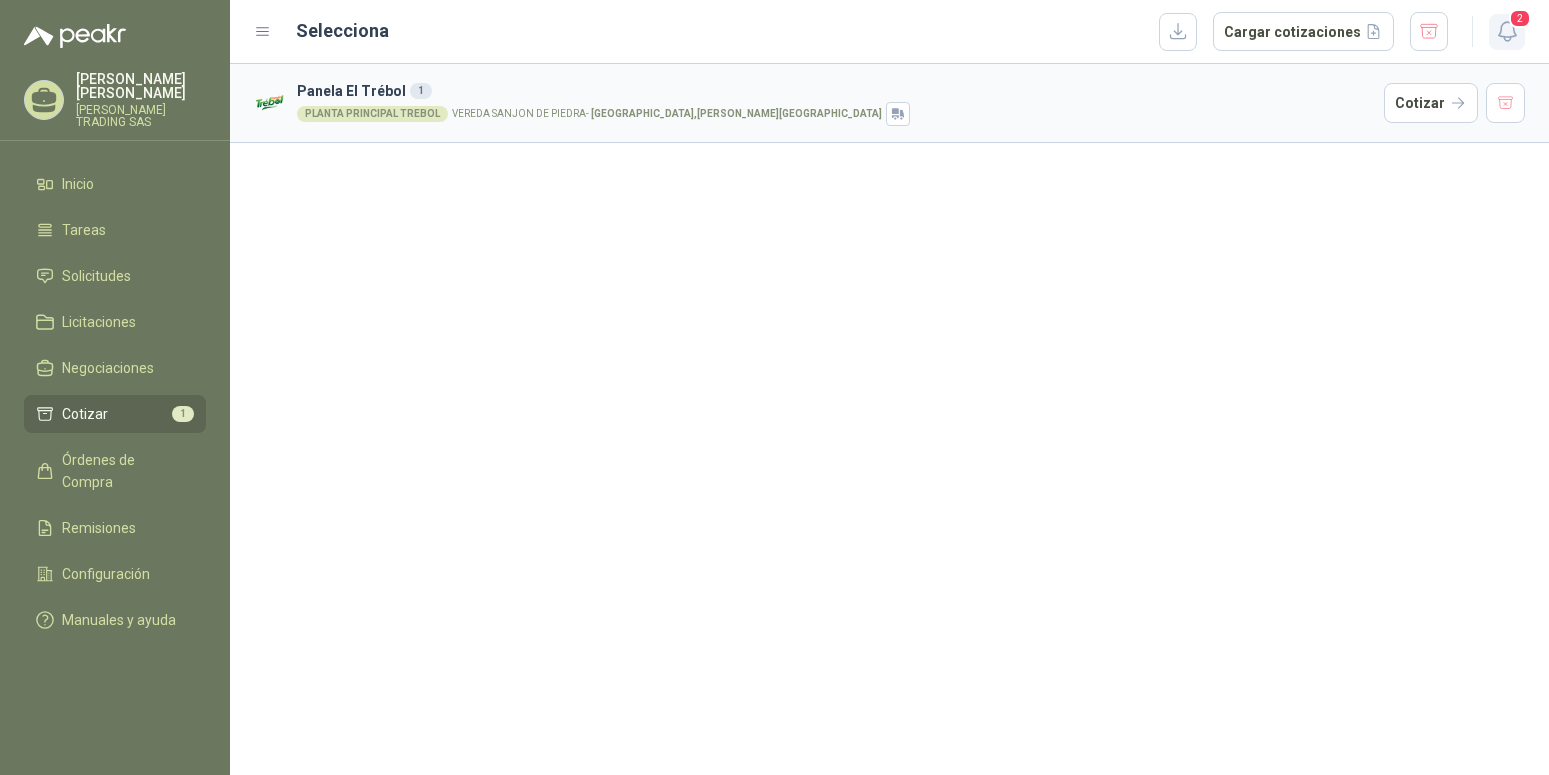 click 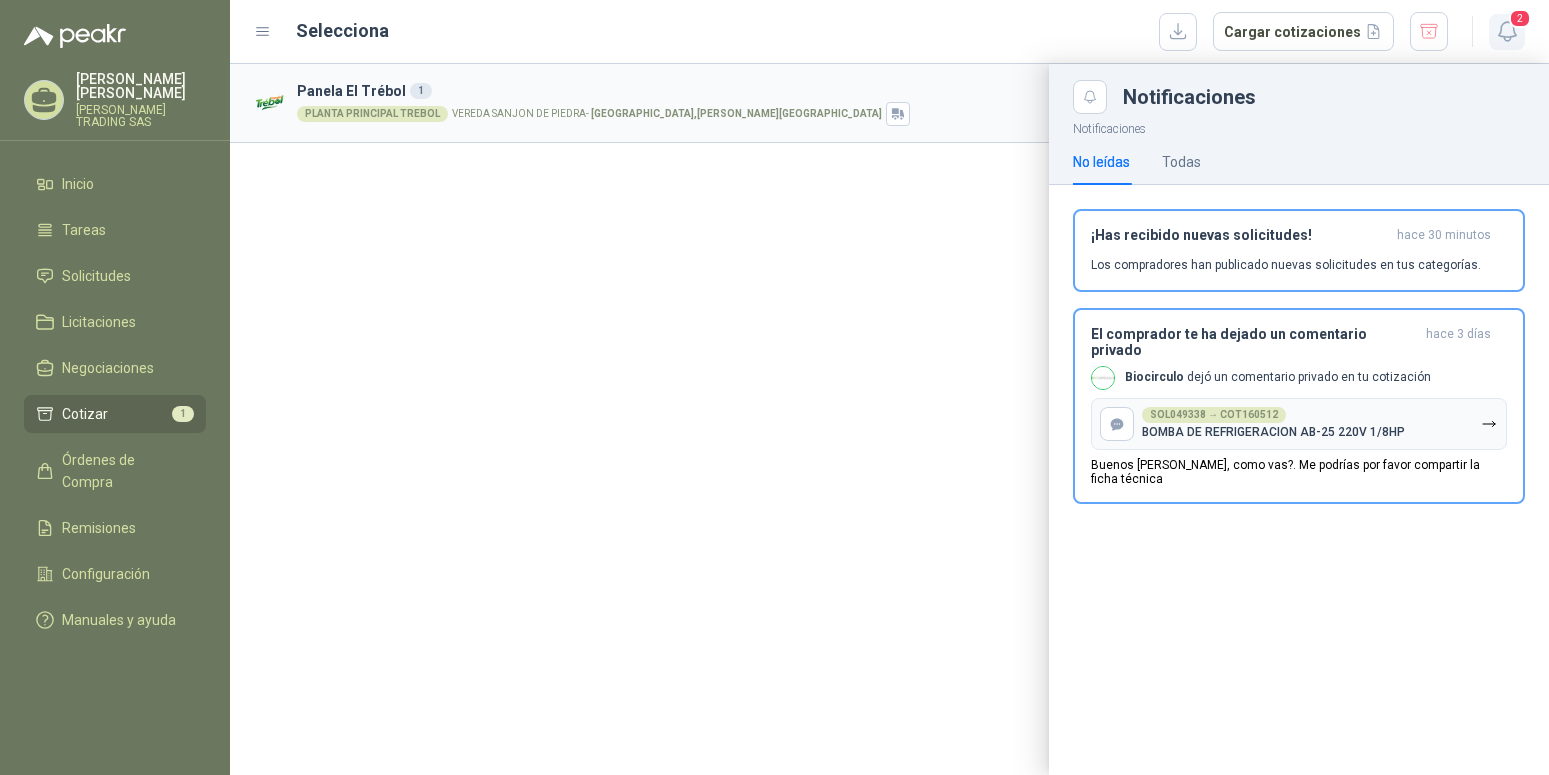 click 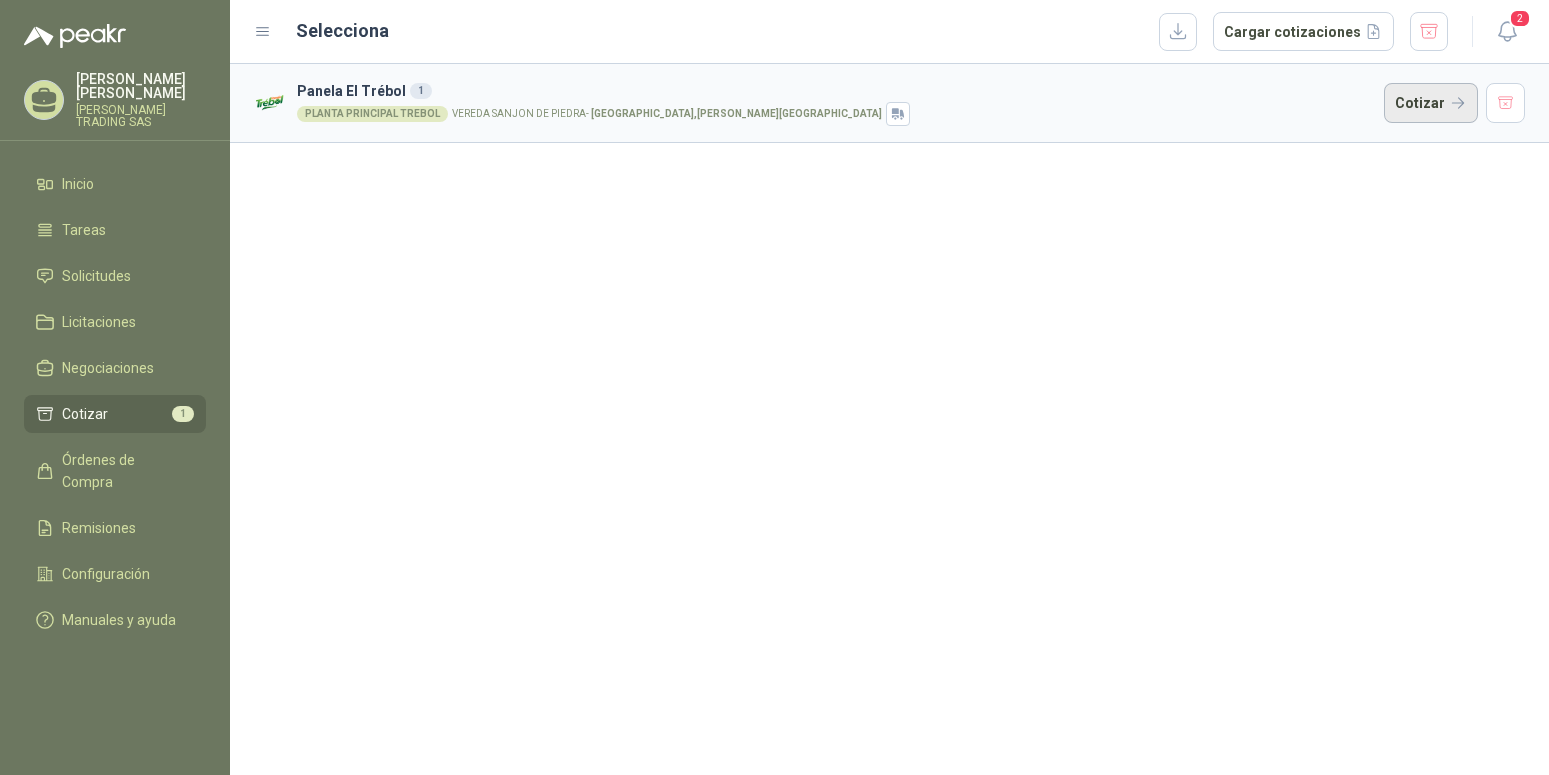 click on "Cotizar" at bounding box center (1431, 103) 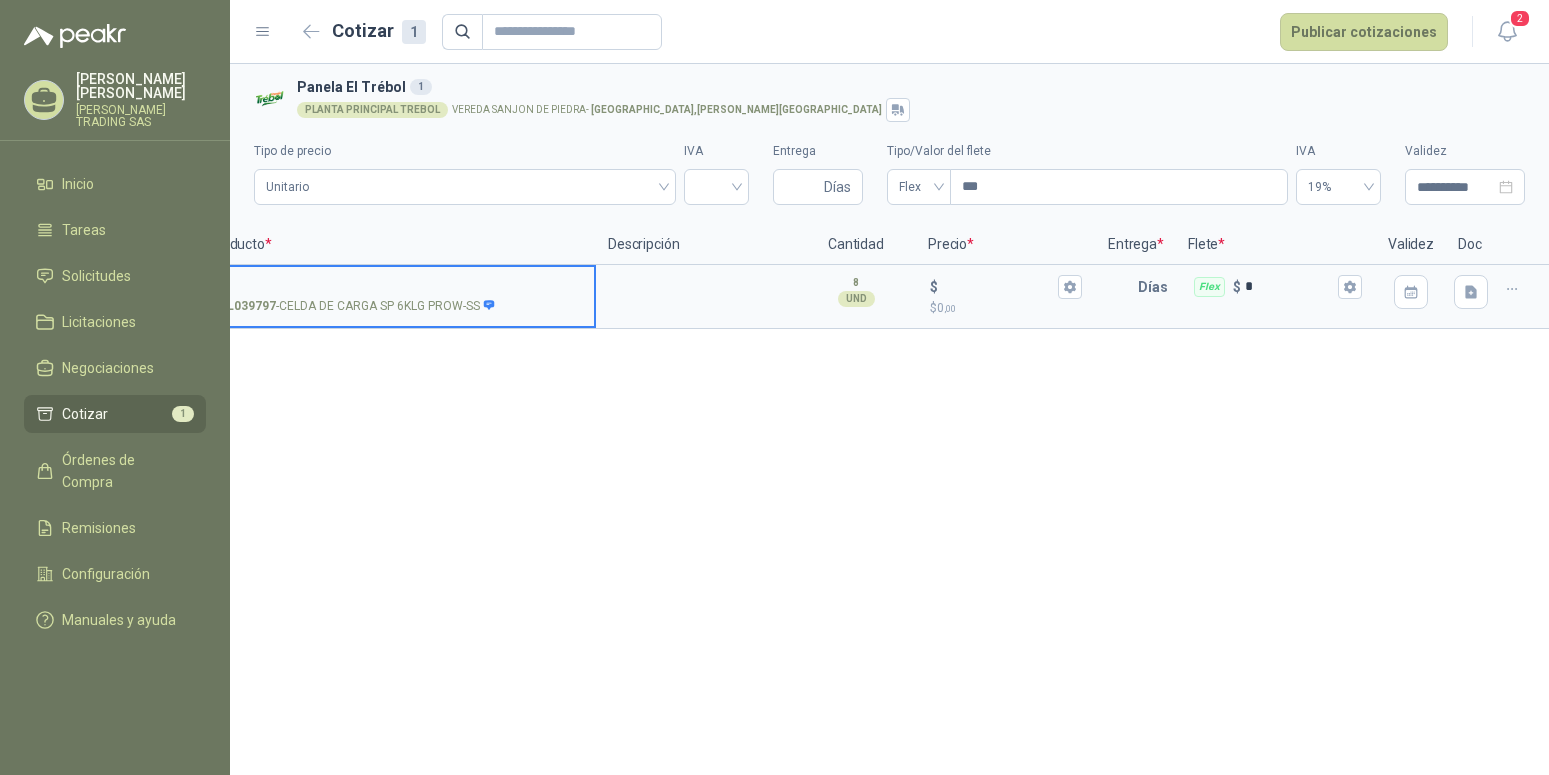 scroll, scrollTop: 0, scrollLeft: 77, axis: horizontal 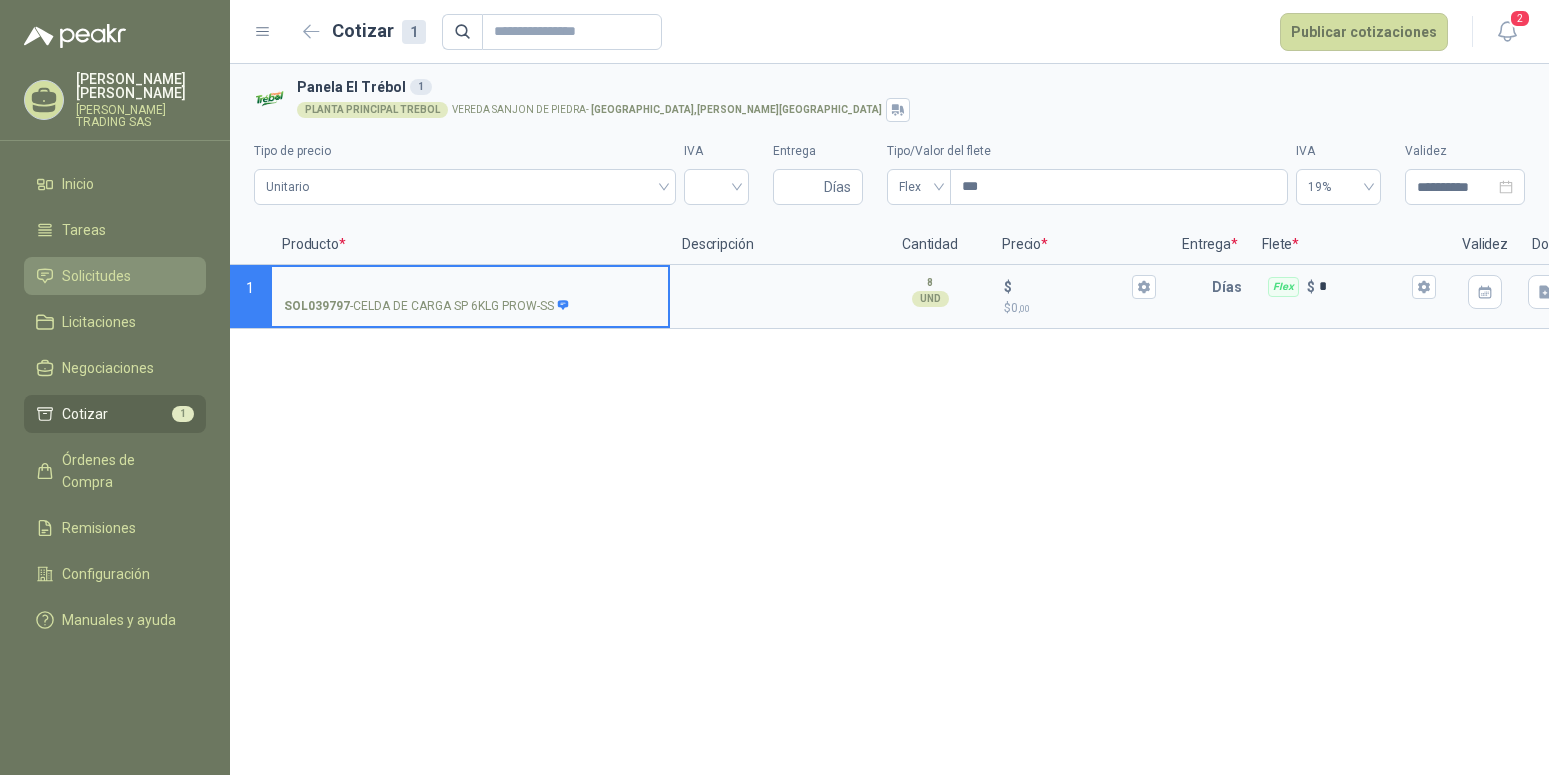 click on "Solicitudes" at bounding box center [96, 276] 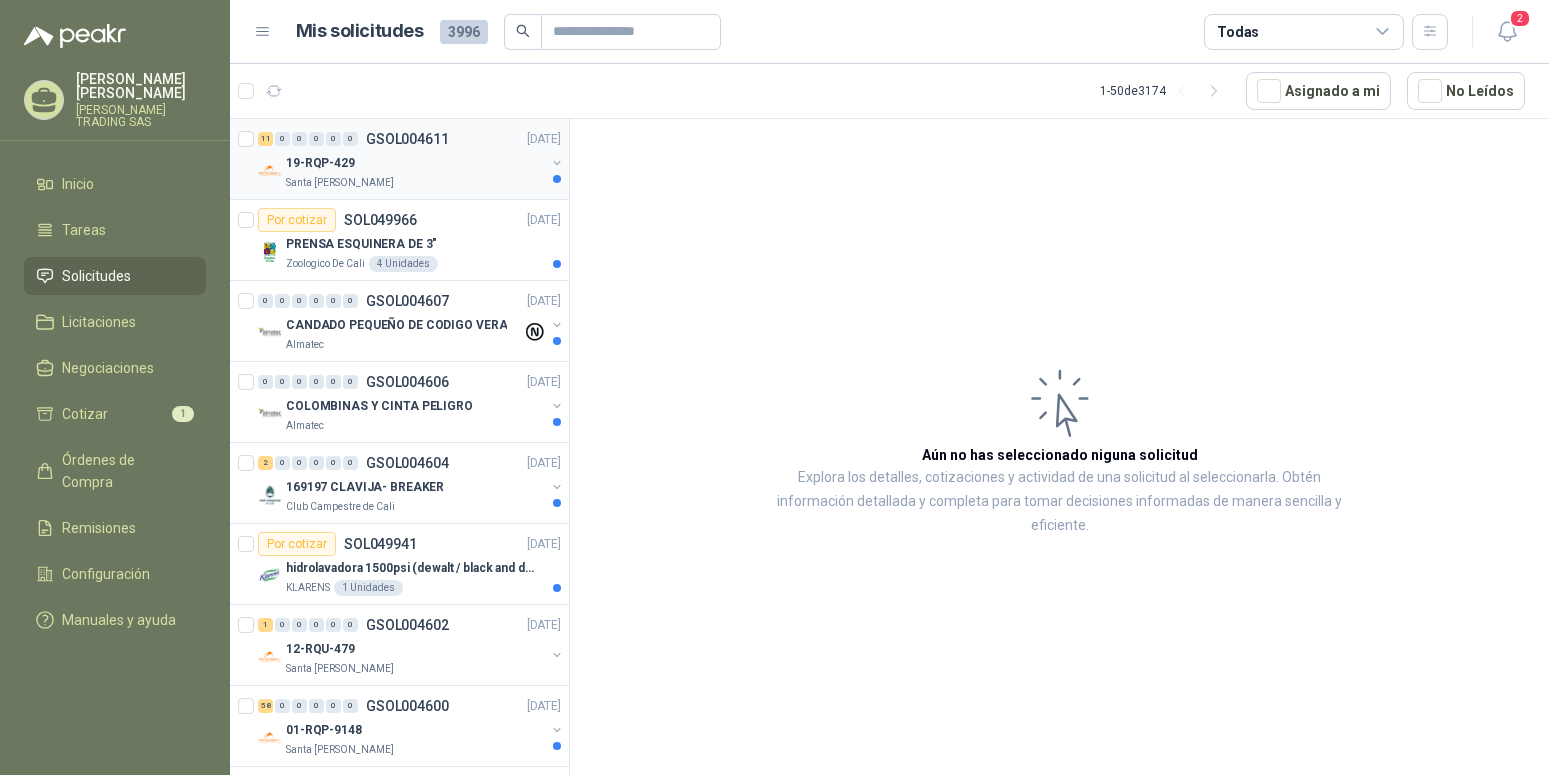 click on "19-RQP-429" at bounding box center (320, 163) 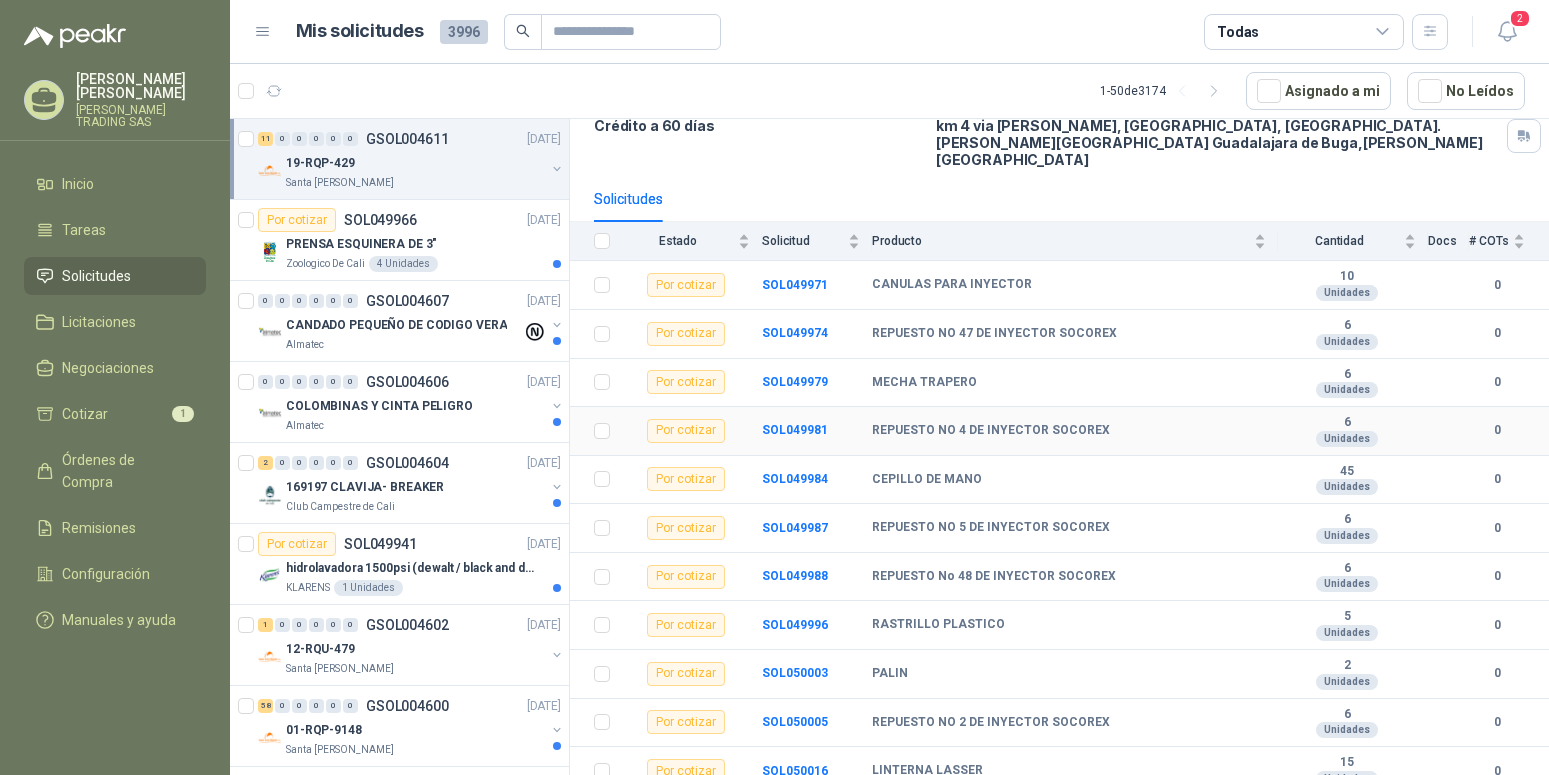 scroll, scrollTop: 0, scrollLeft: 0, axis: both 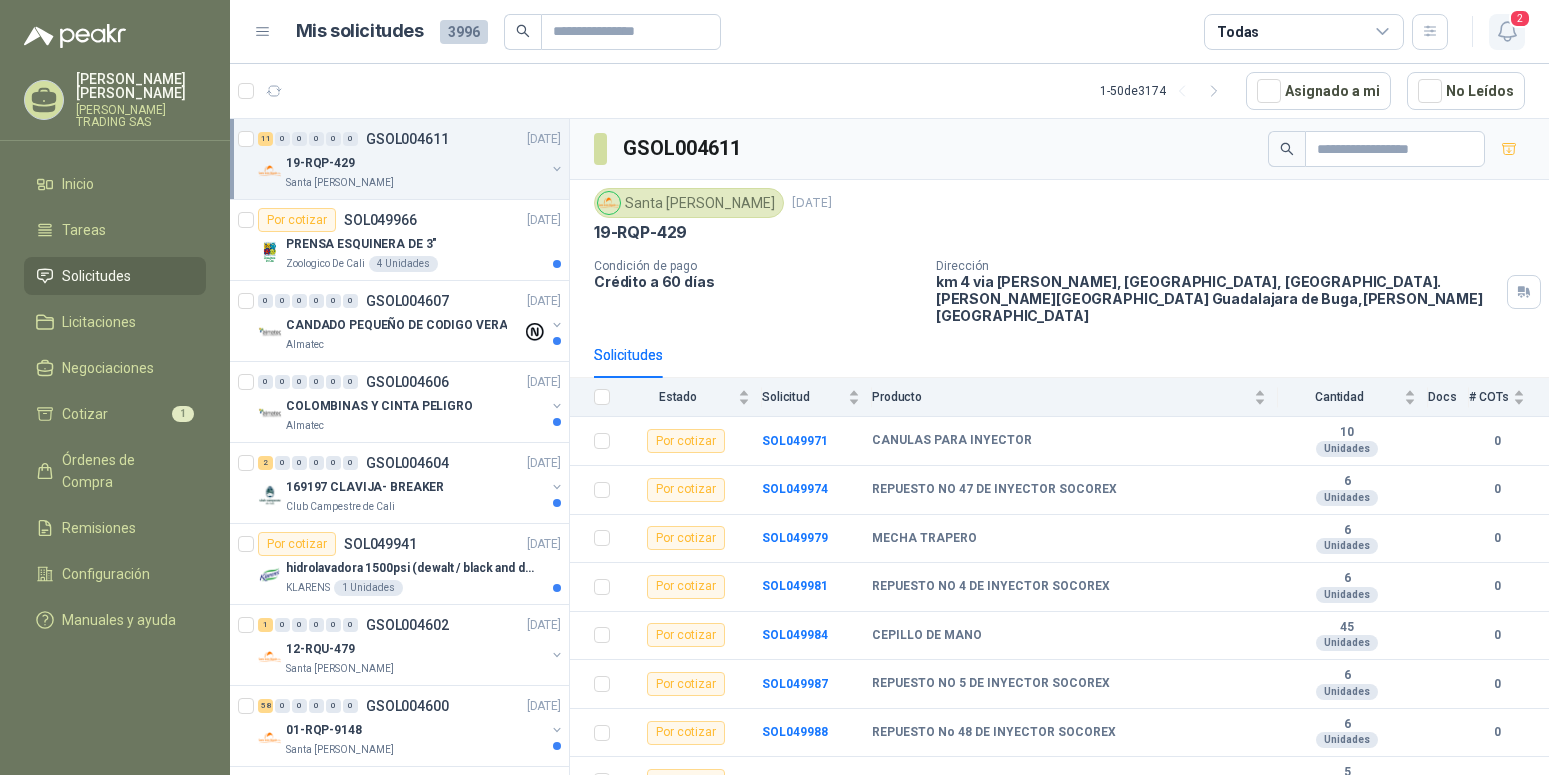 click 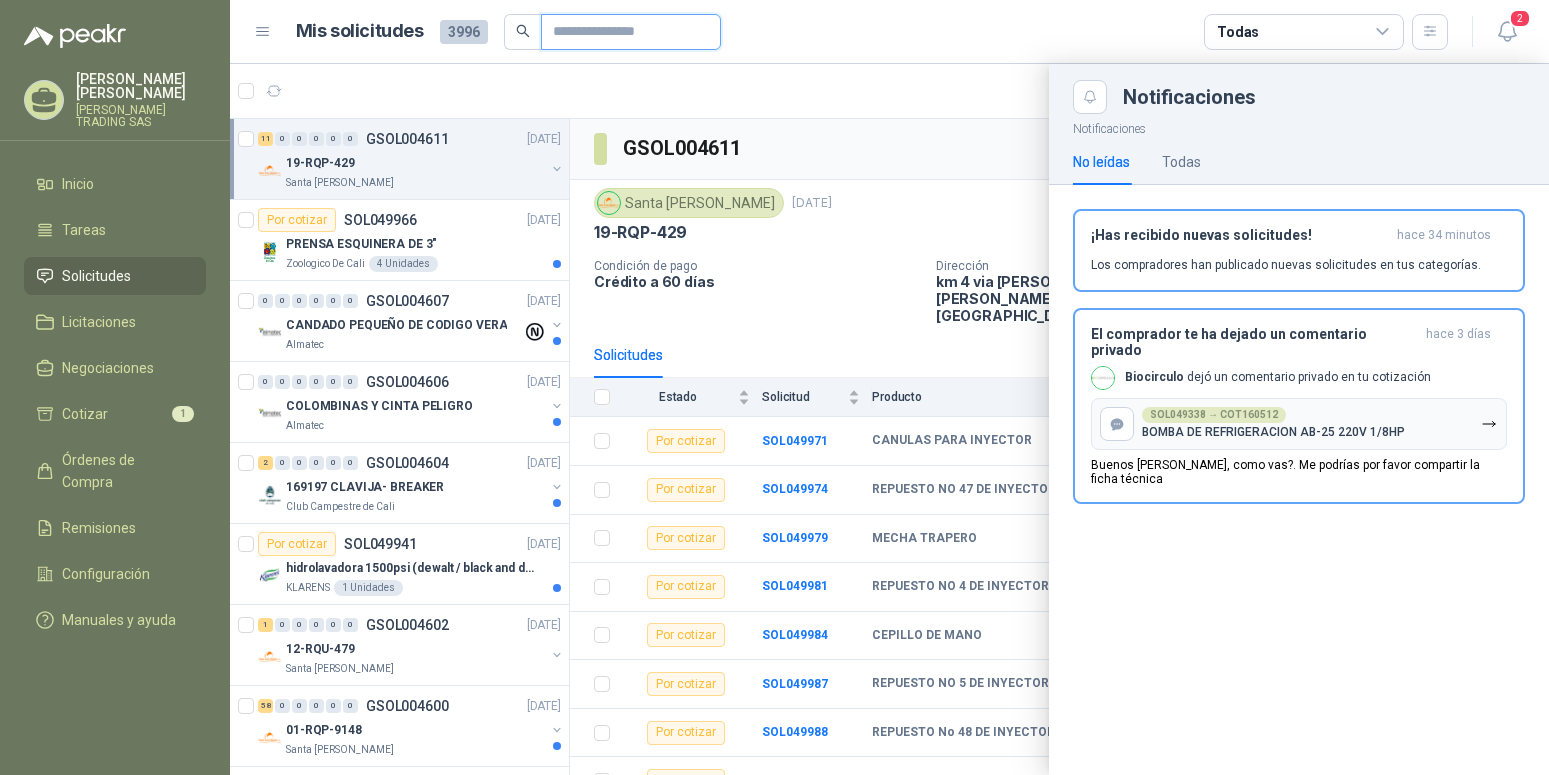 click at bounding box center (623, 32) 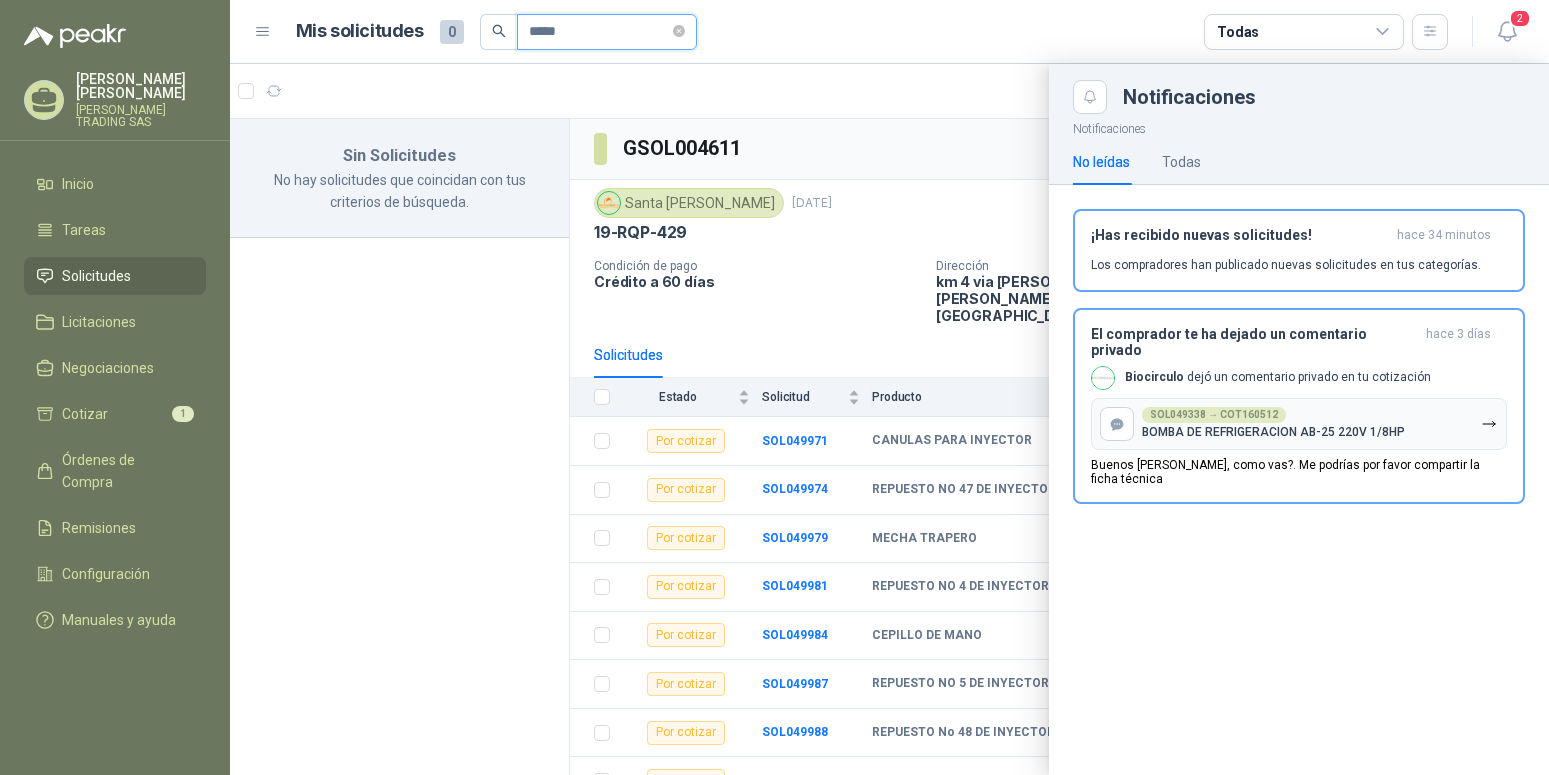 type on "******" 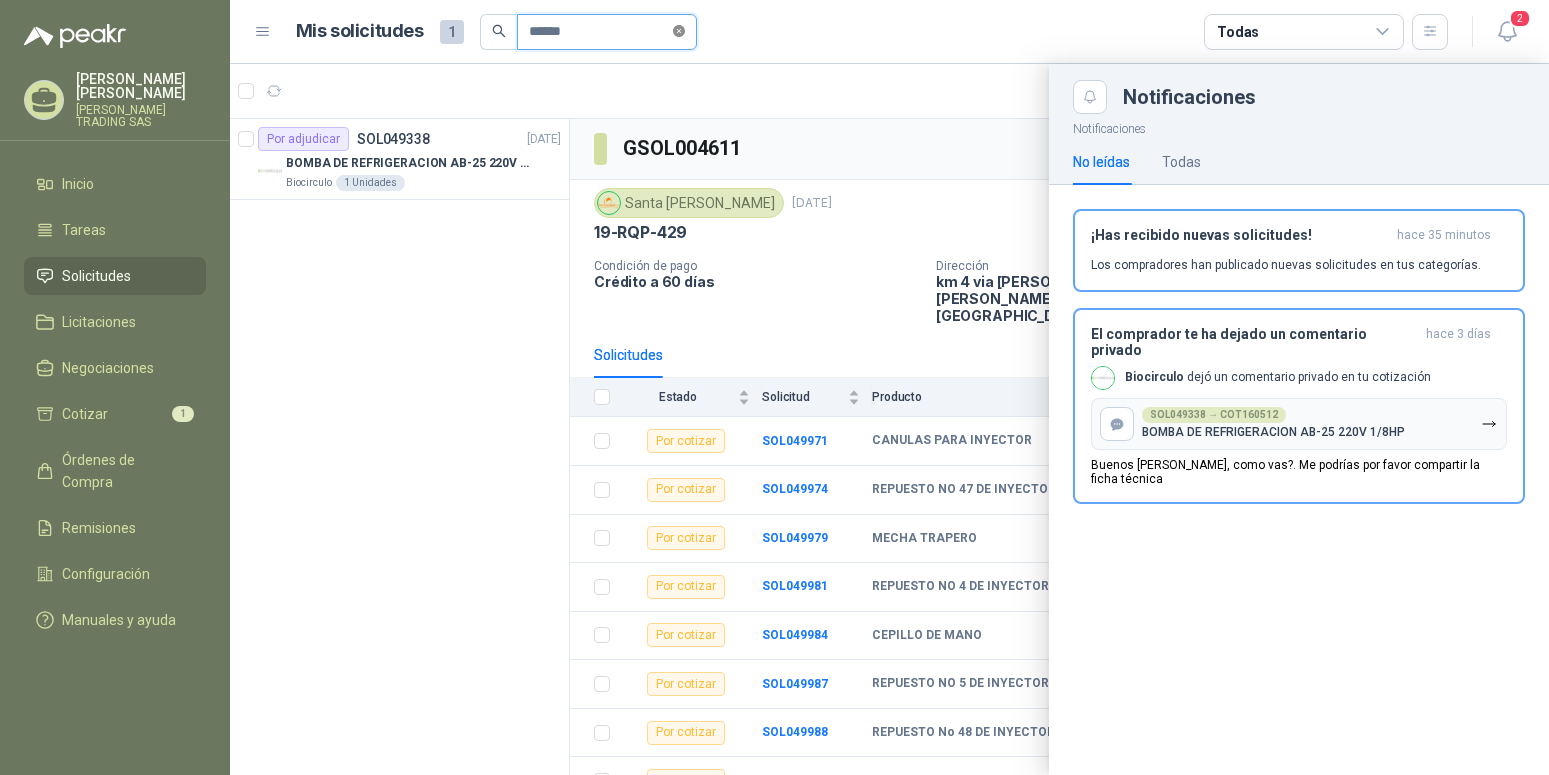 click 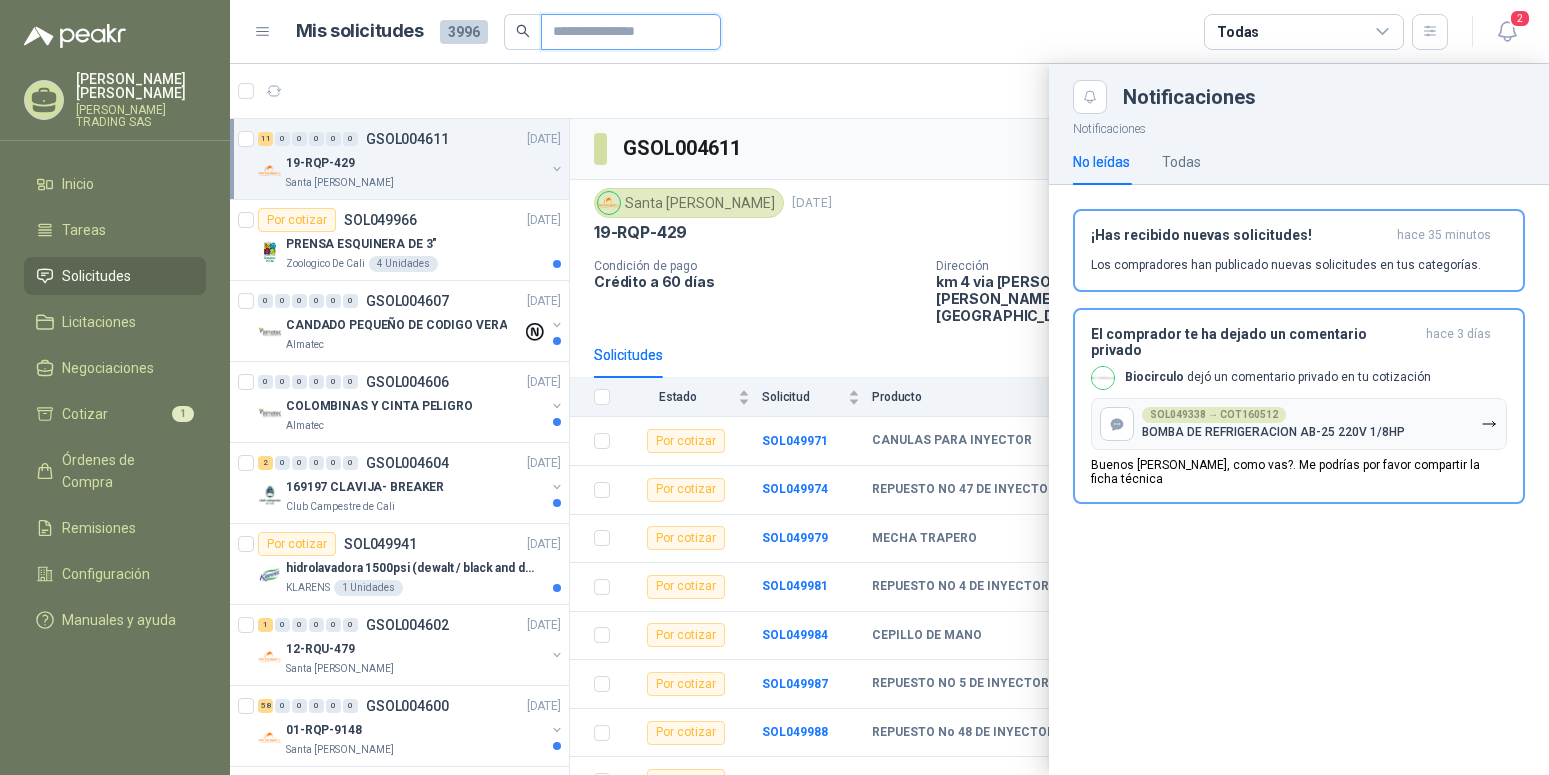 click at bounding box center [623, 32] 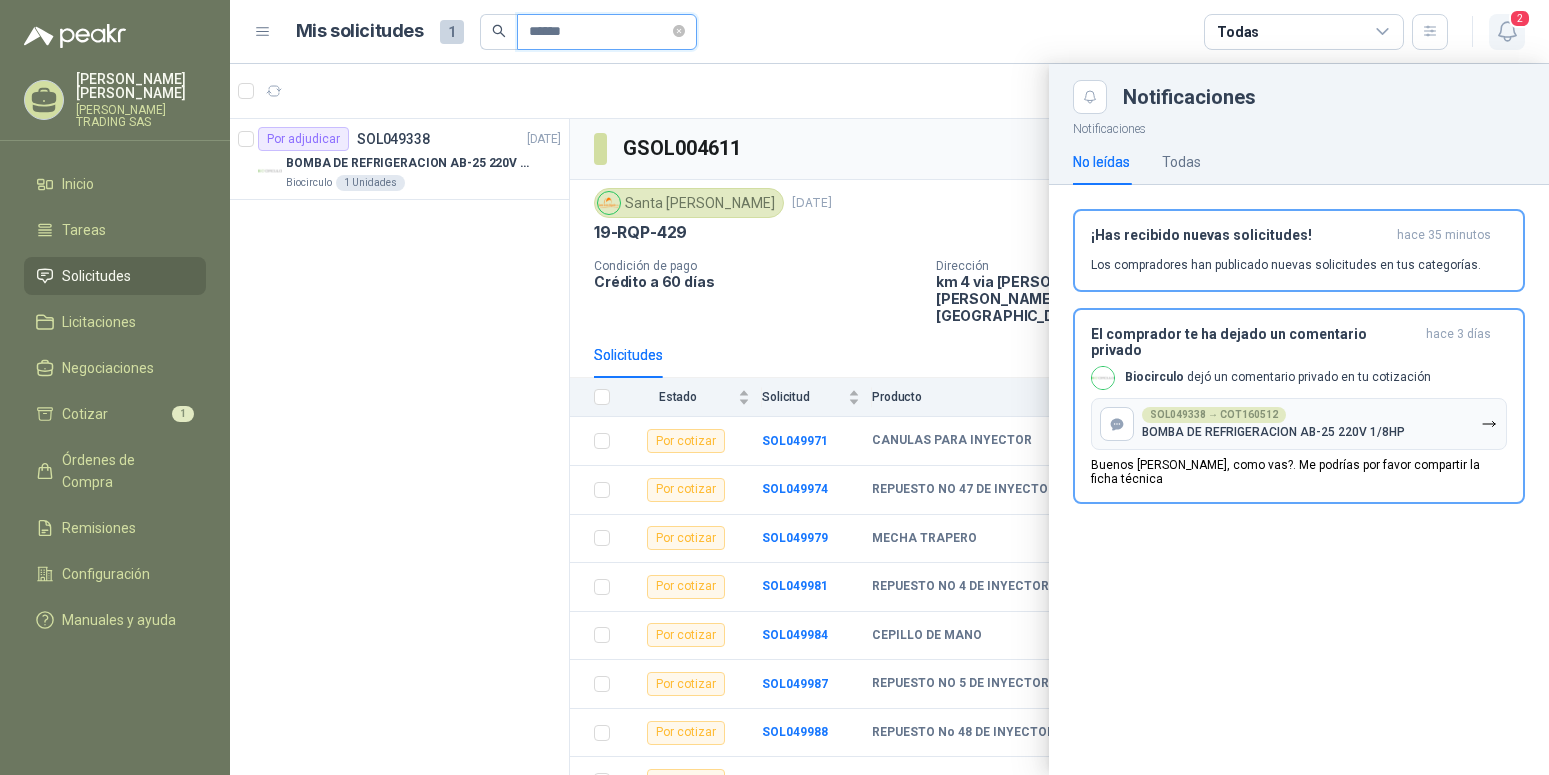 type on "******" 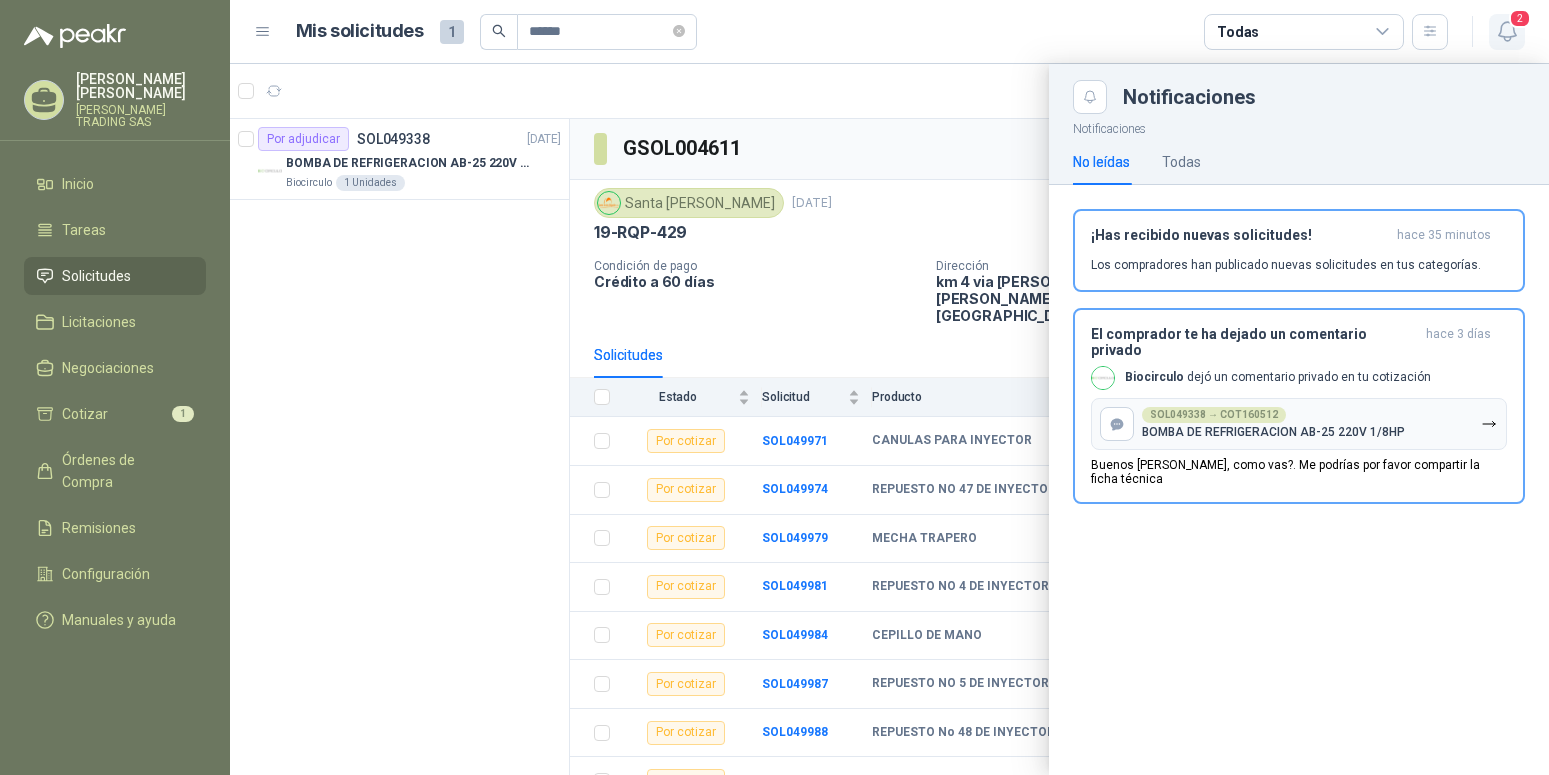 click 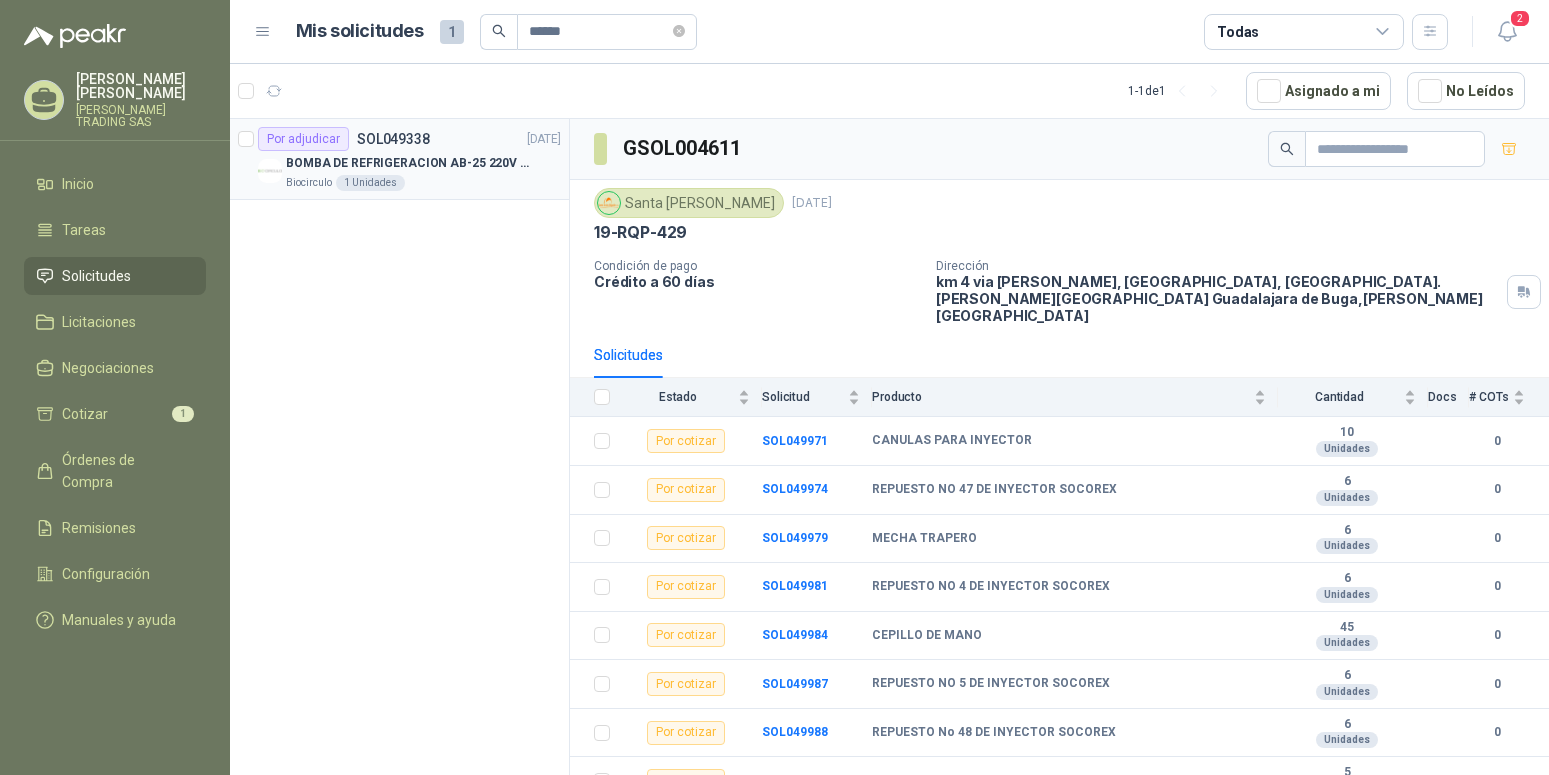 click on "BOMBA DE REFRIGERACION AB-25 220V 1/8HP" at bounding box center [410, 163] 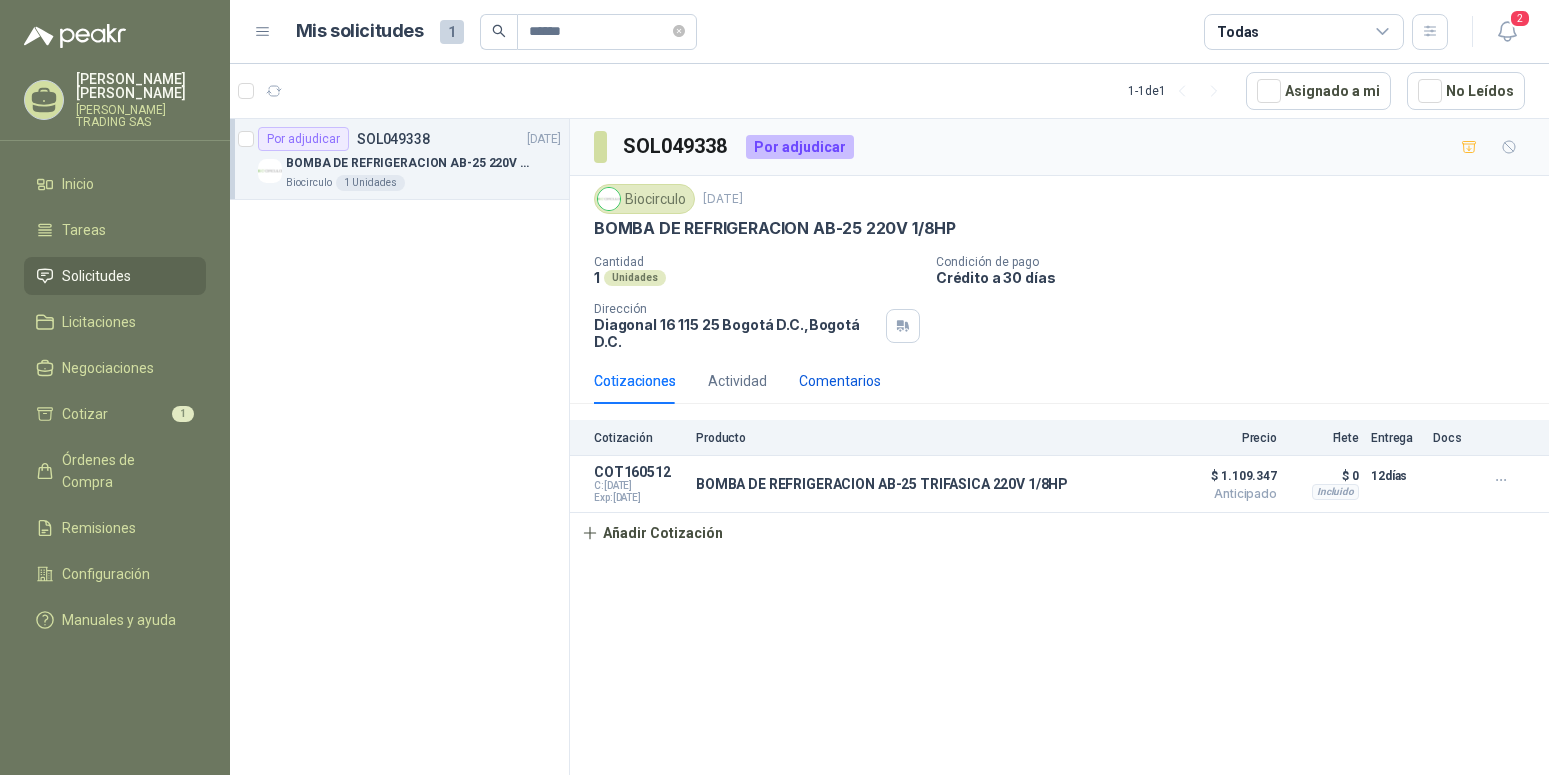 click on "Comentarios" at bounding box center (840, 381) 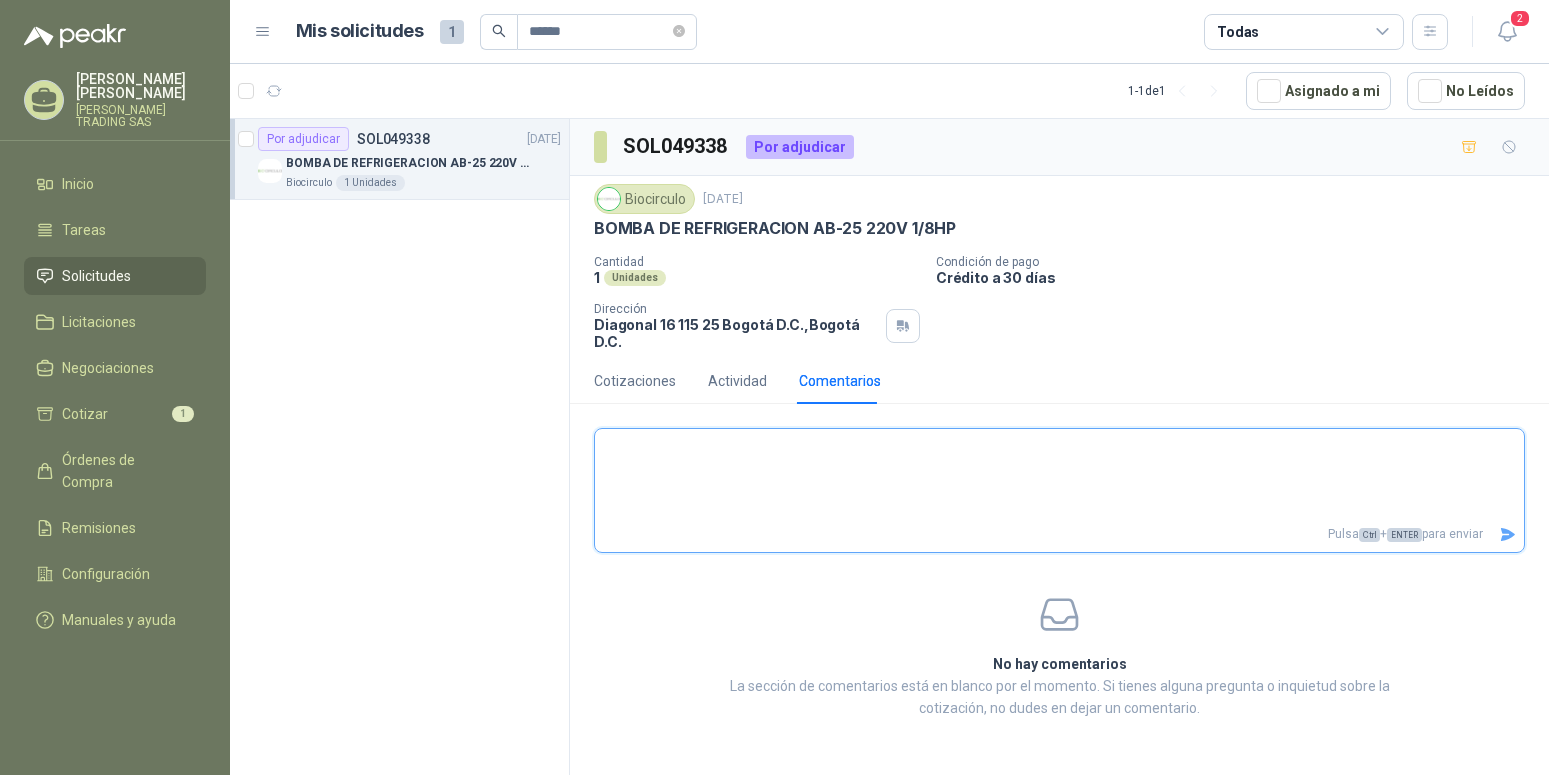 click at bounding box center (1059, 475) 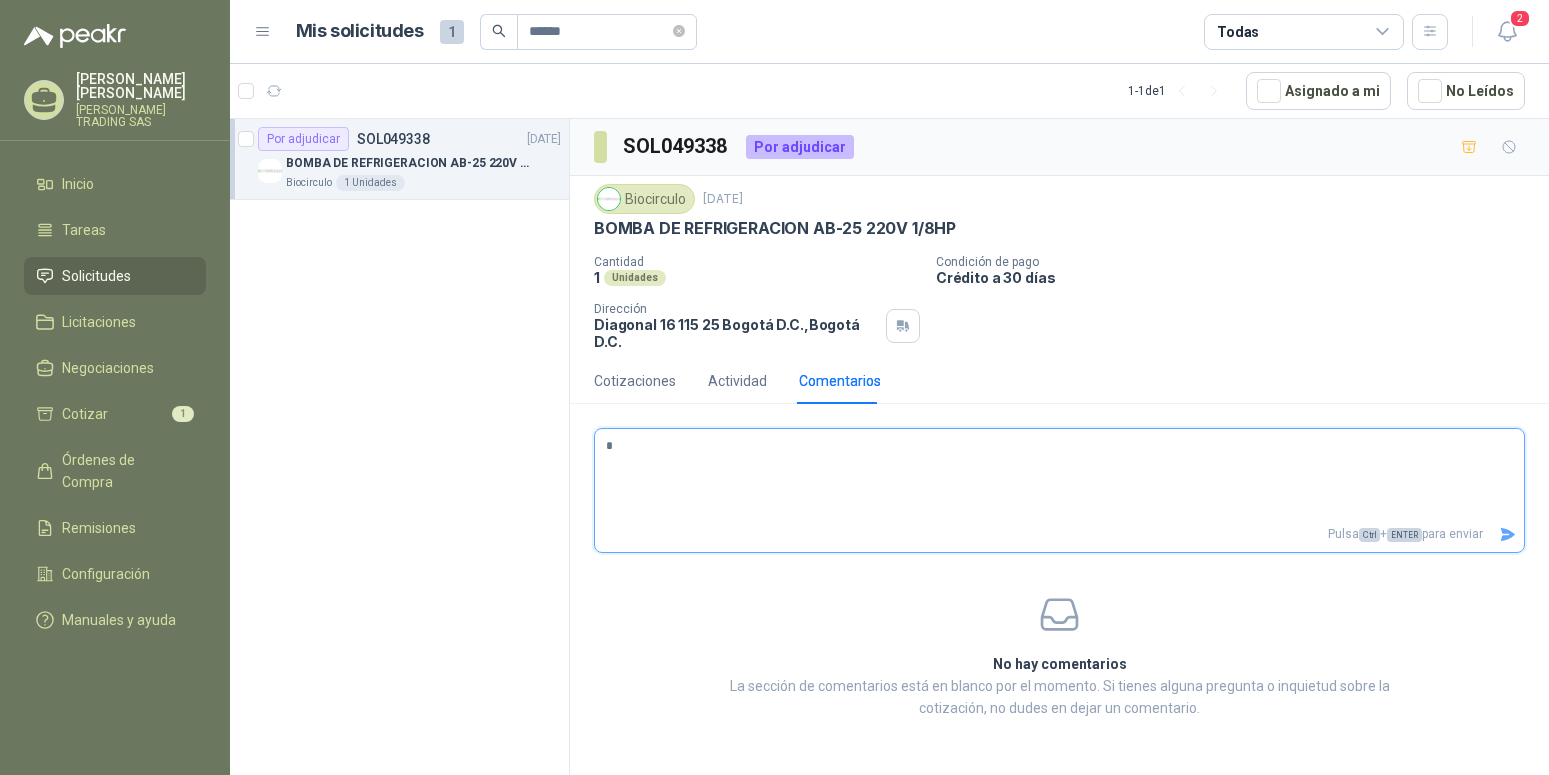 type 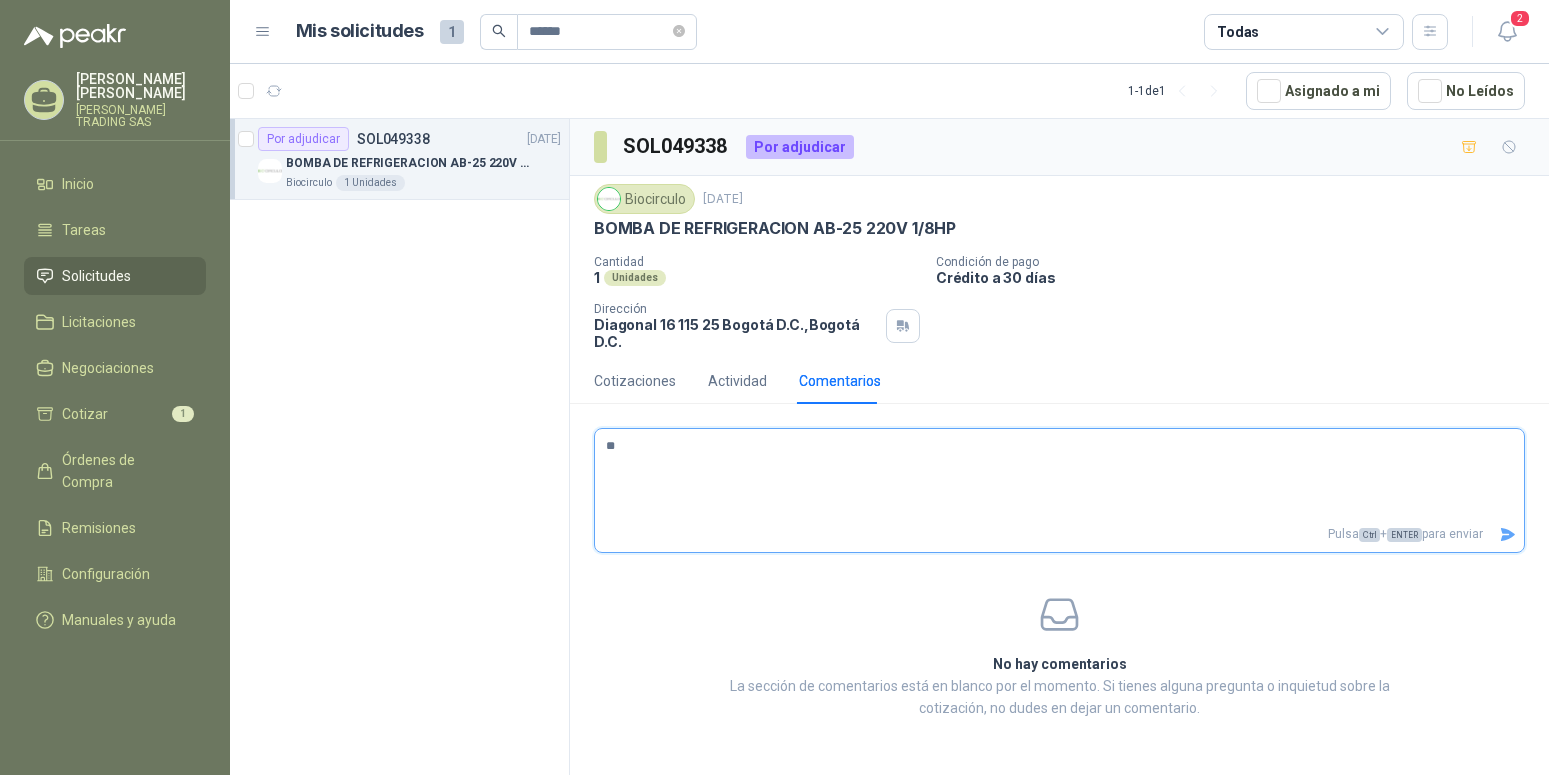 type 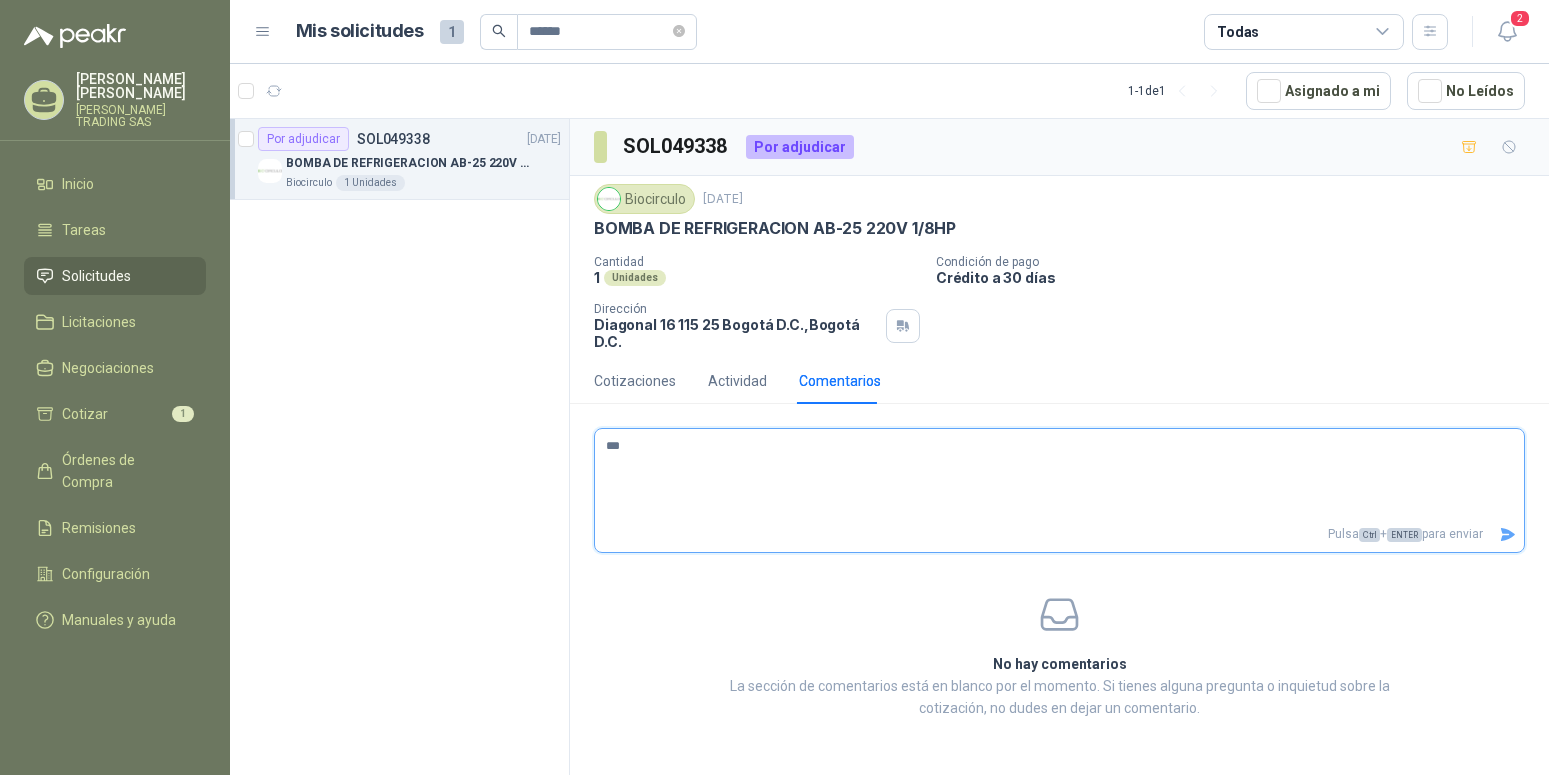 type 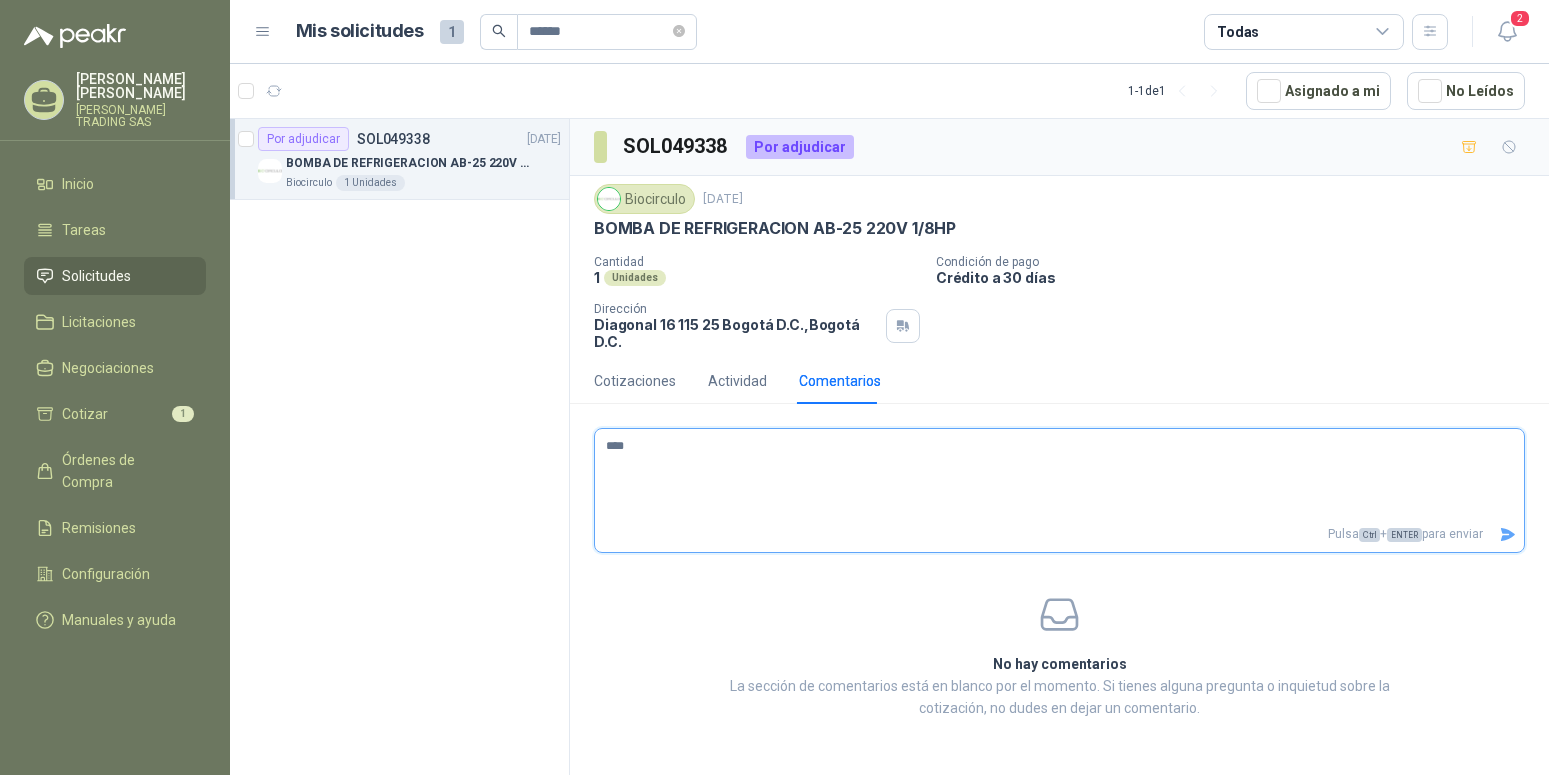 type 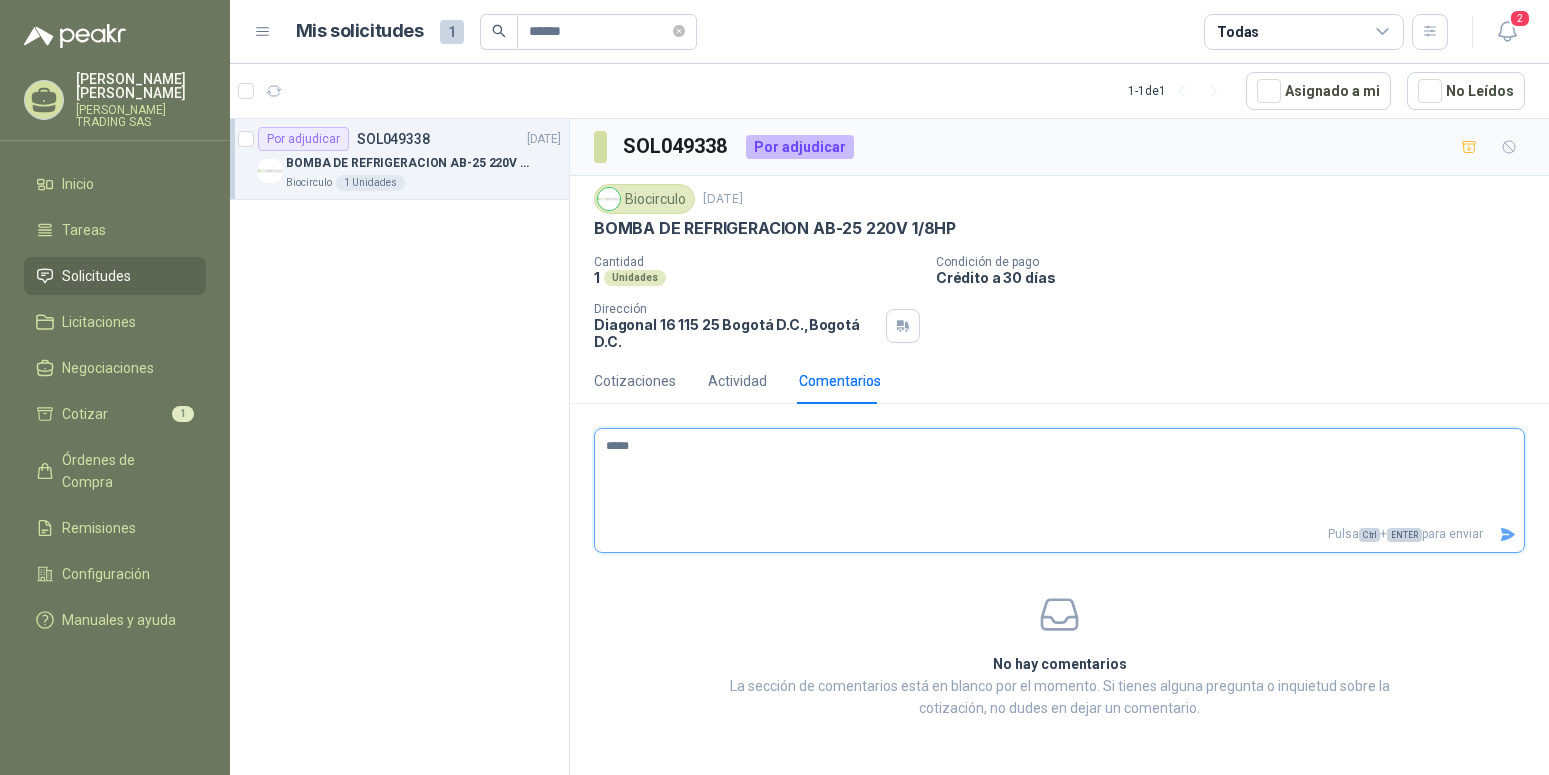 type 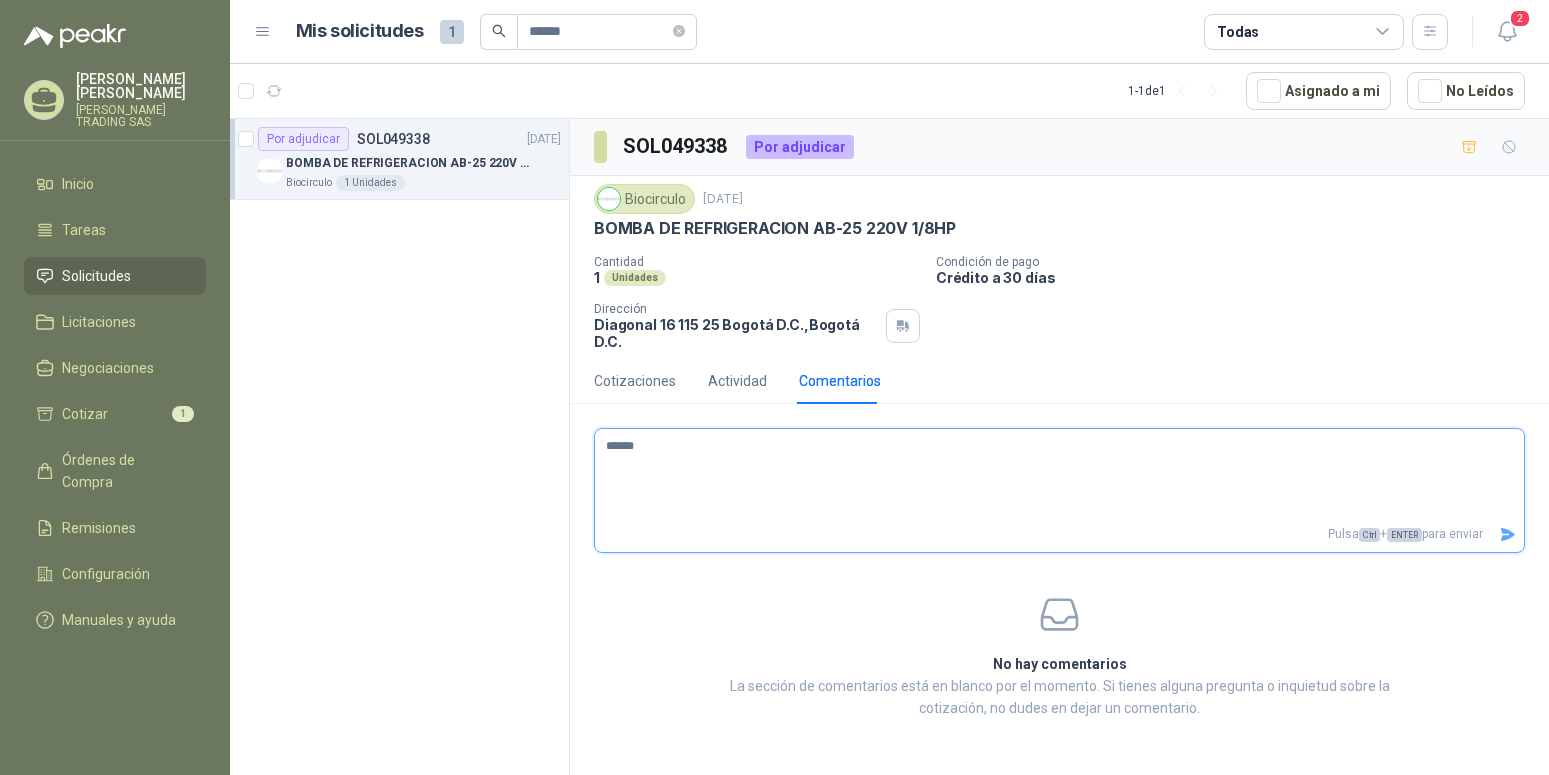 type 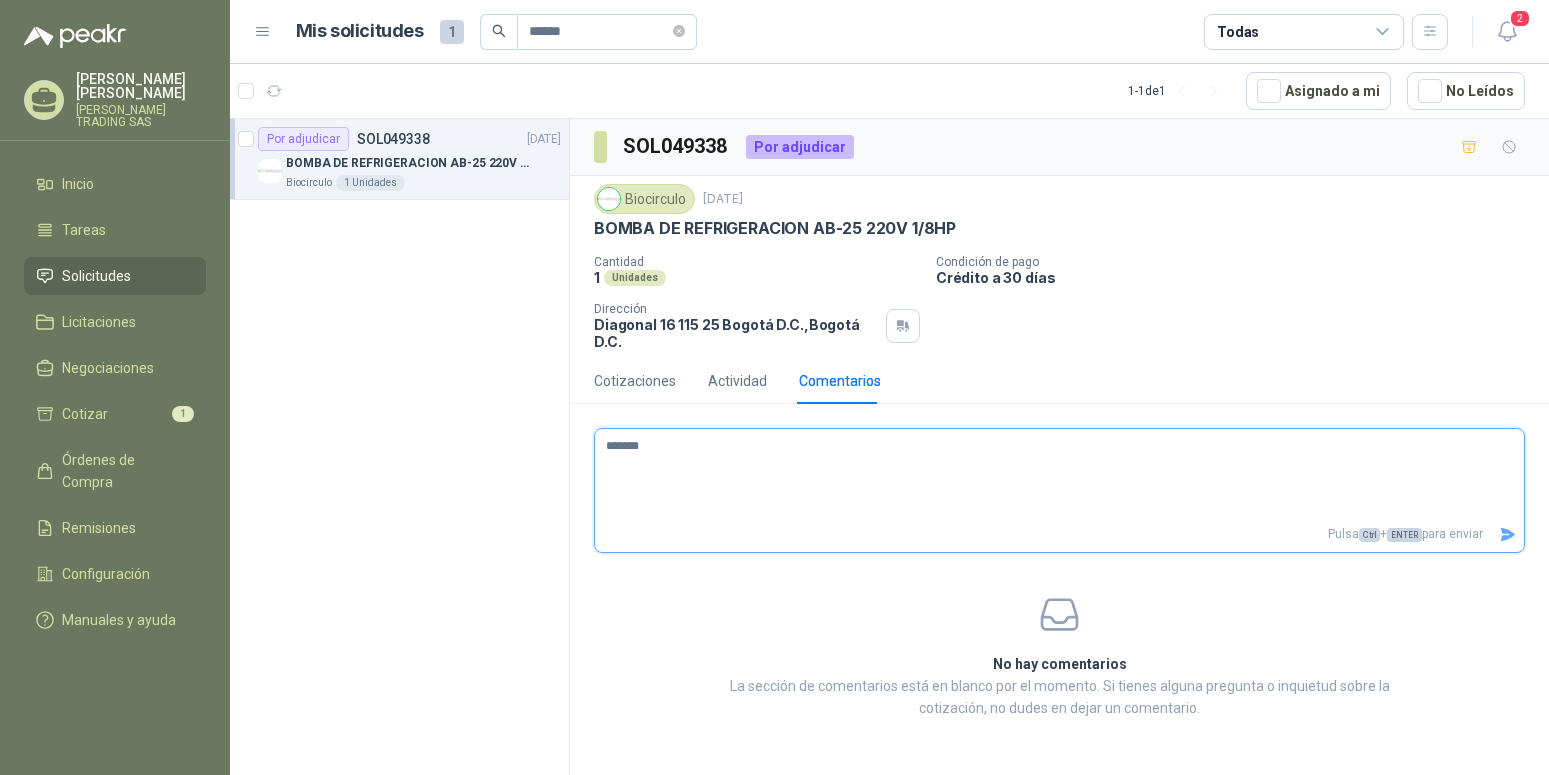 type 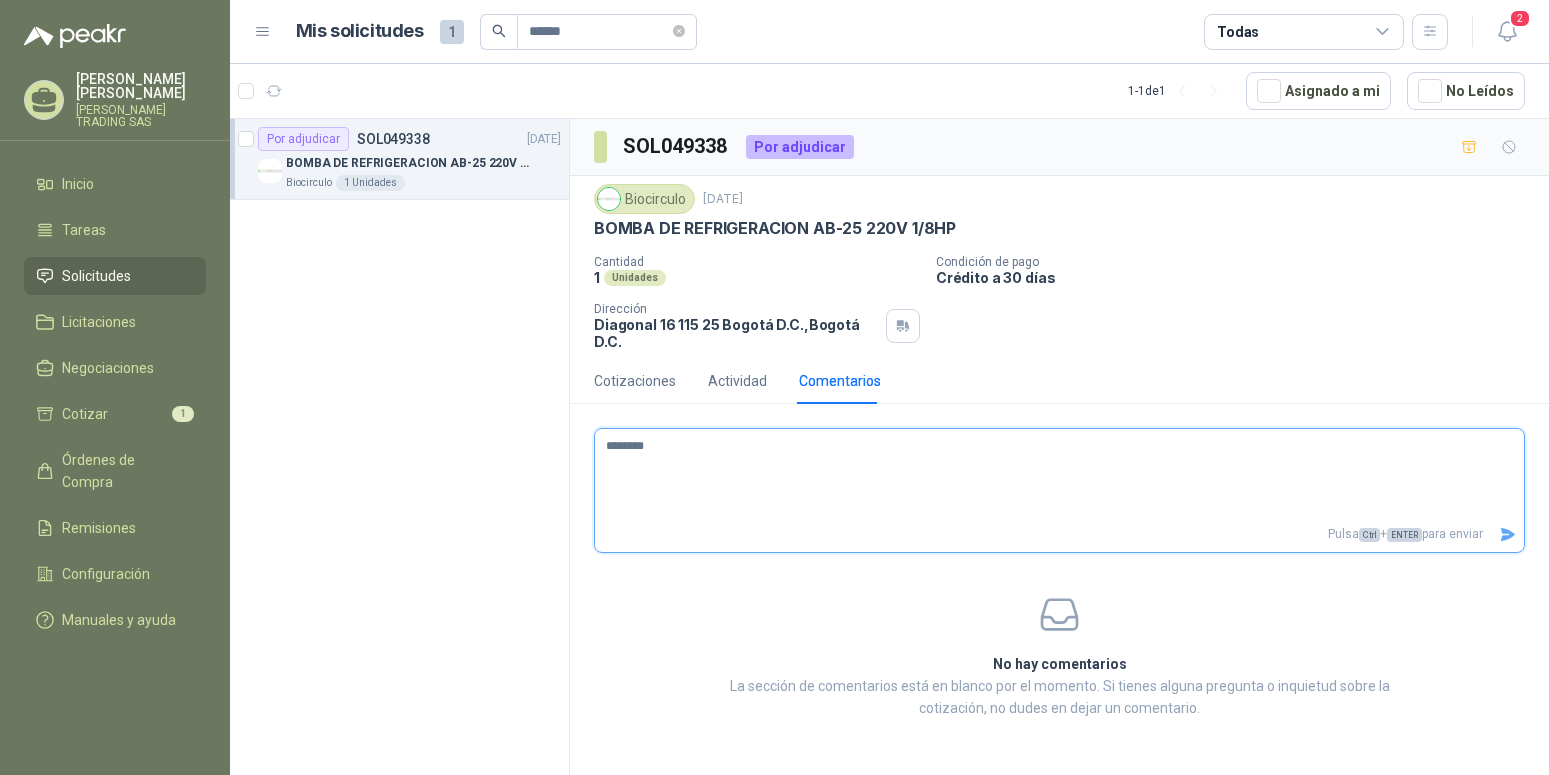 type 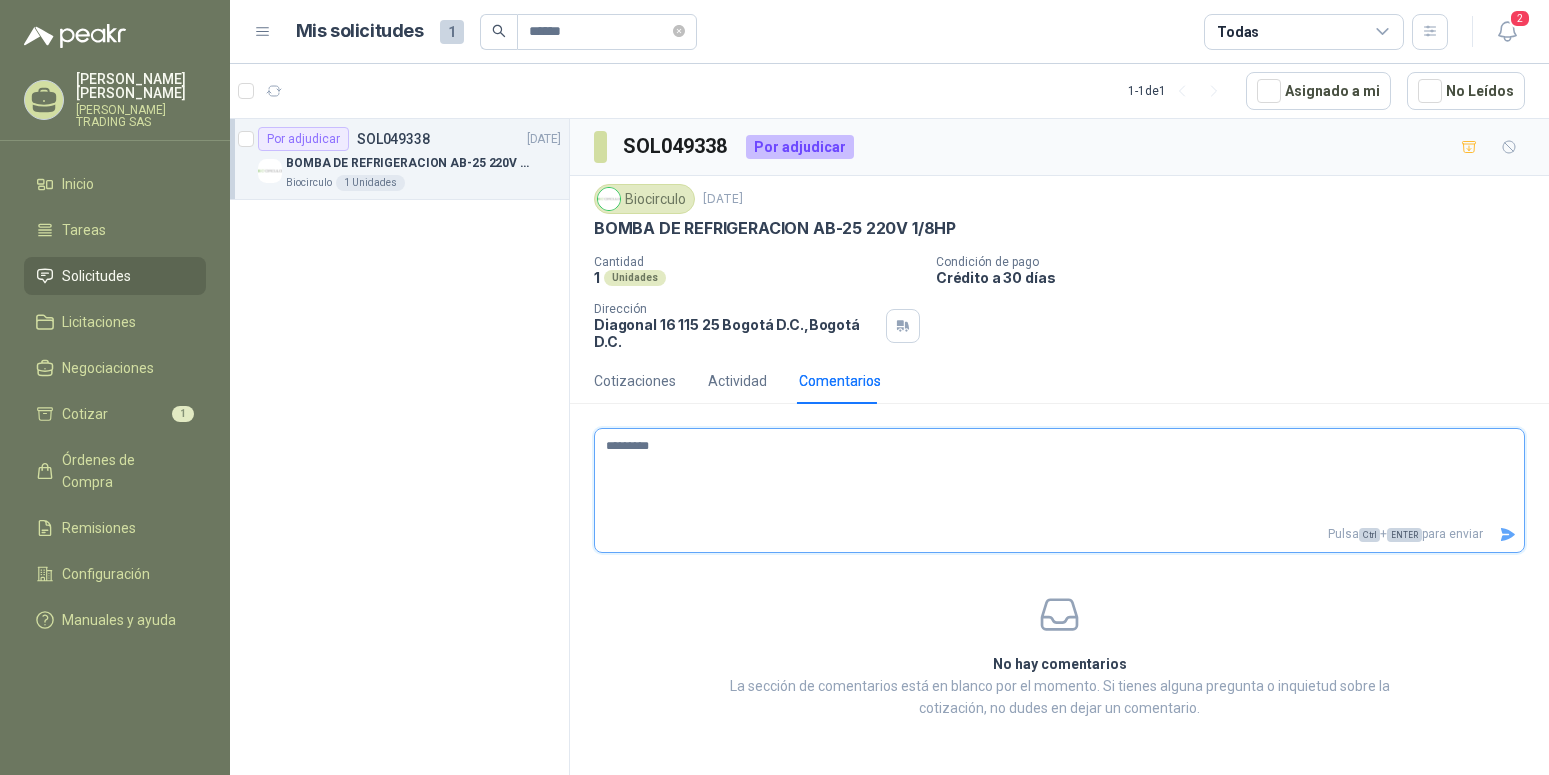 type 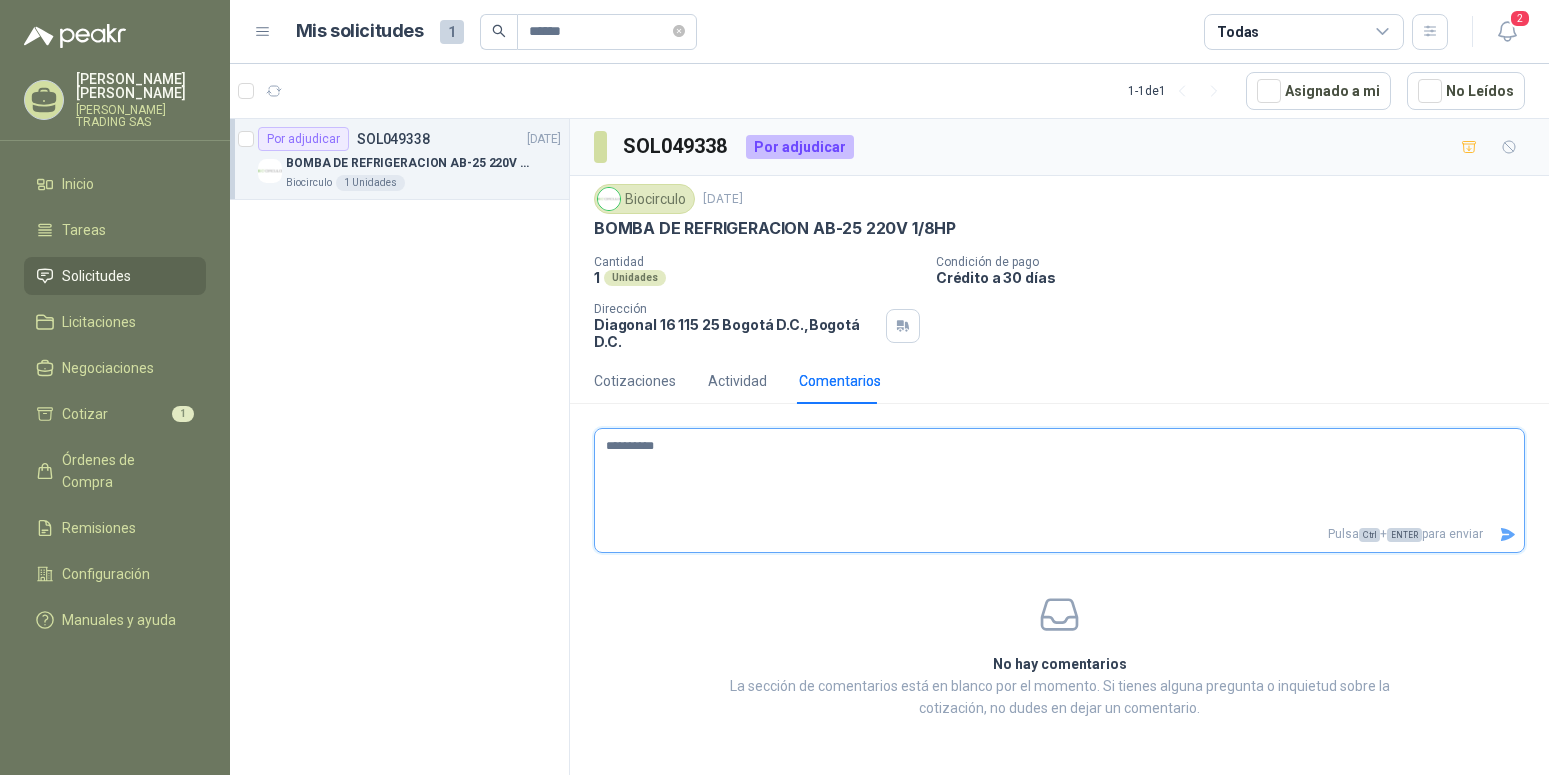 type 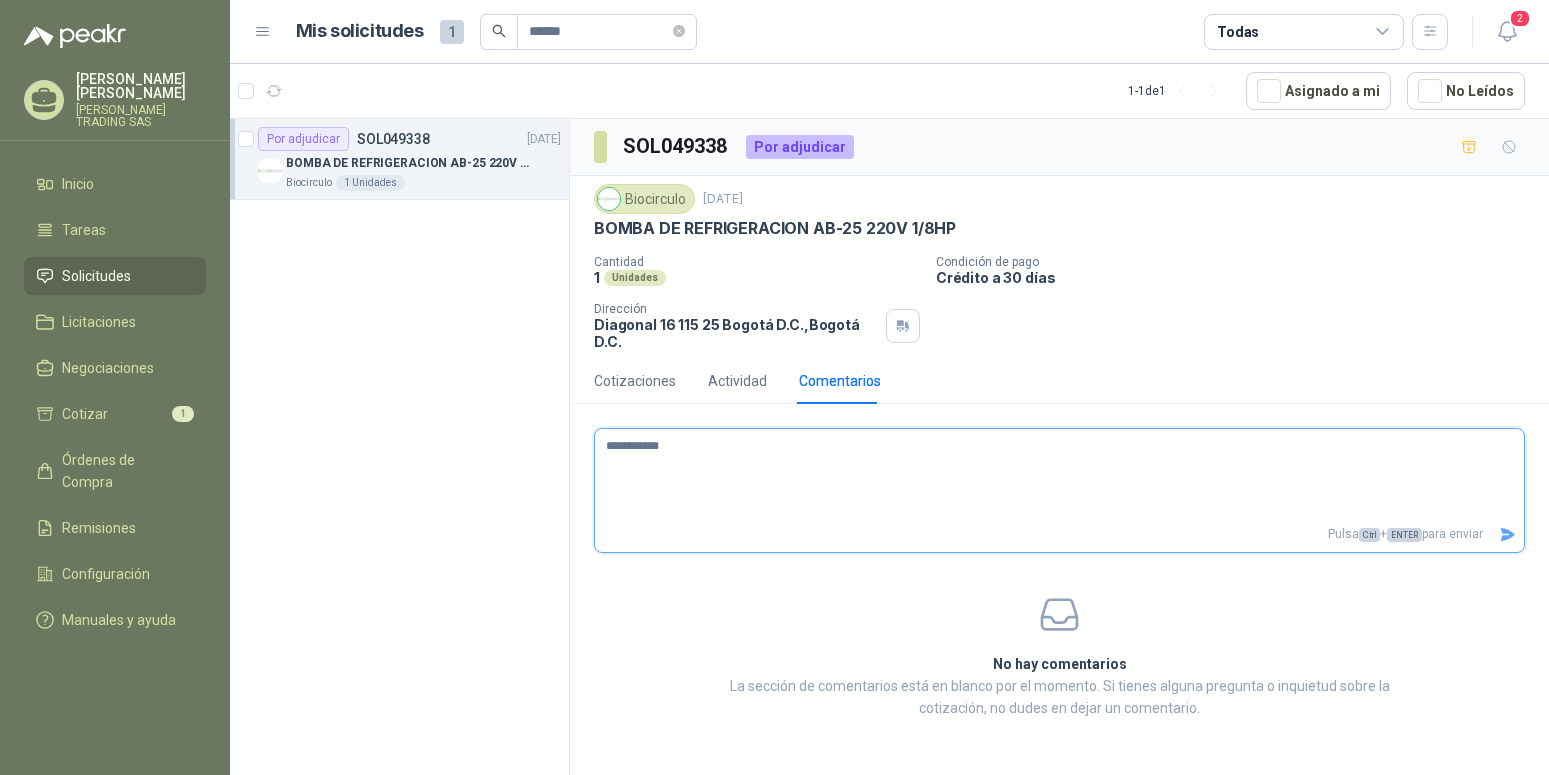 type 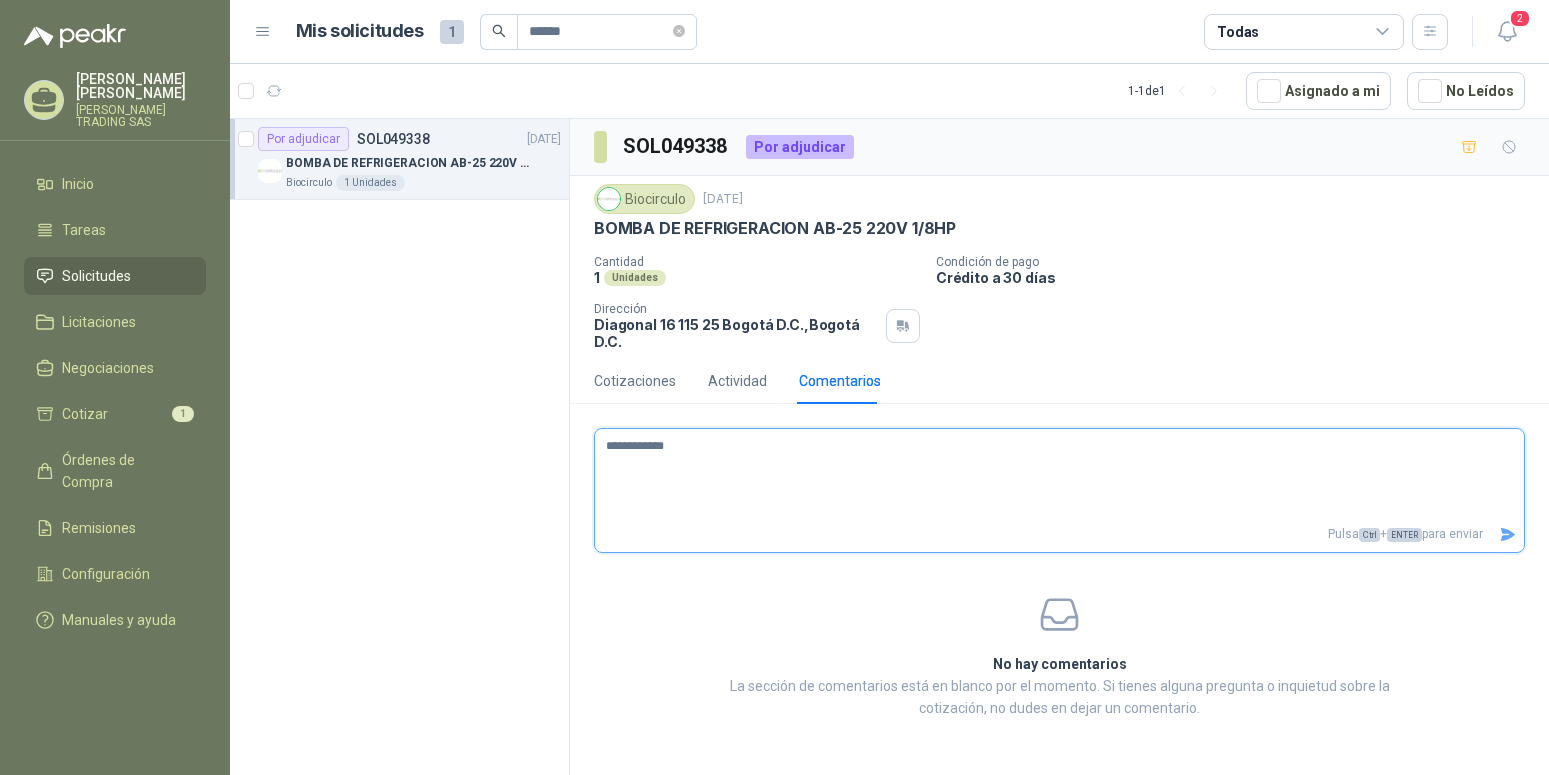 type 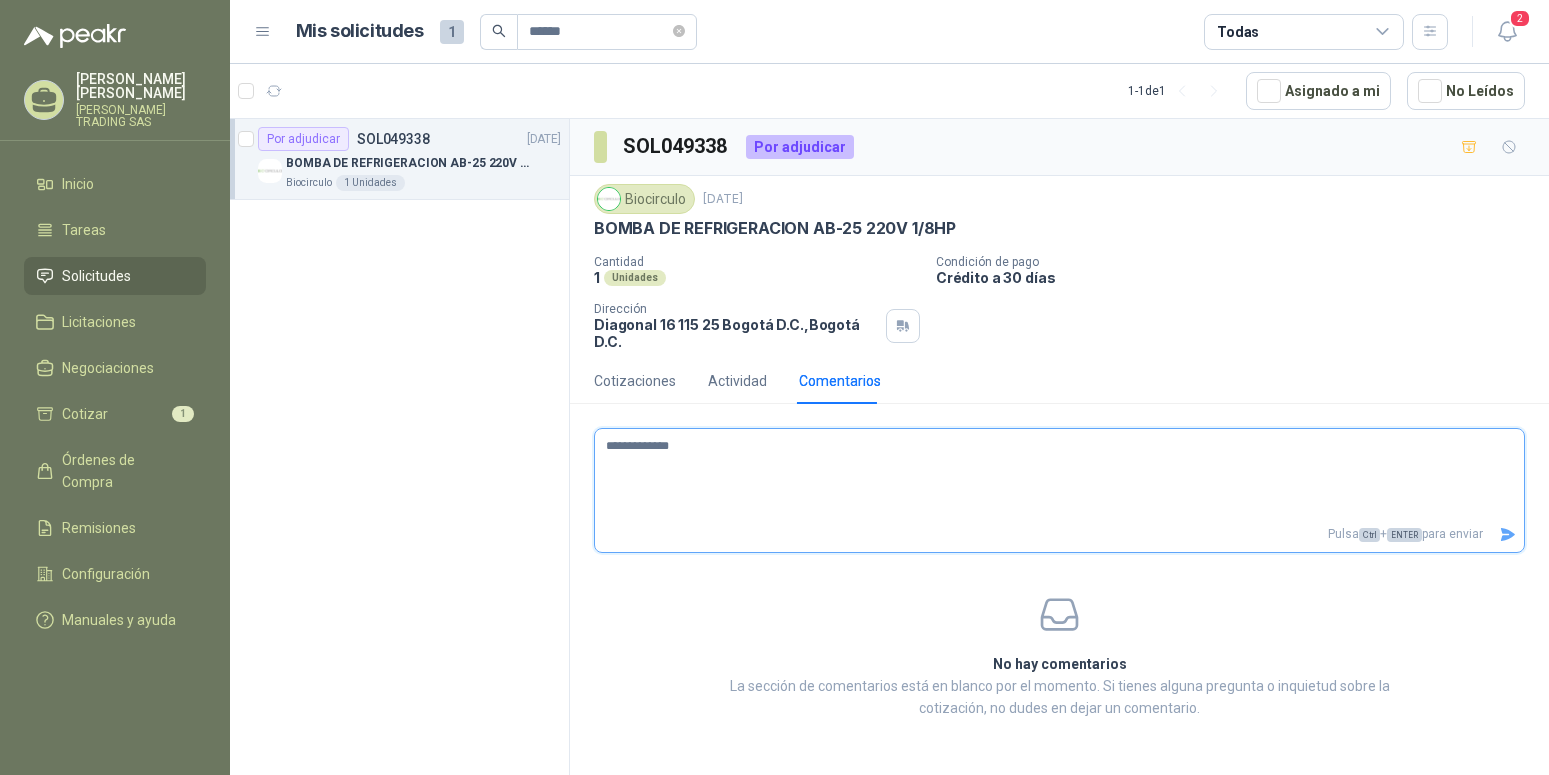 type 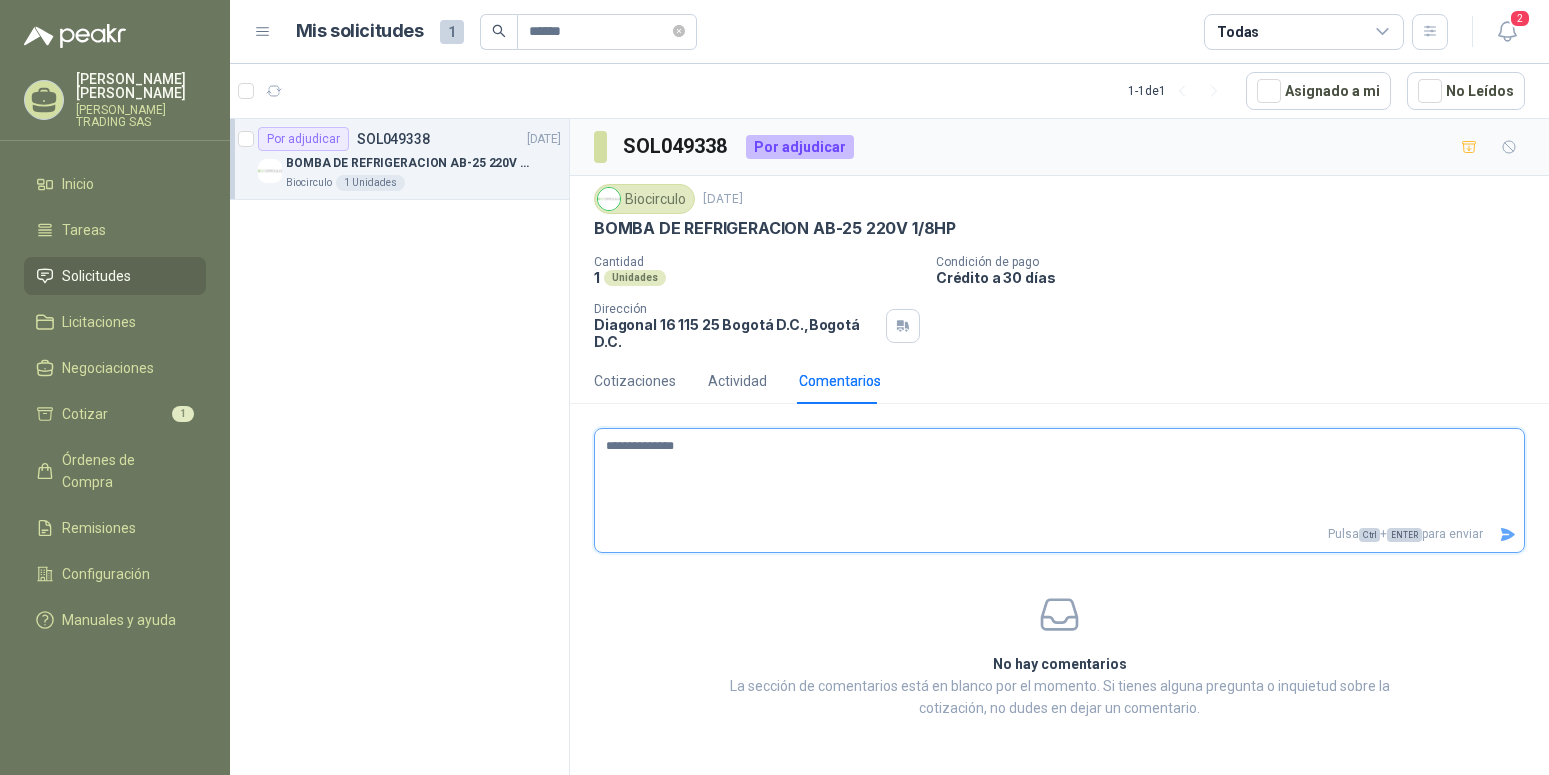 type 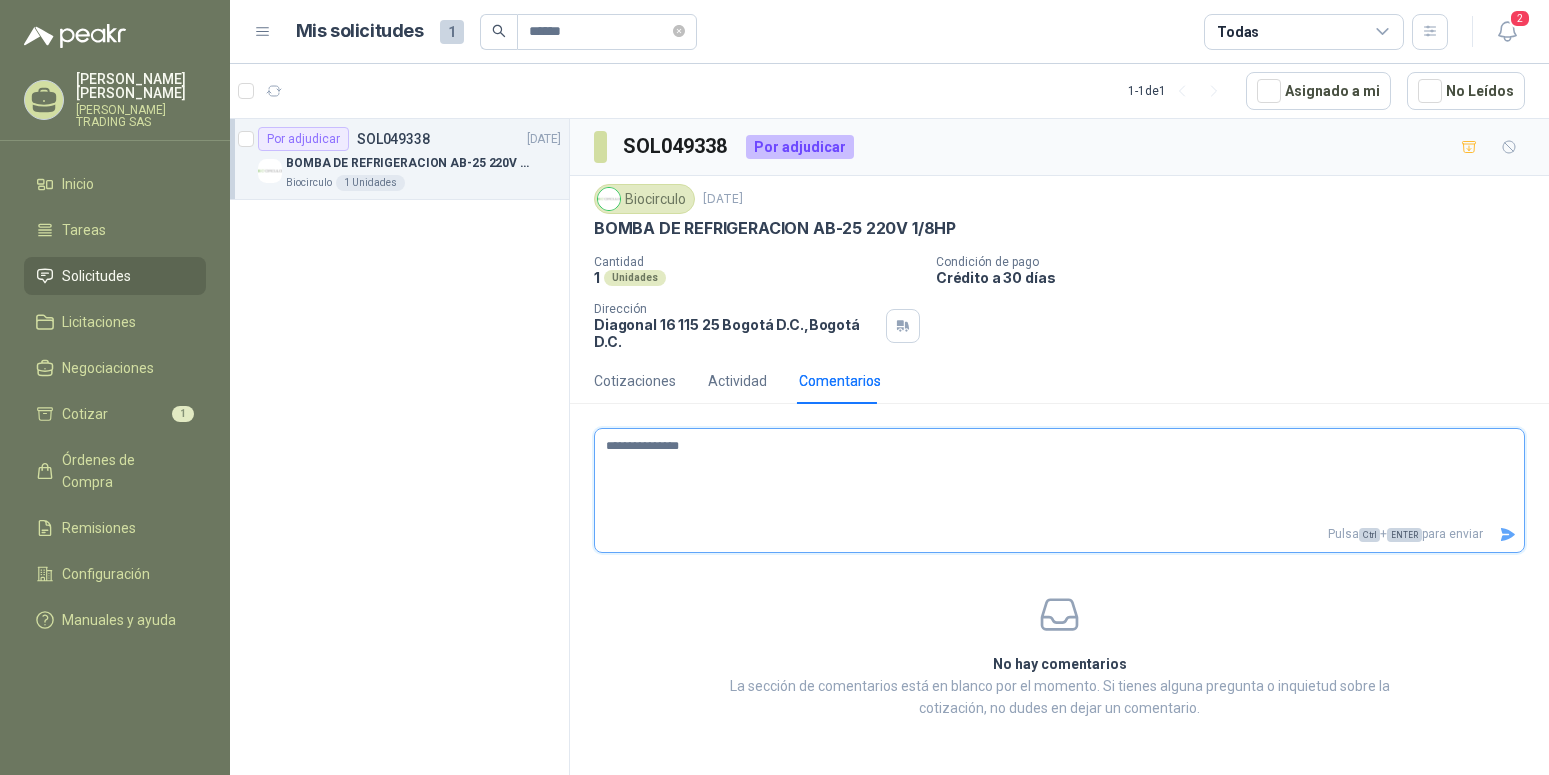 type 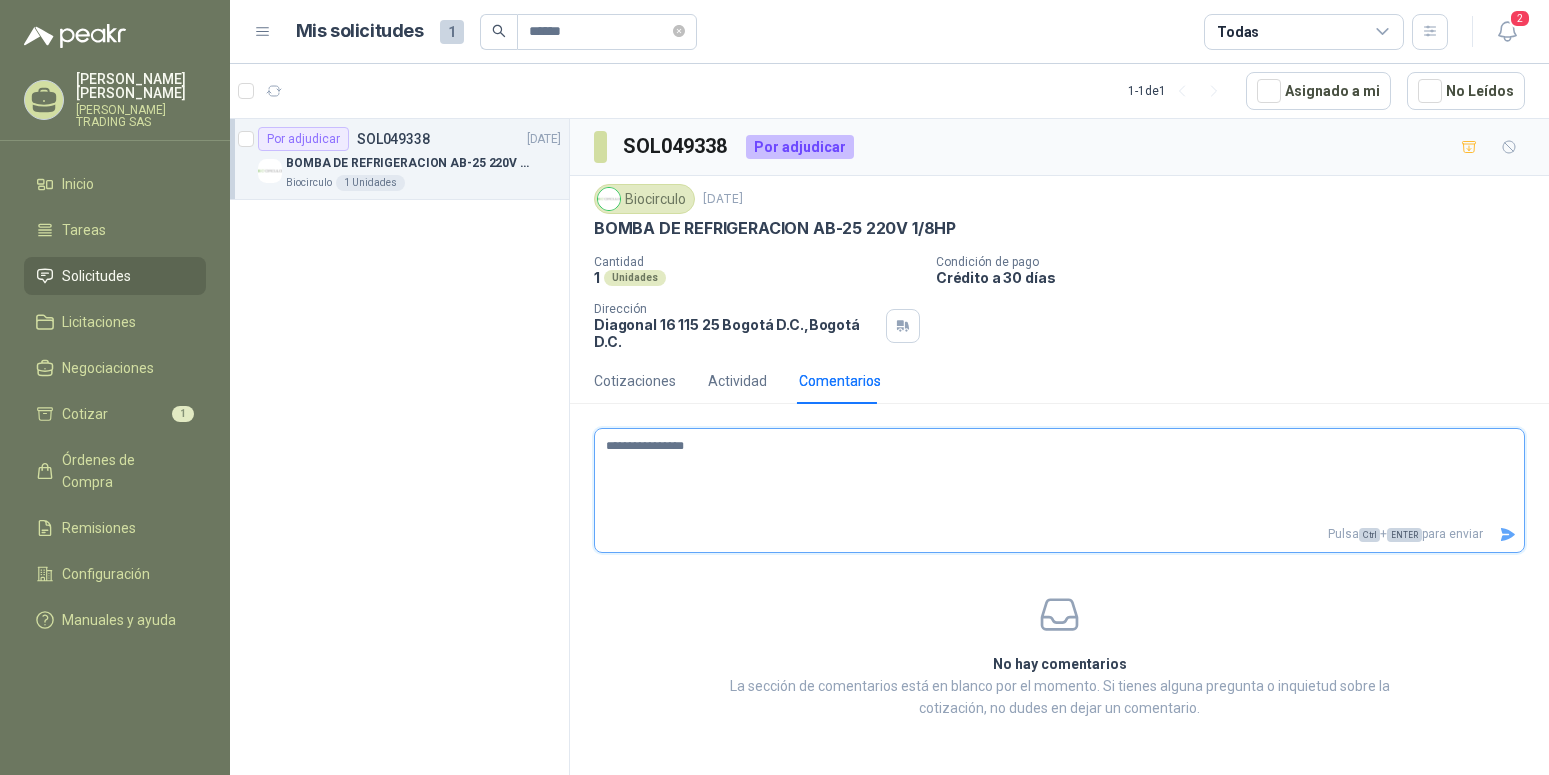 type 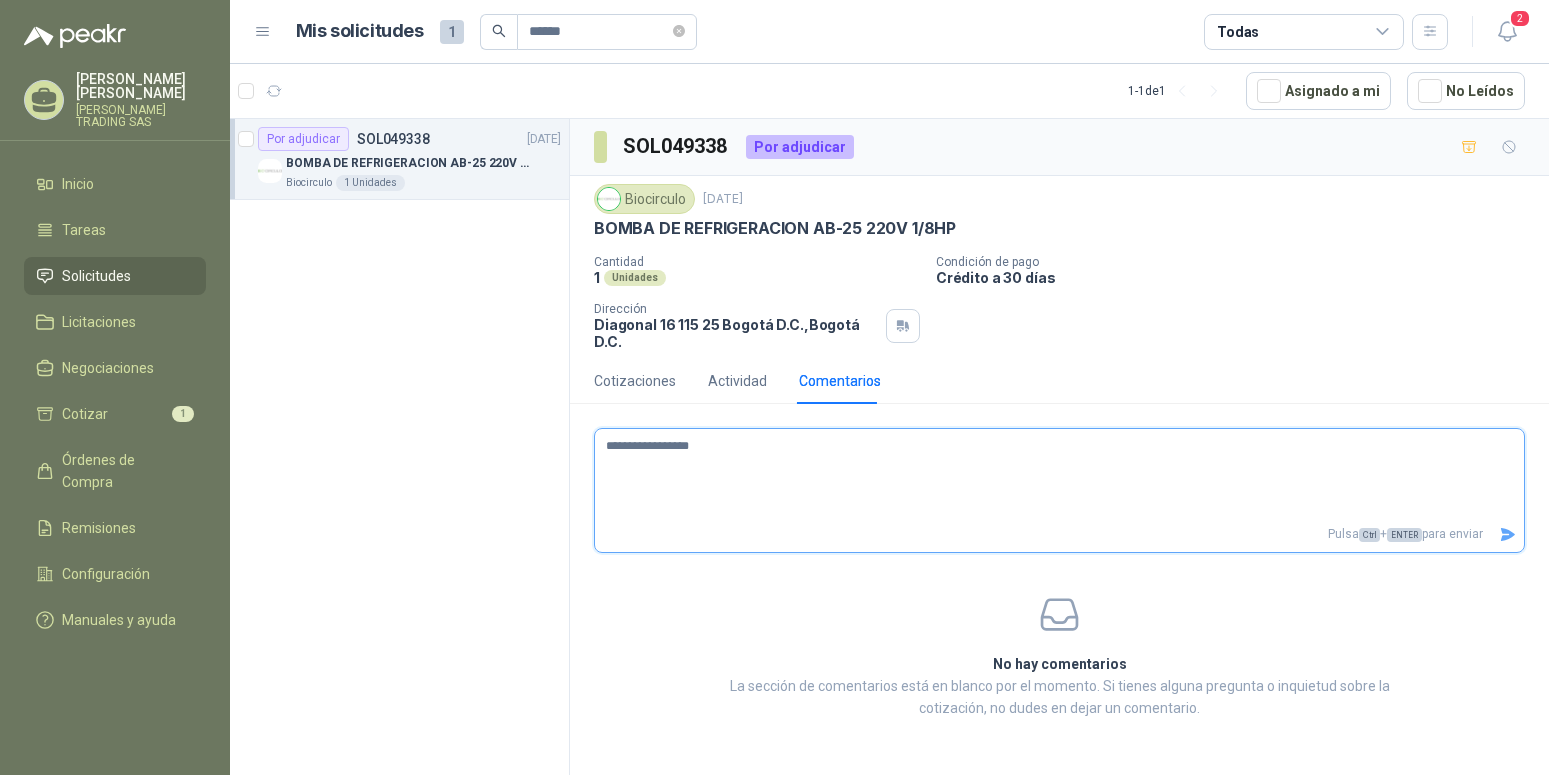type 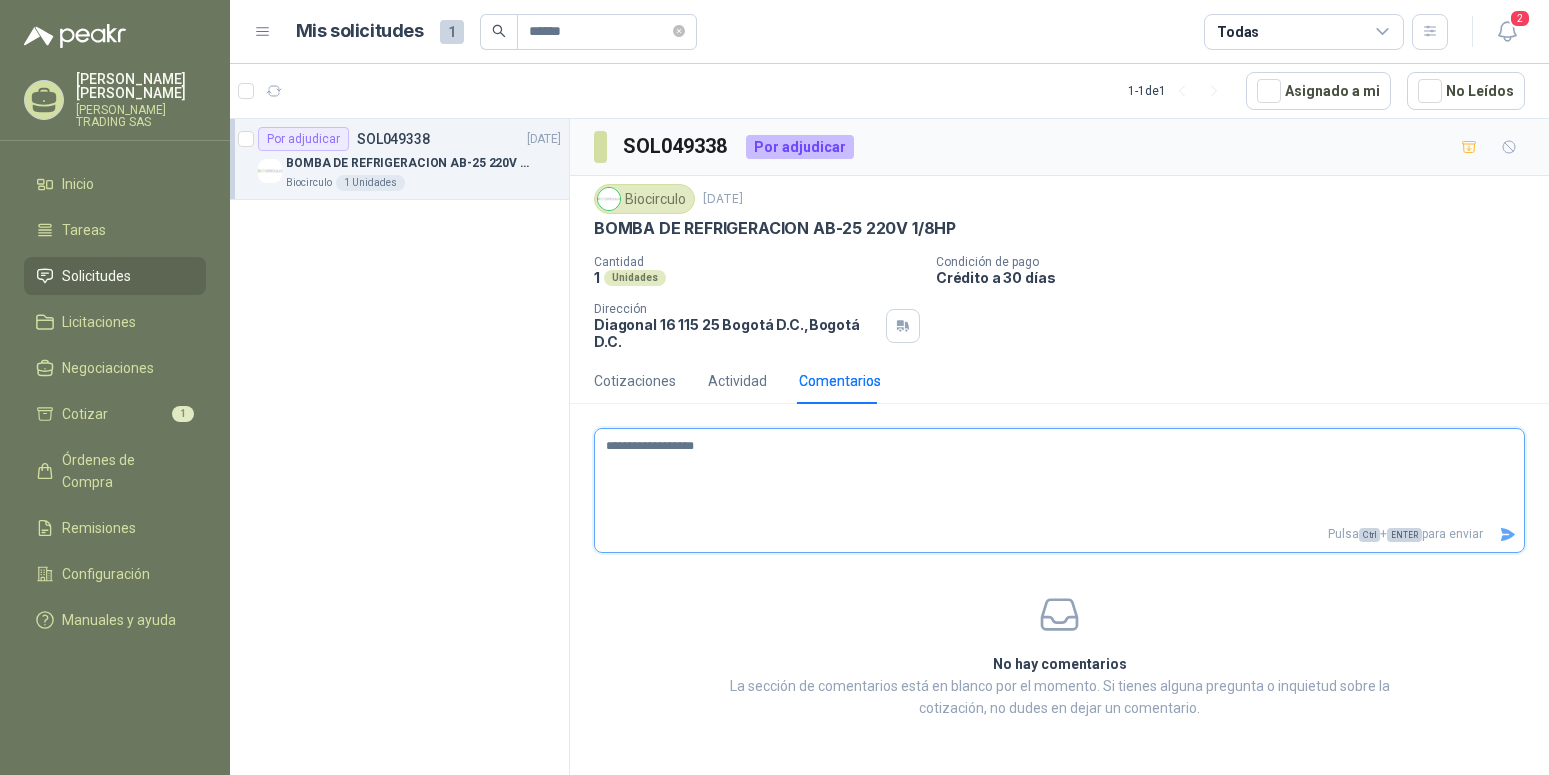 type 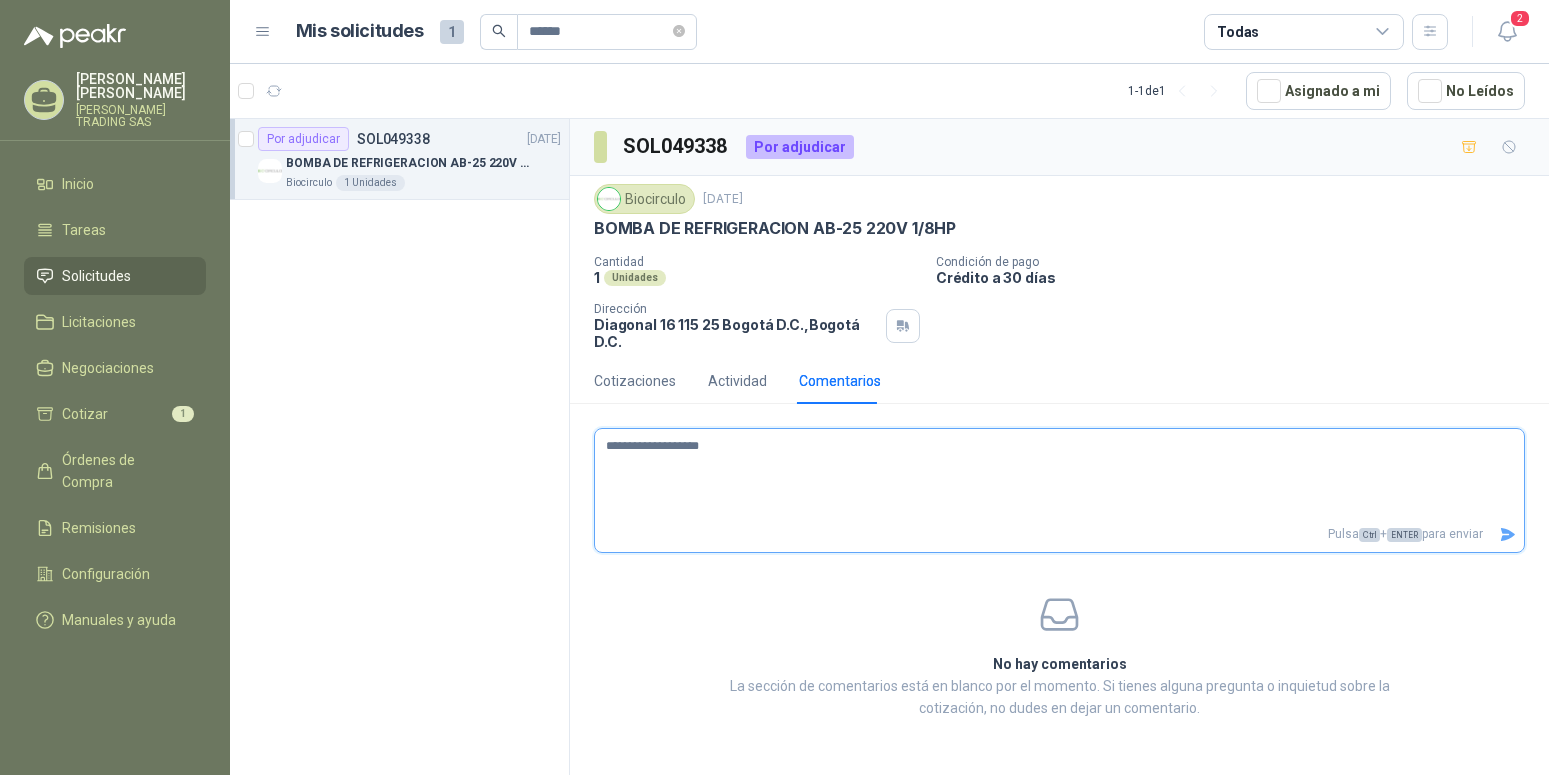 type 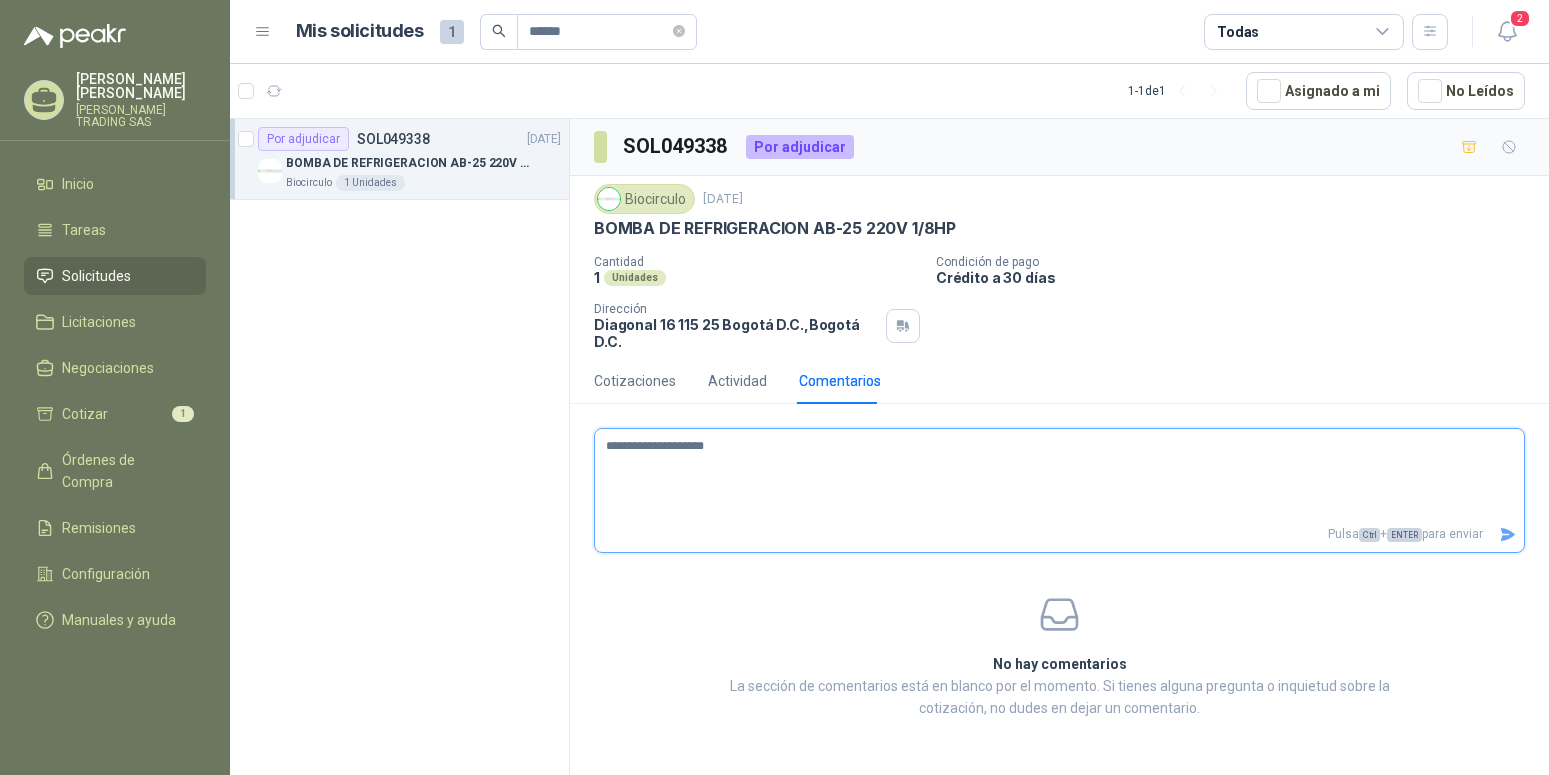 type 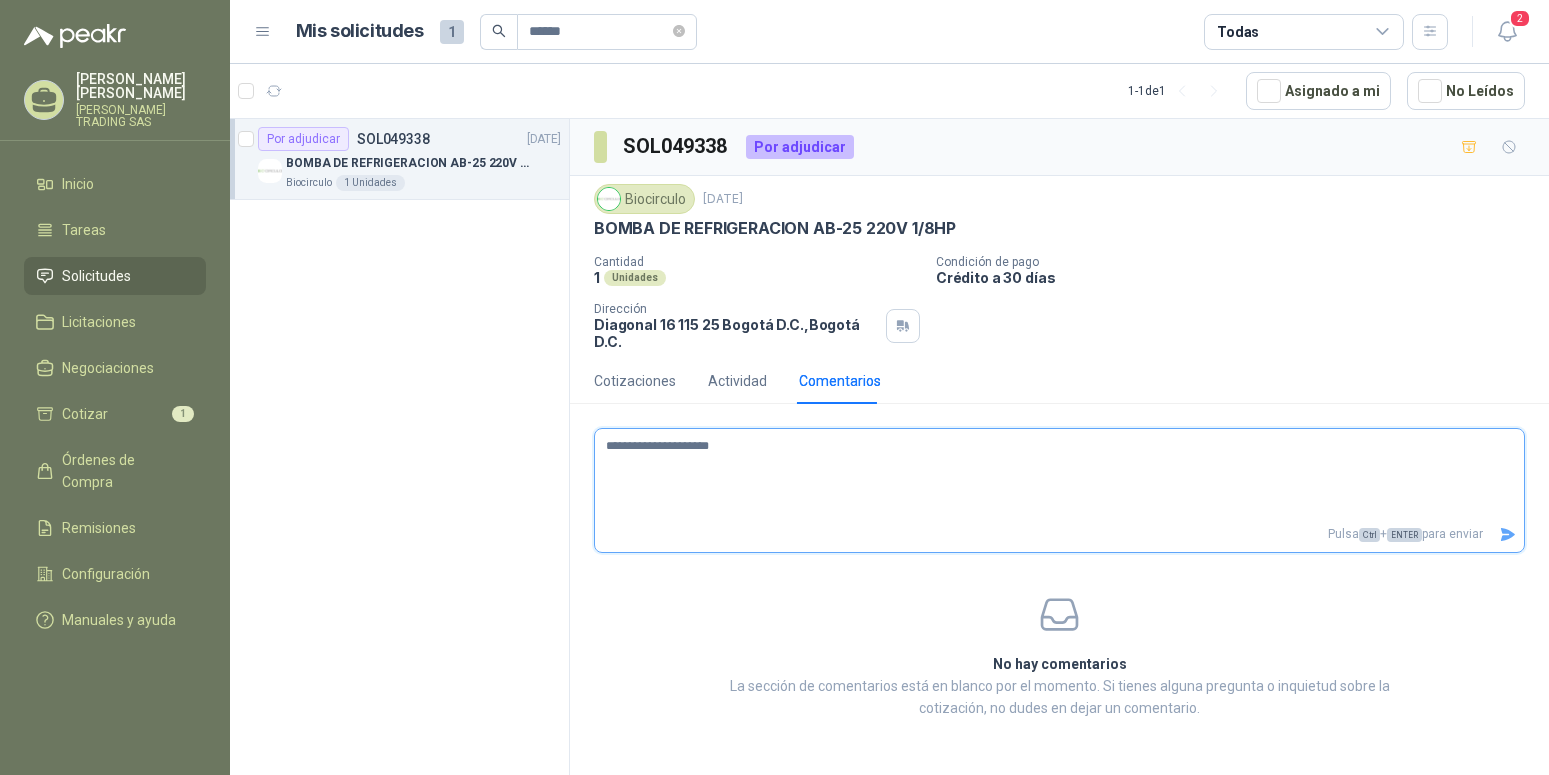 type 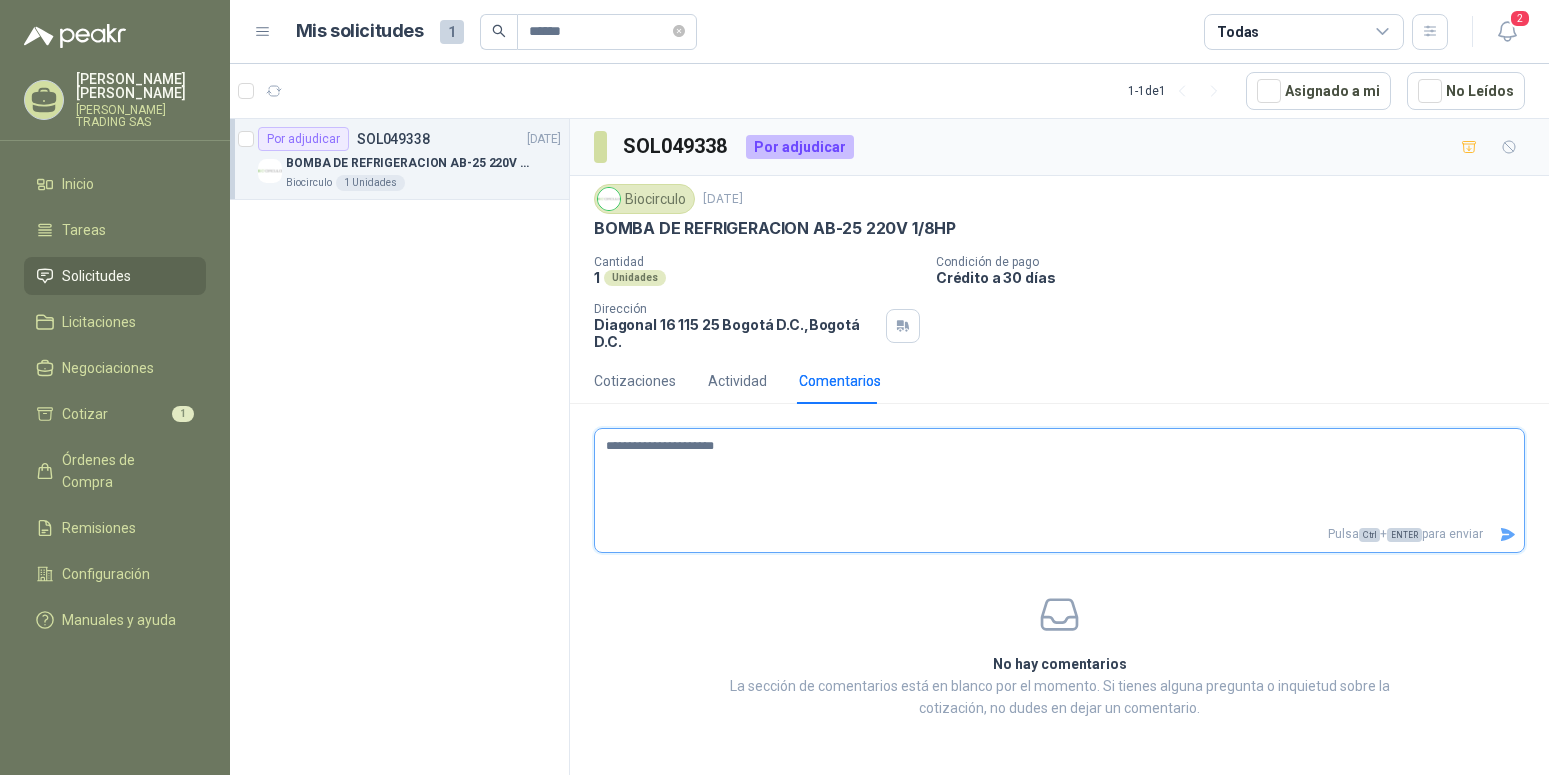 type 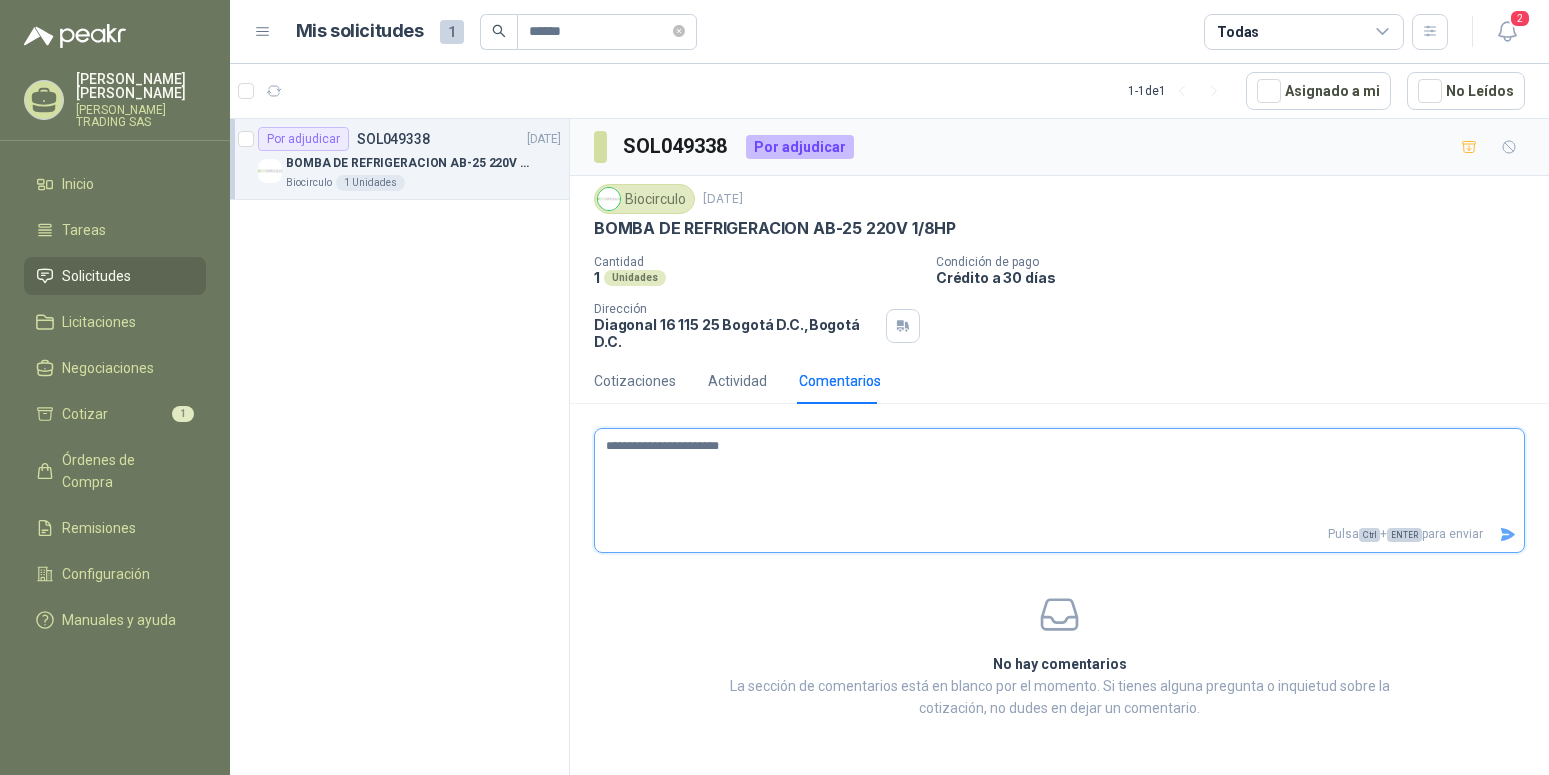 type 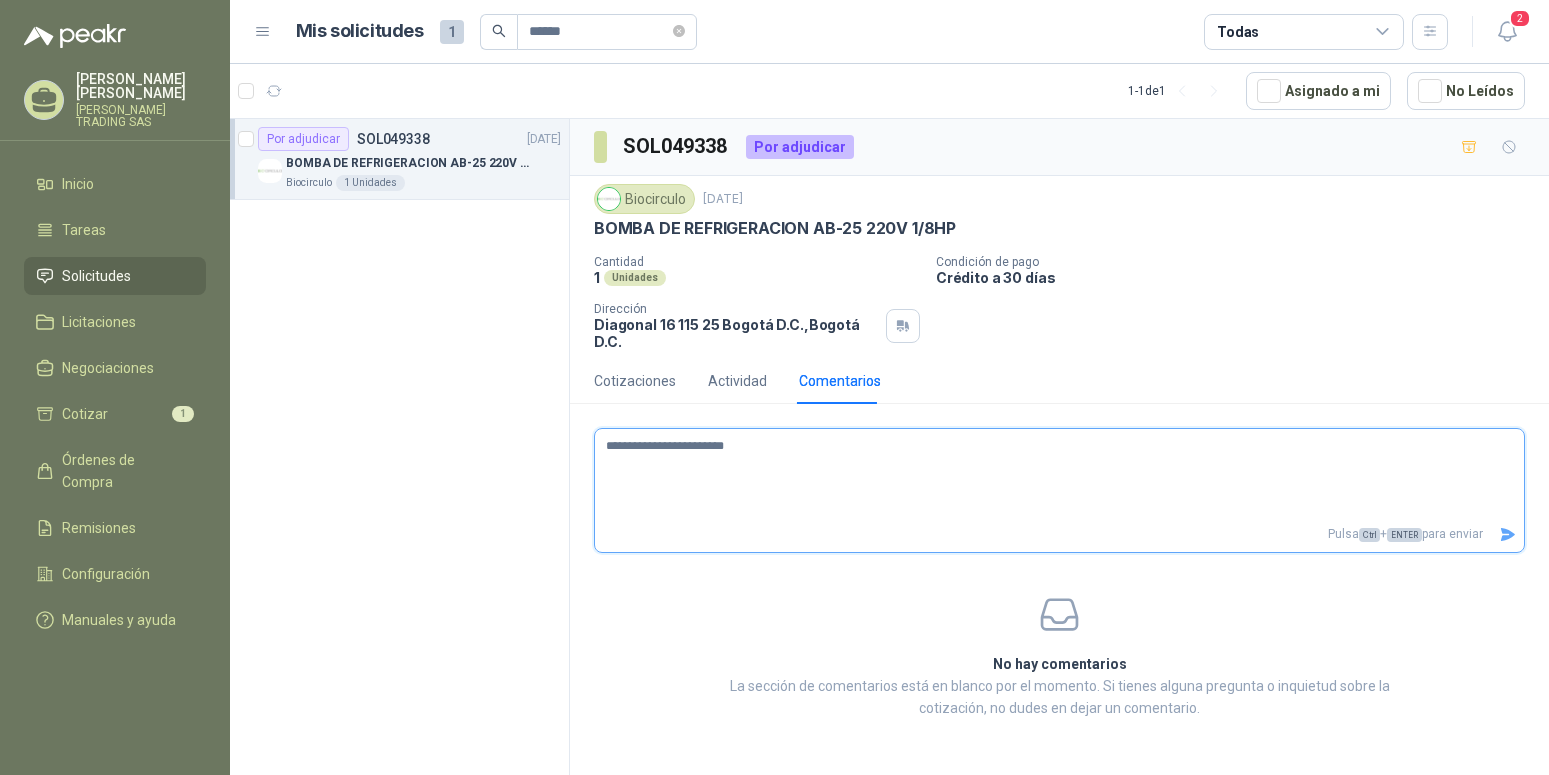 type 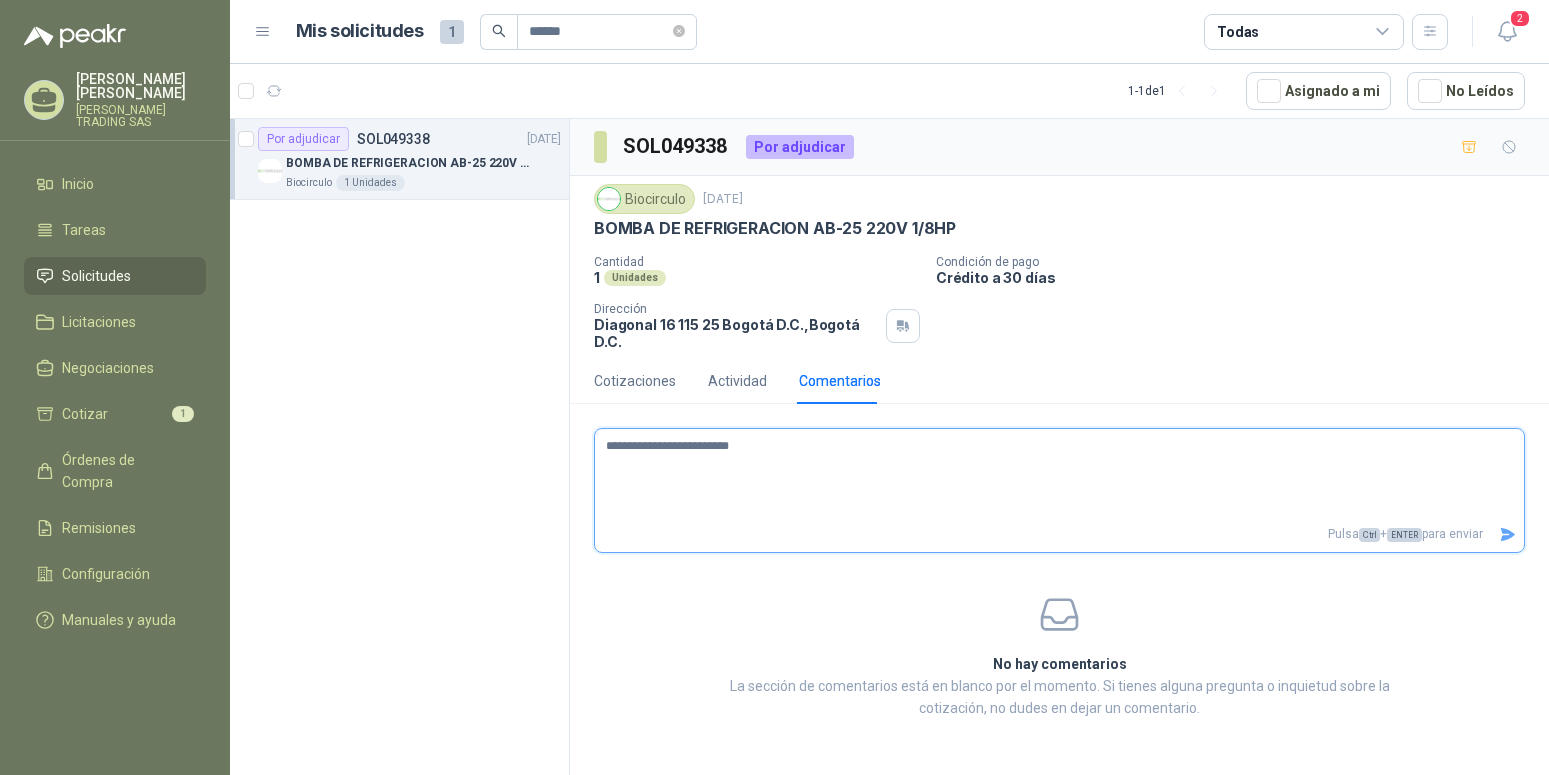 type 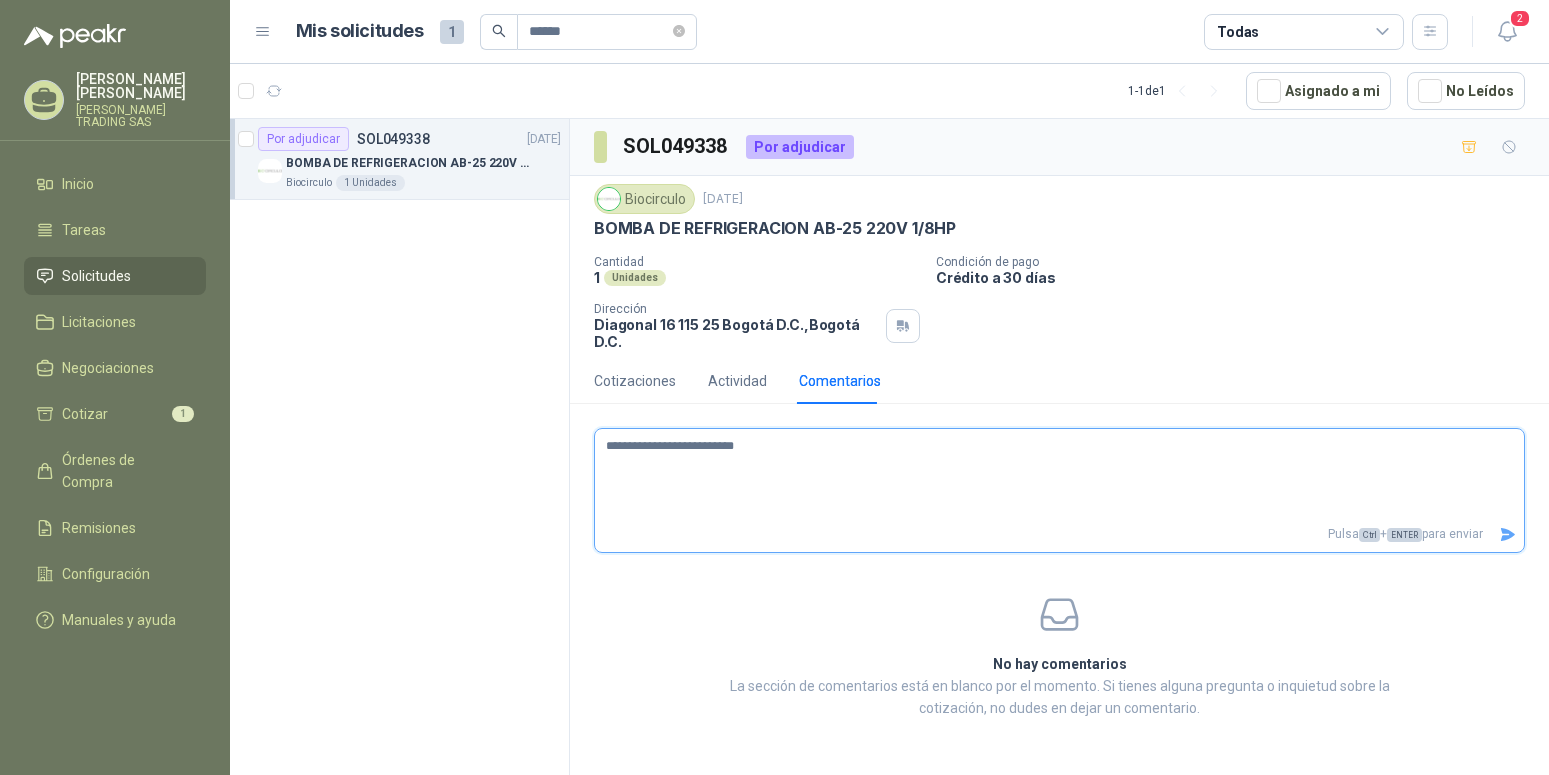 type 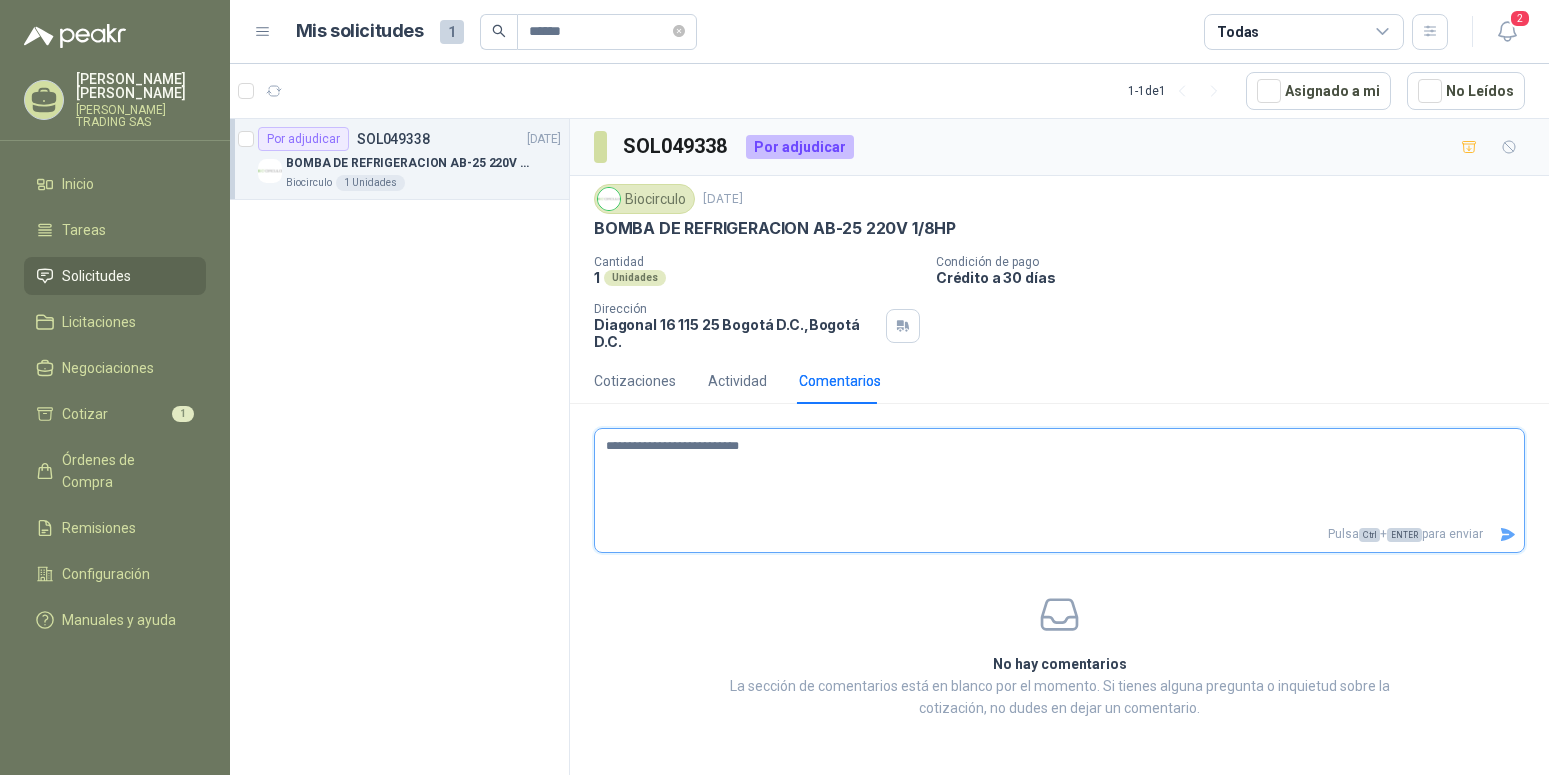 type 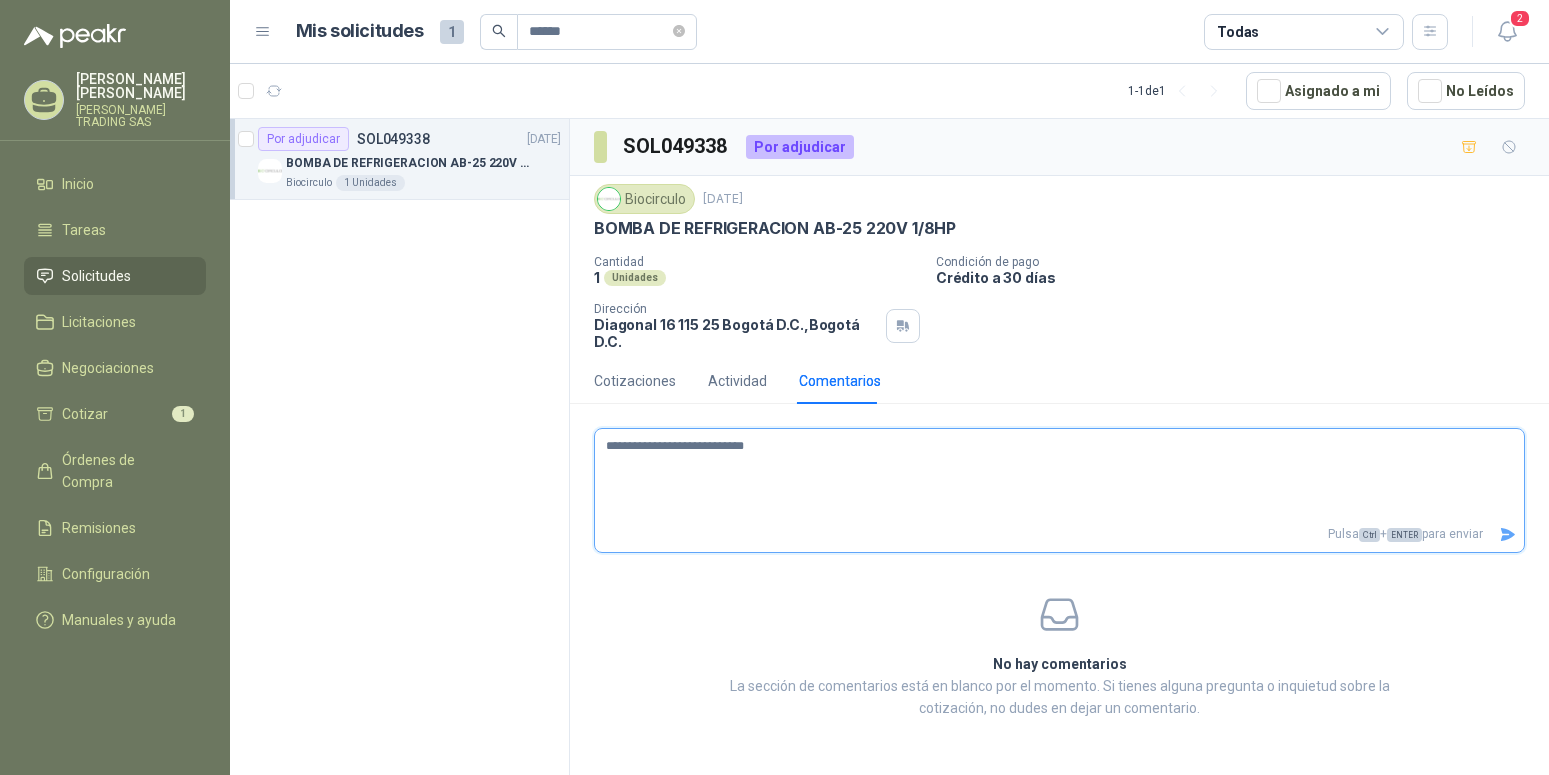 type 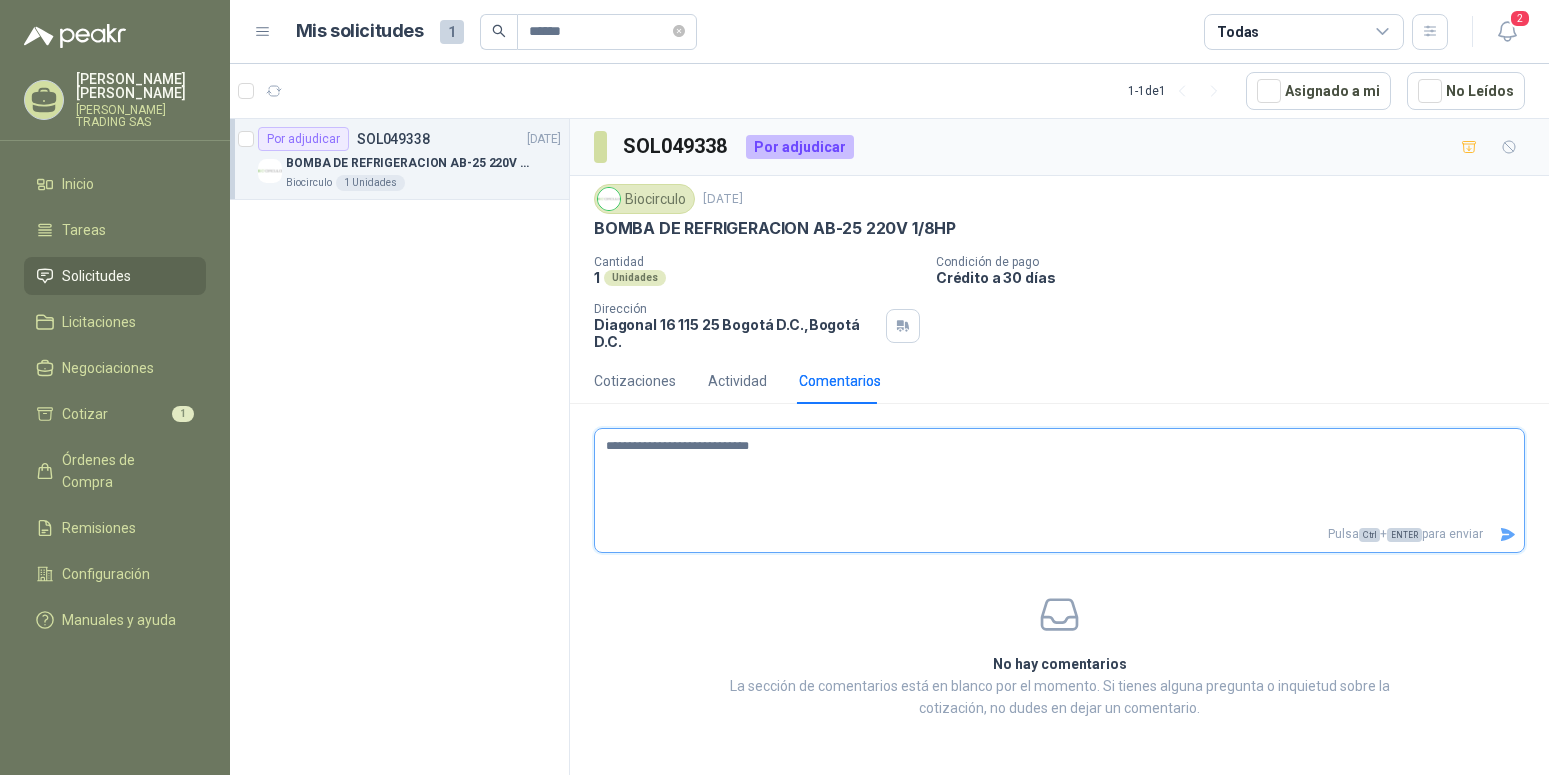 type 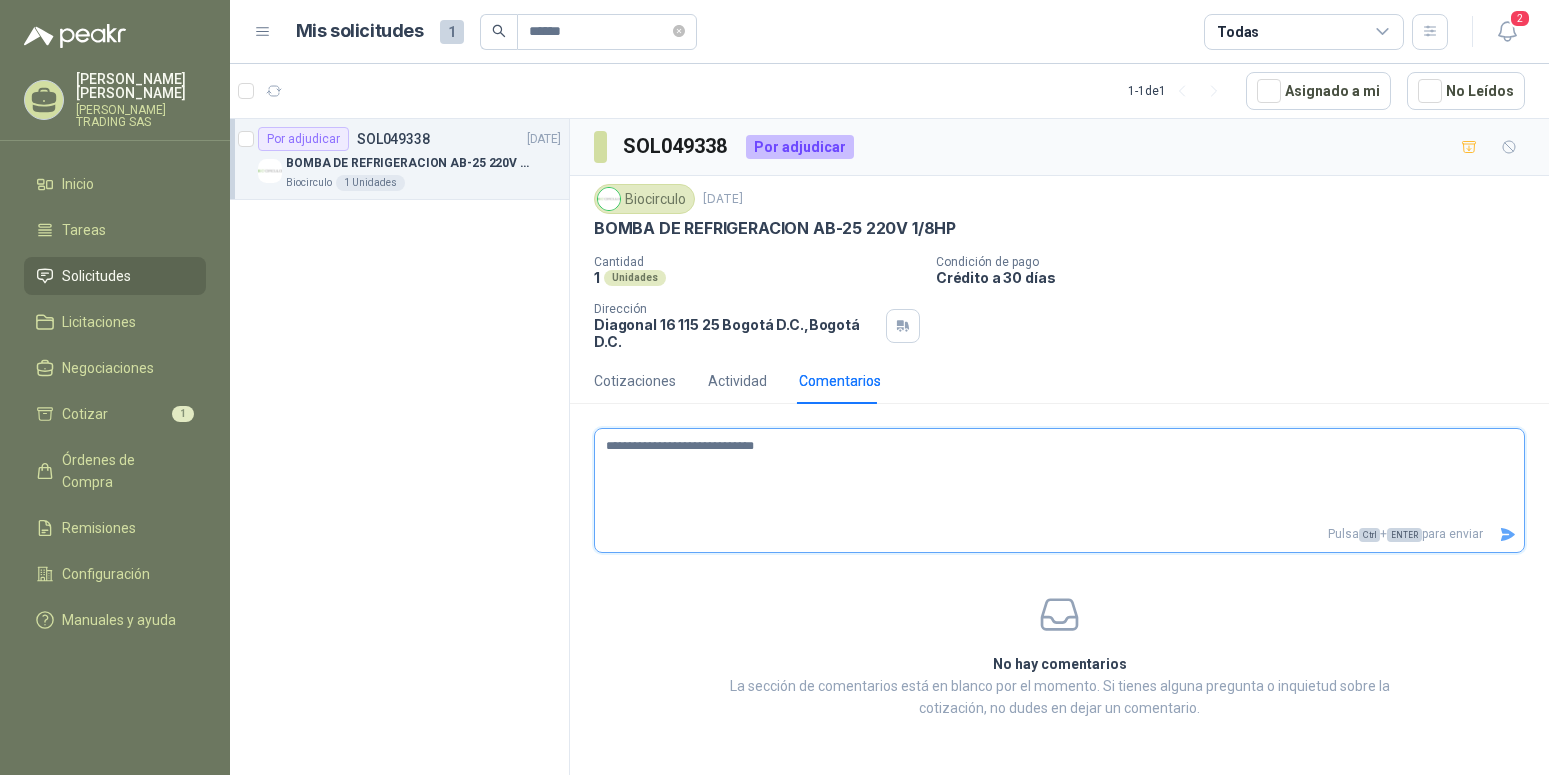 type 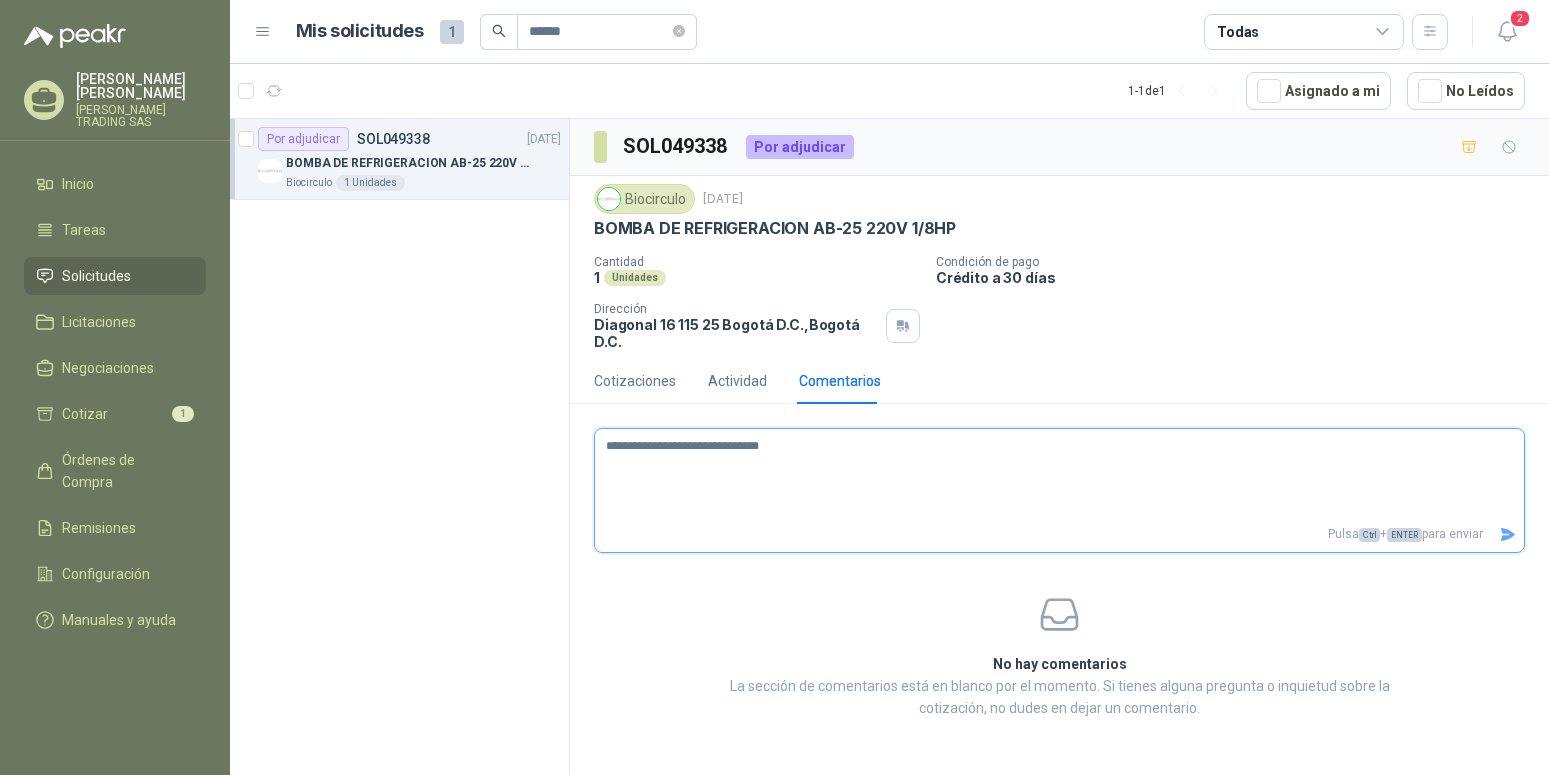 type 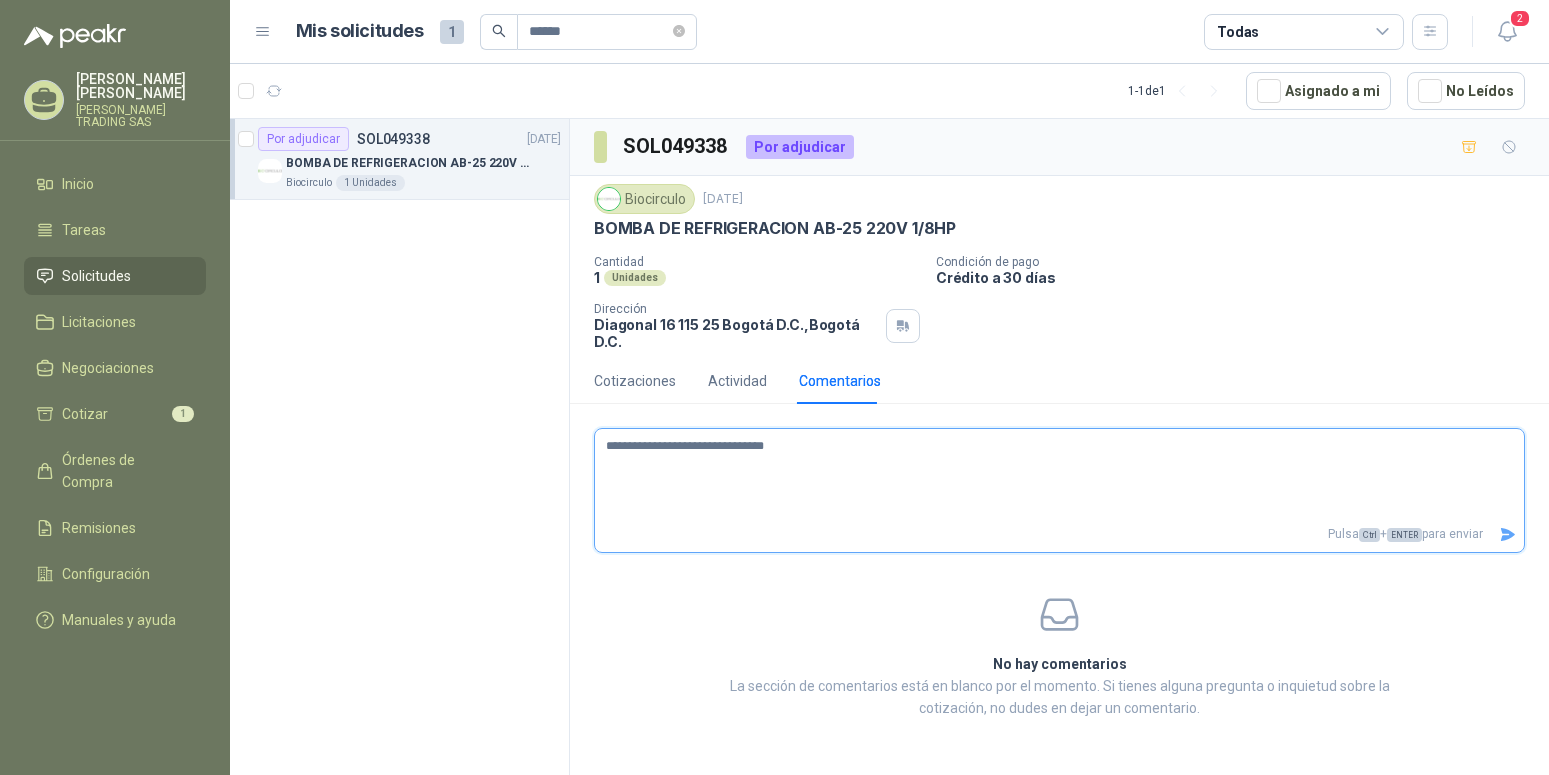 type 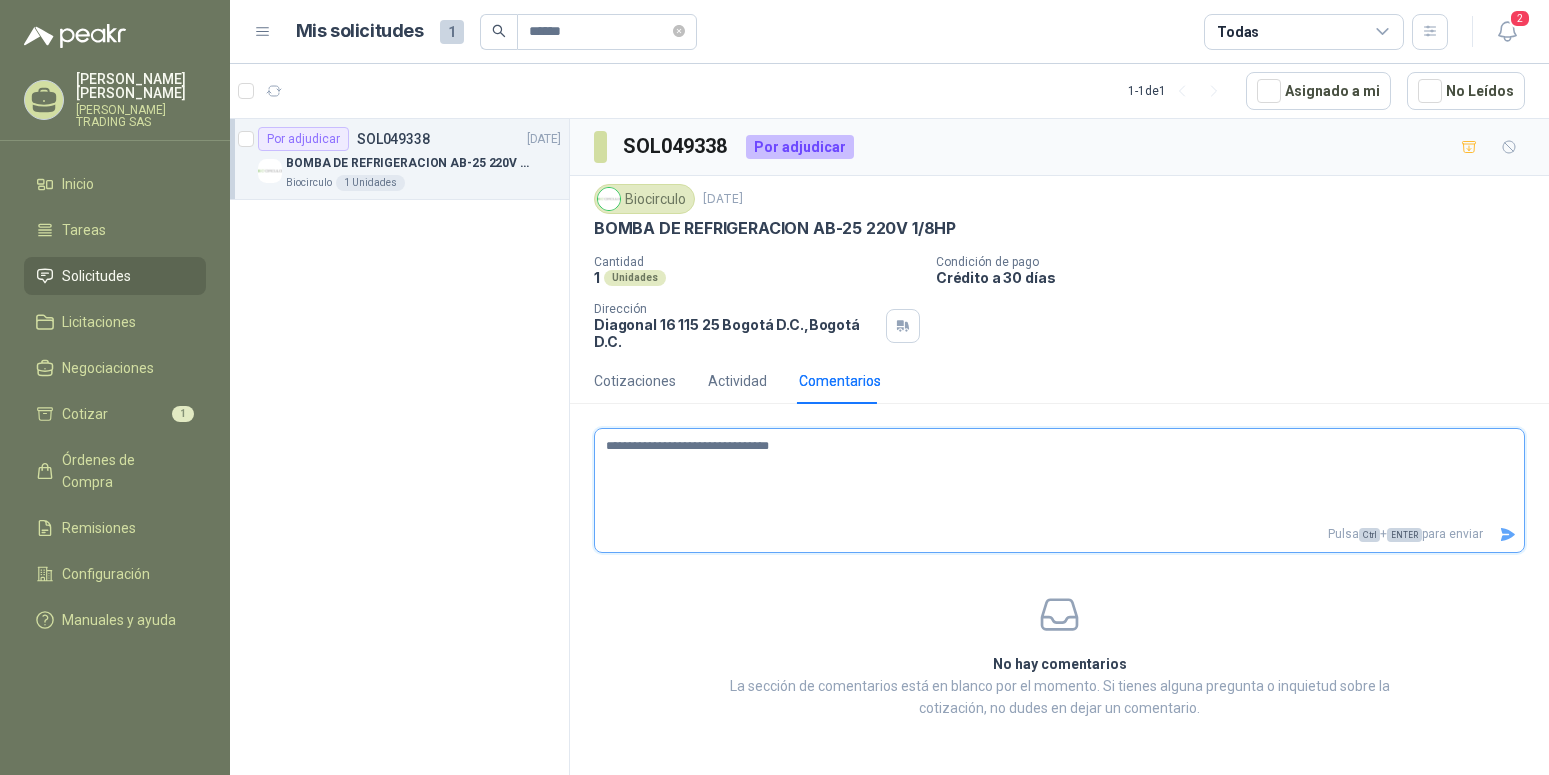 type 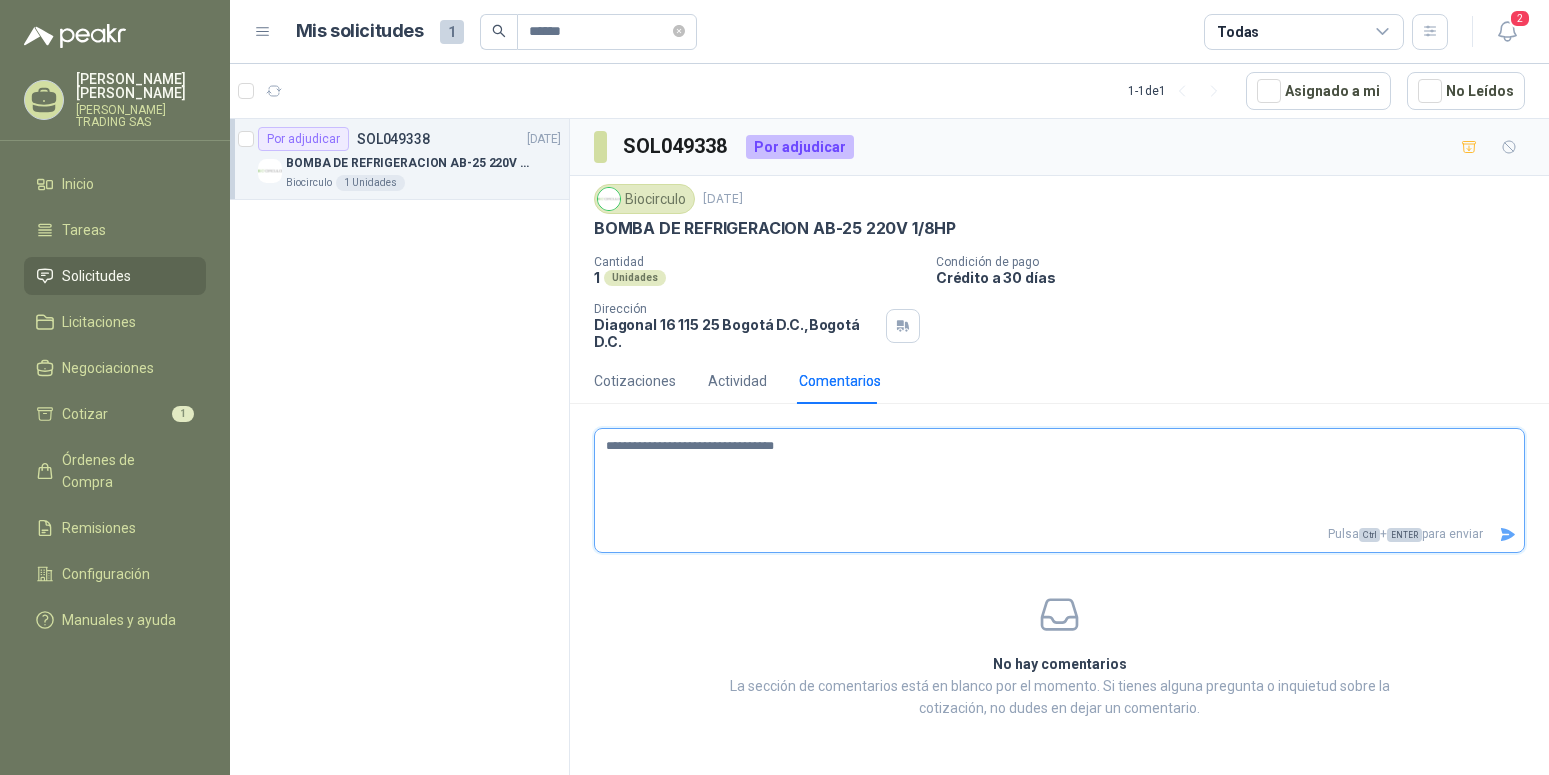 type 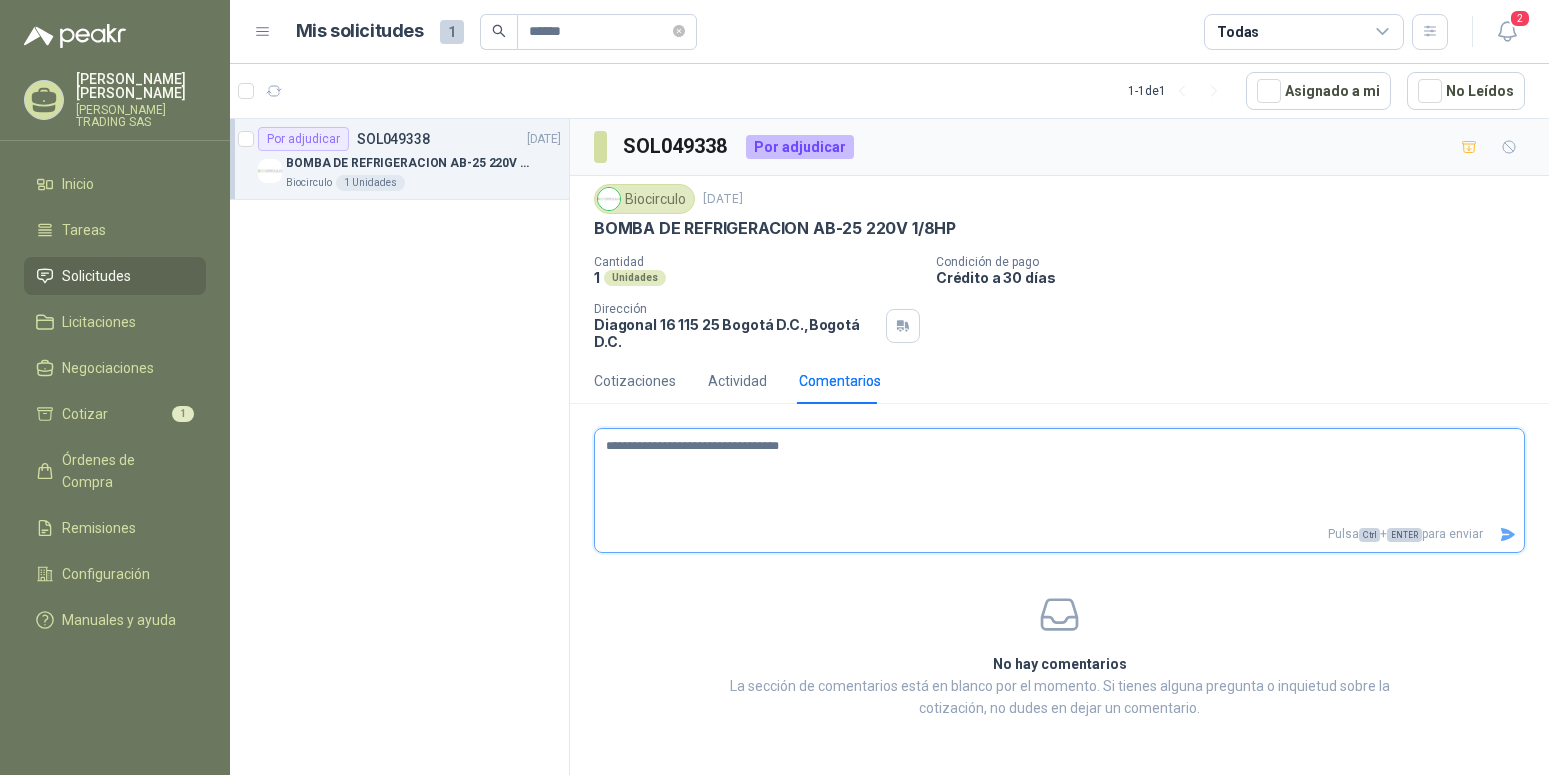 type 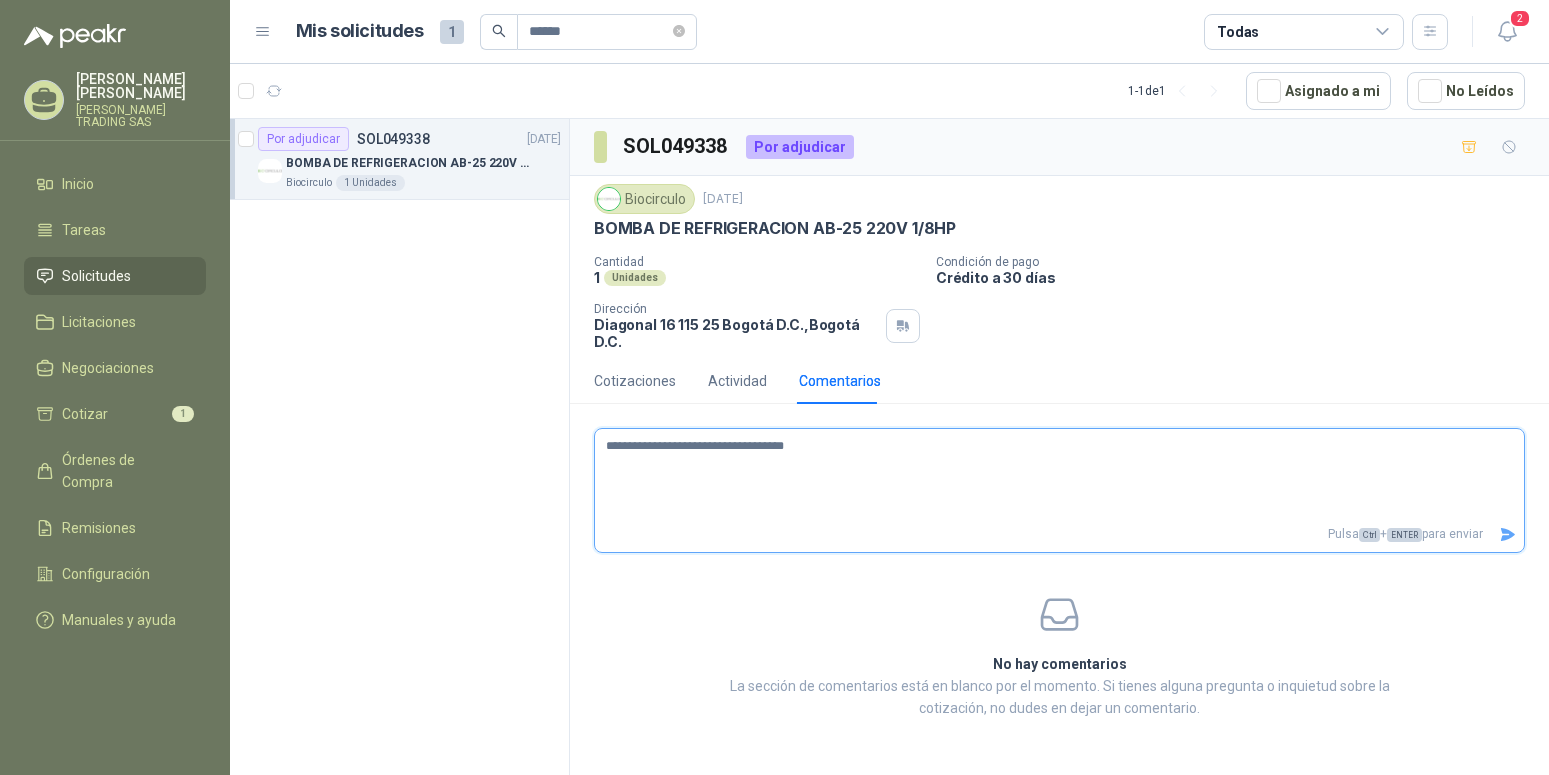 type 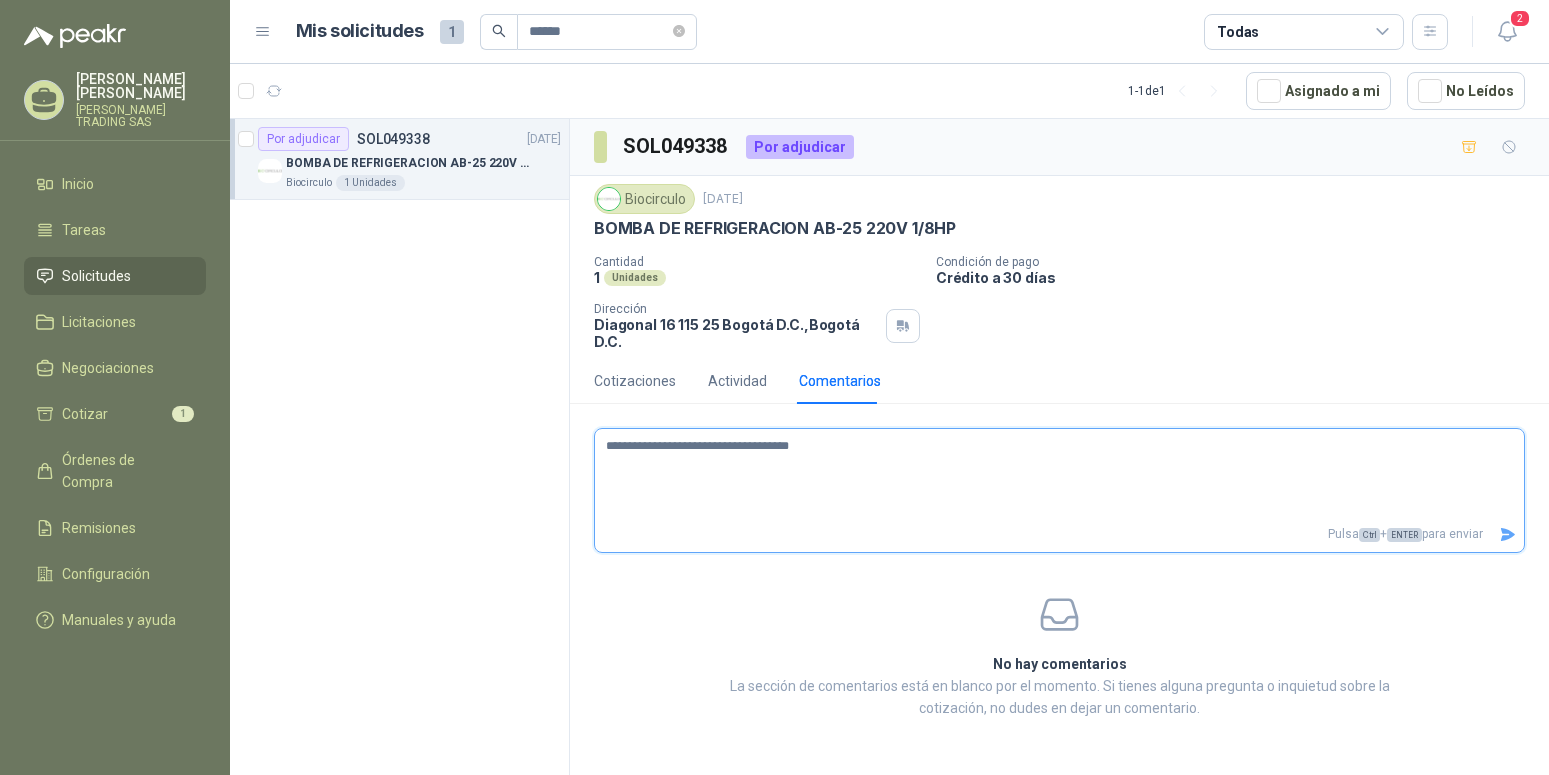 type 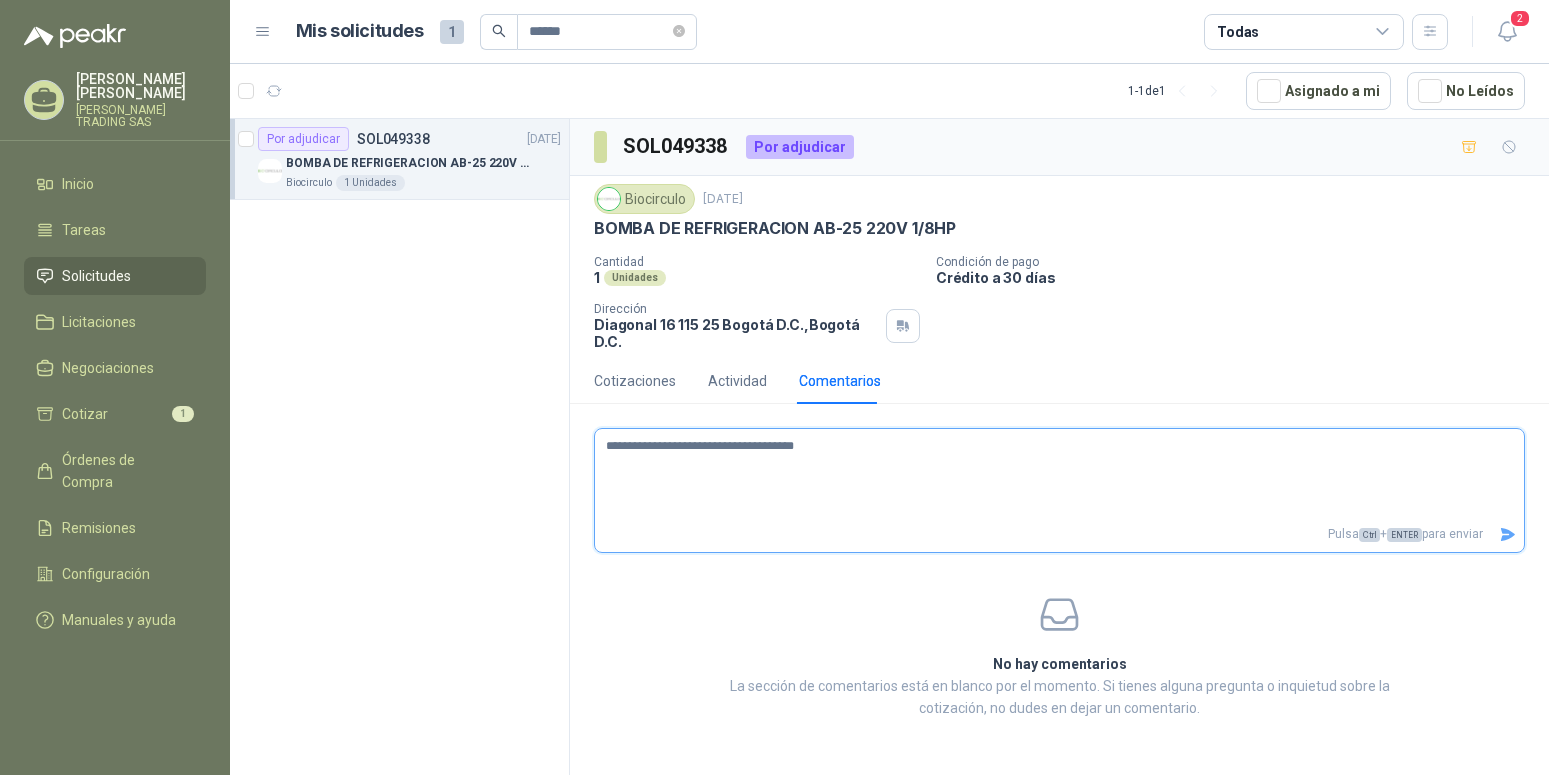 type 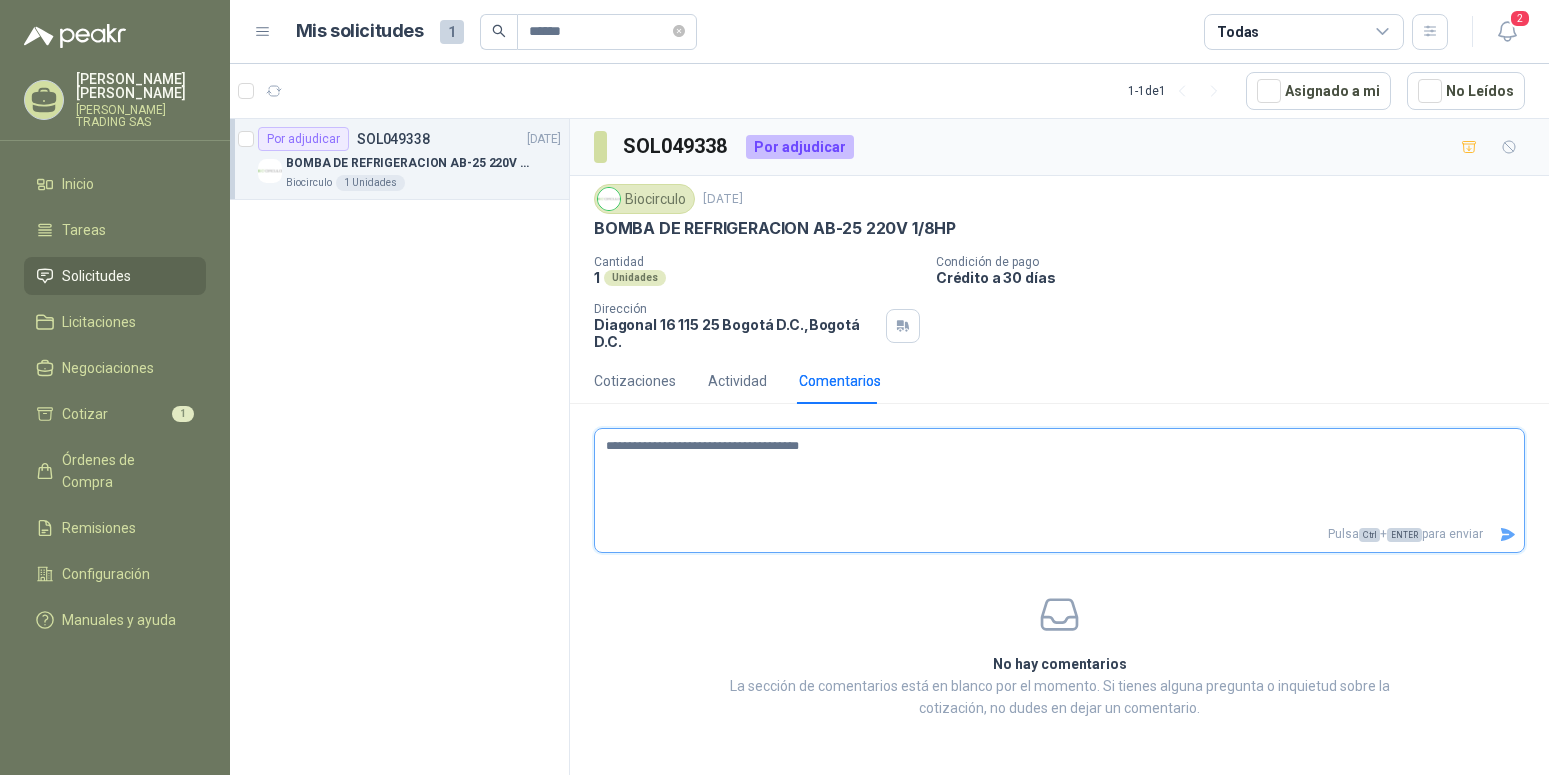 type 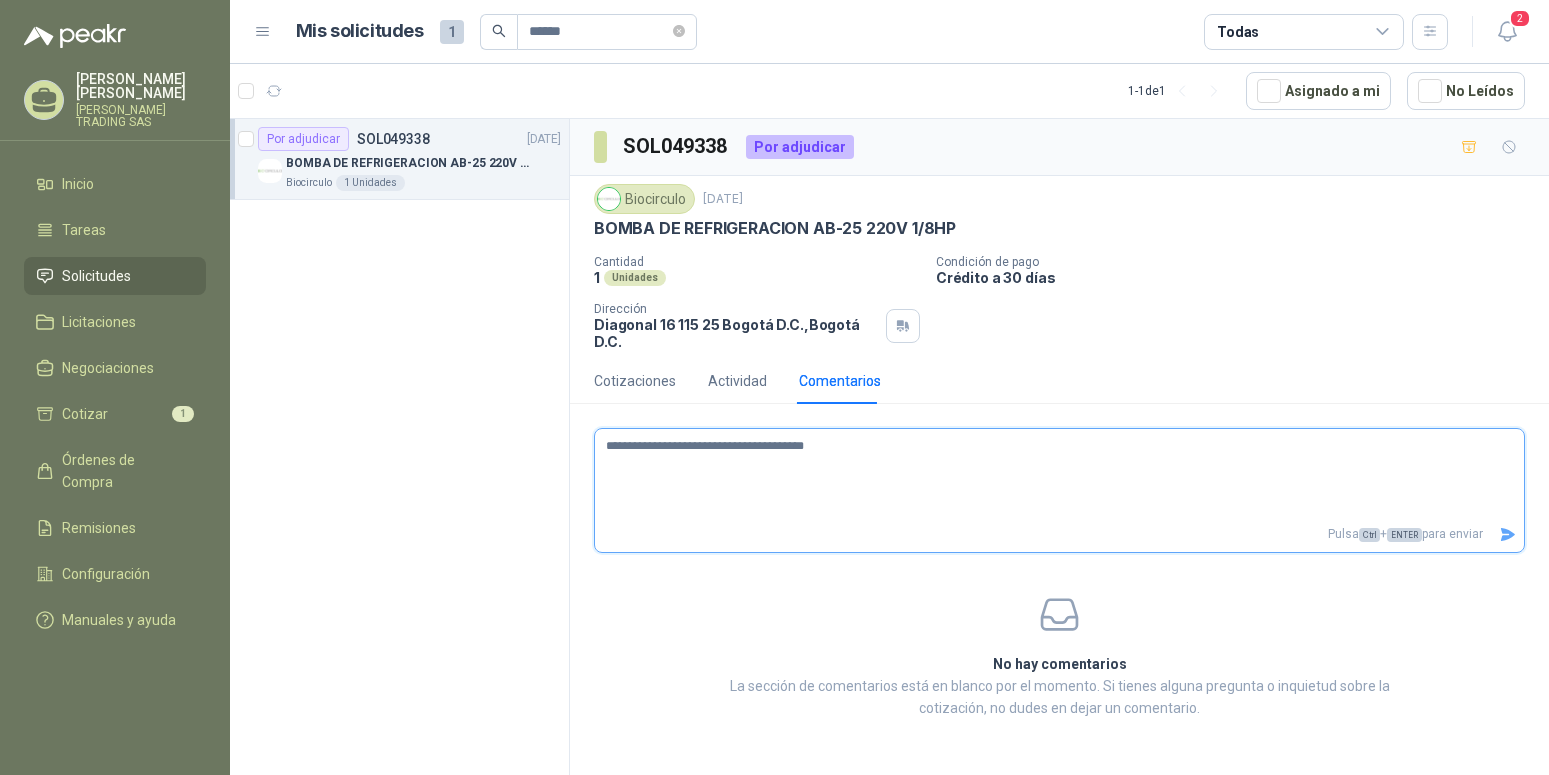 type 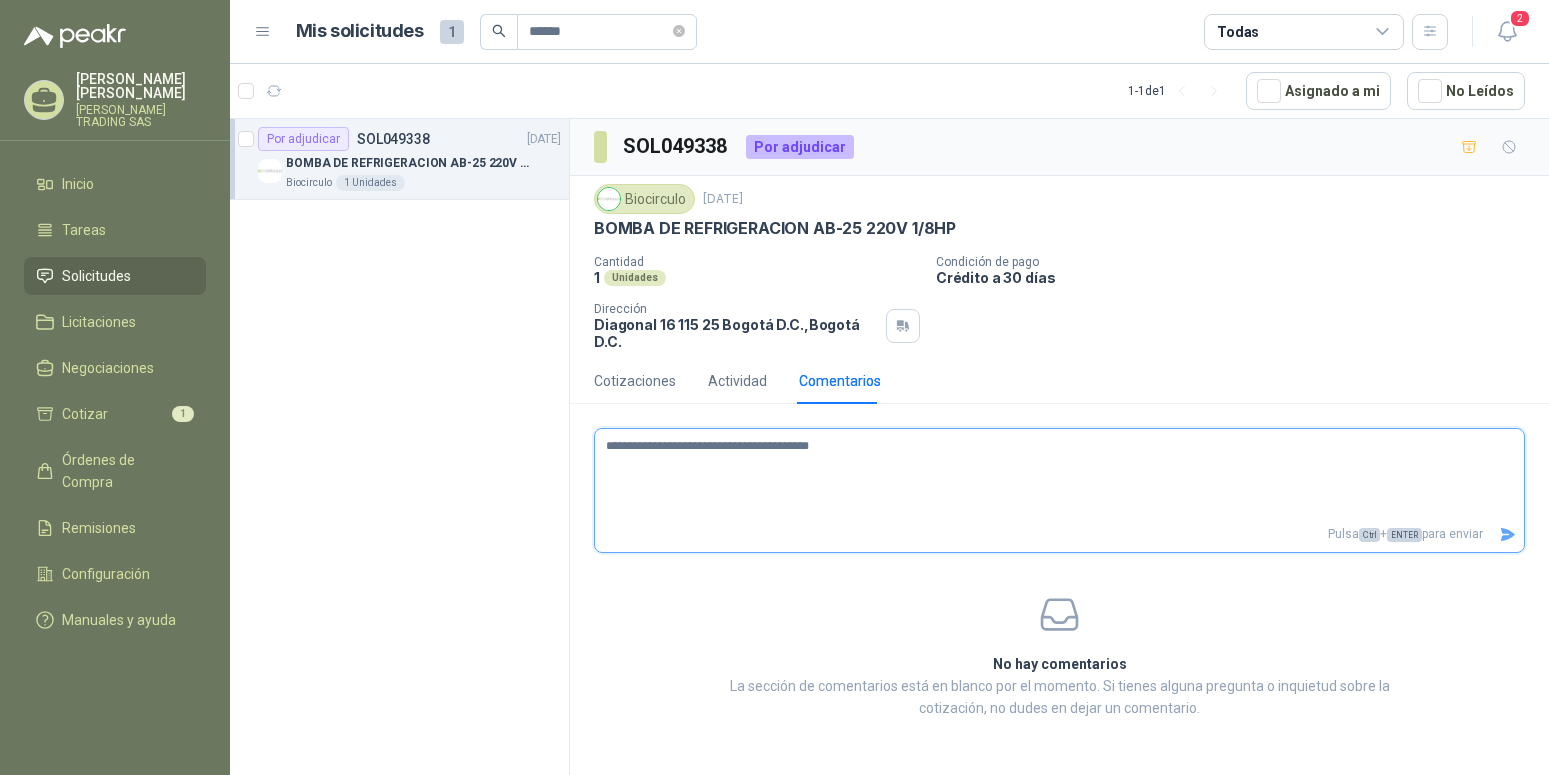 type 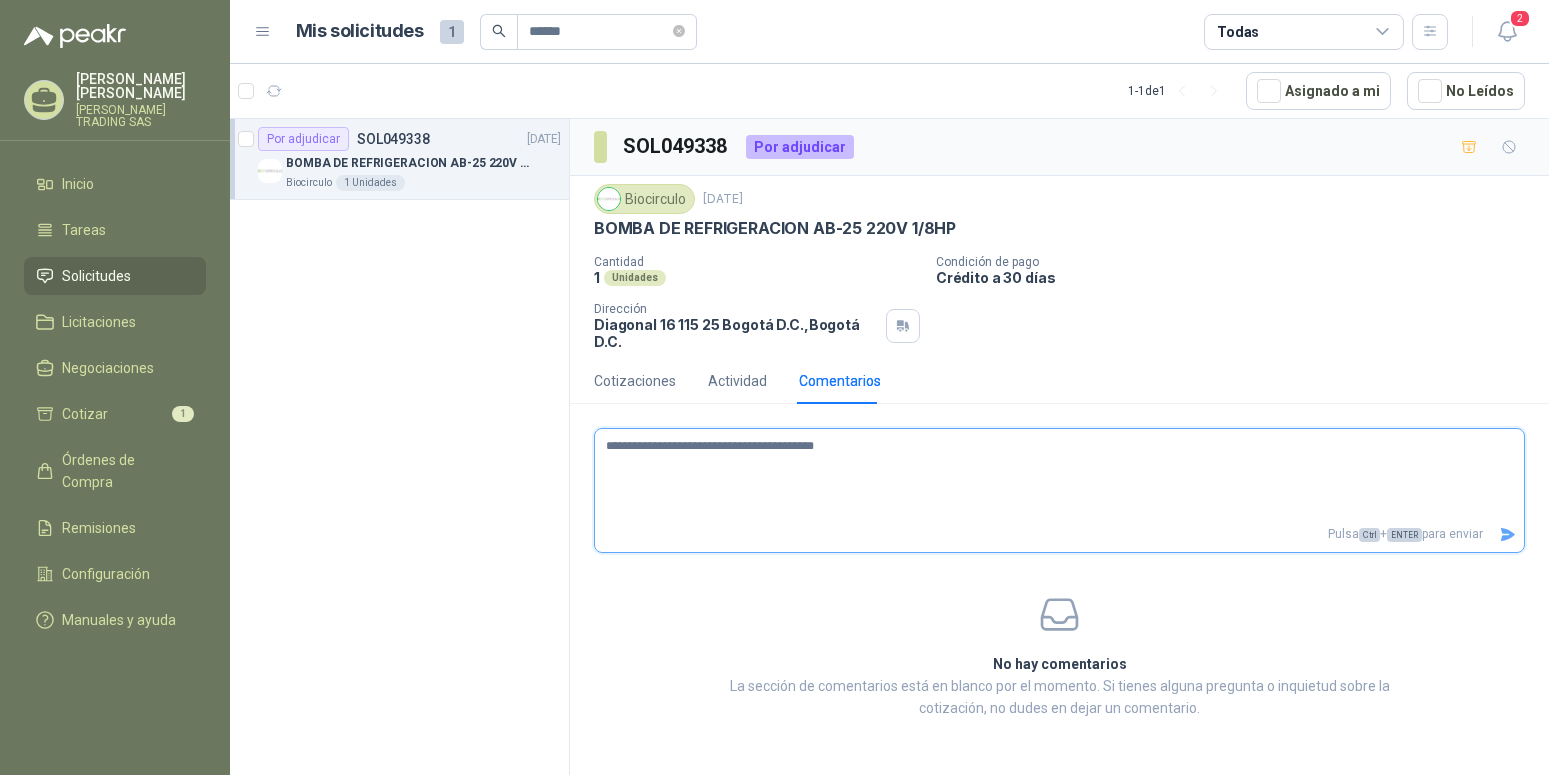 type 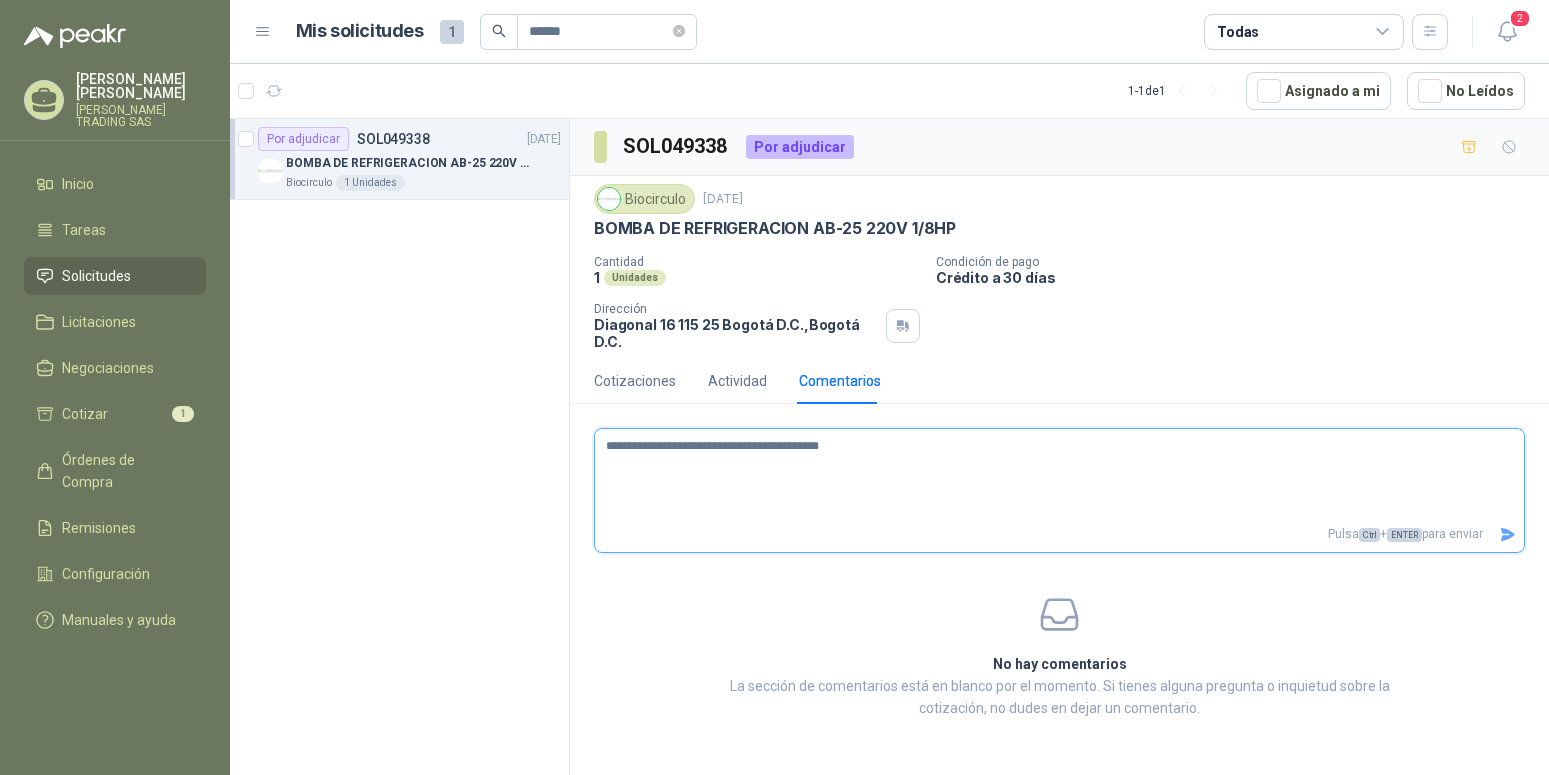 type 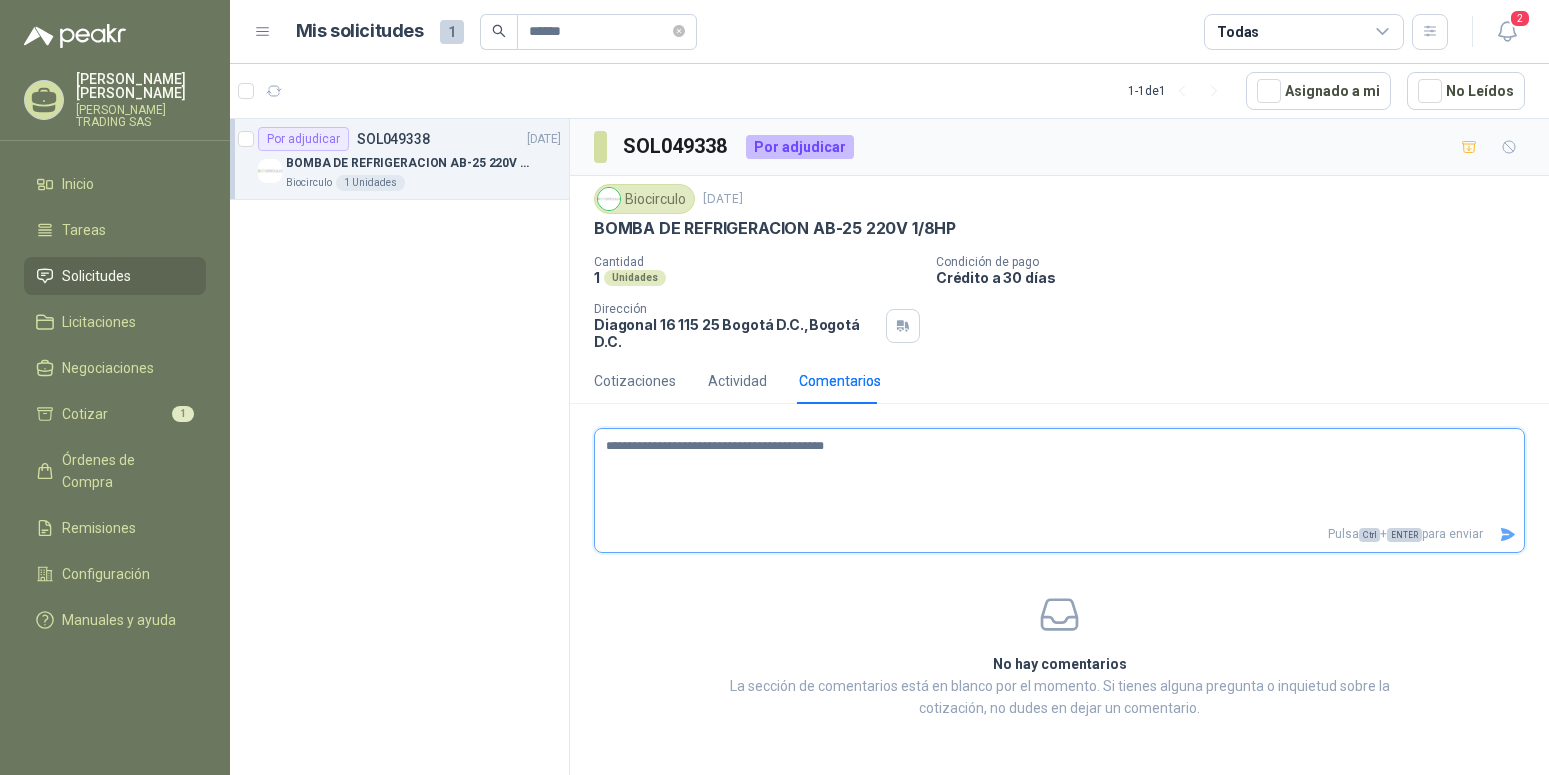 type 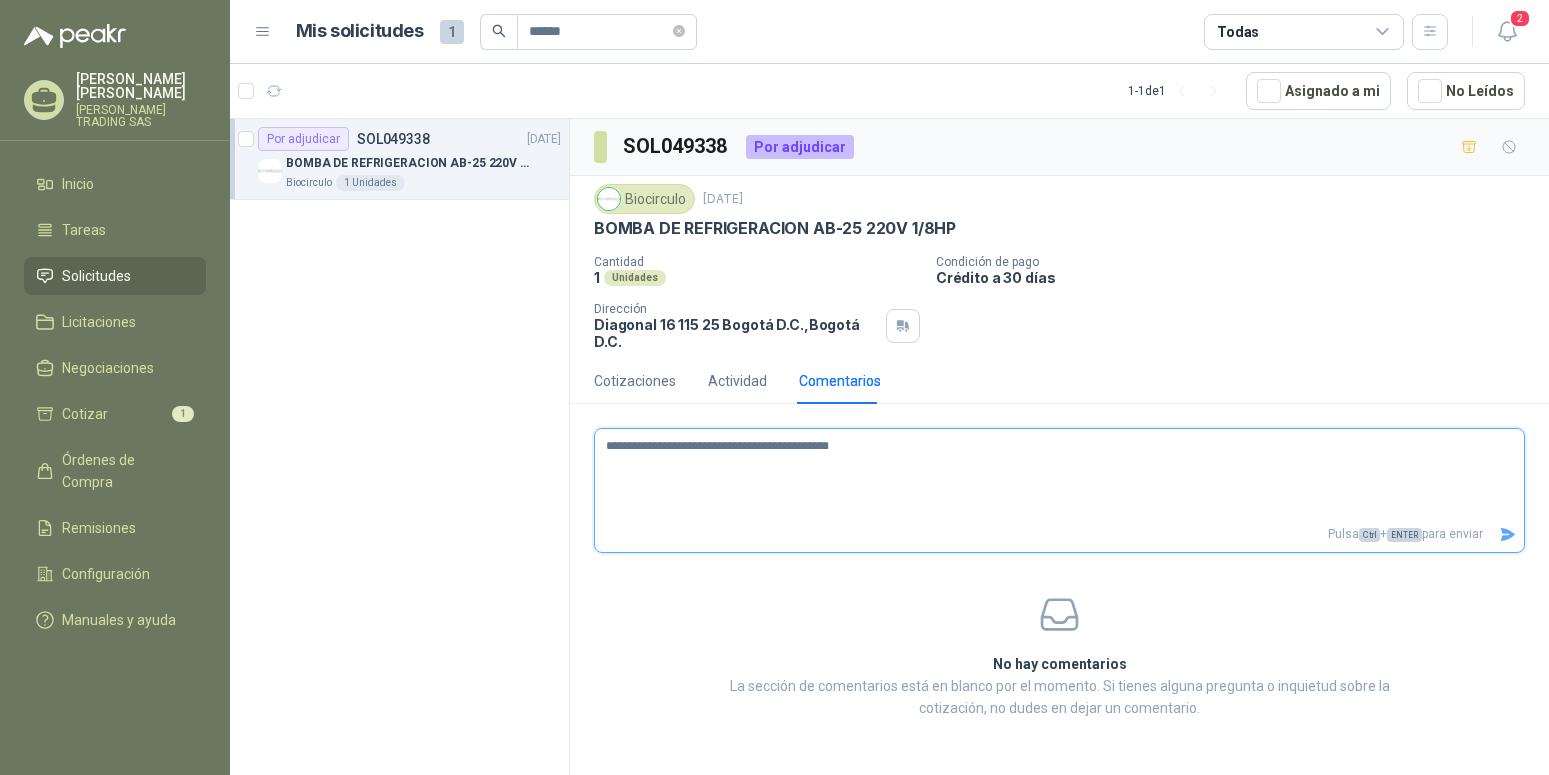 type 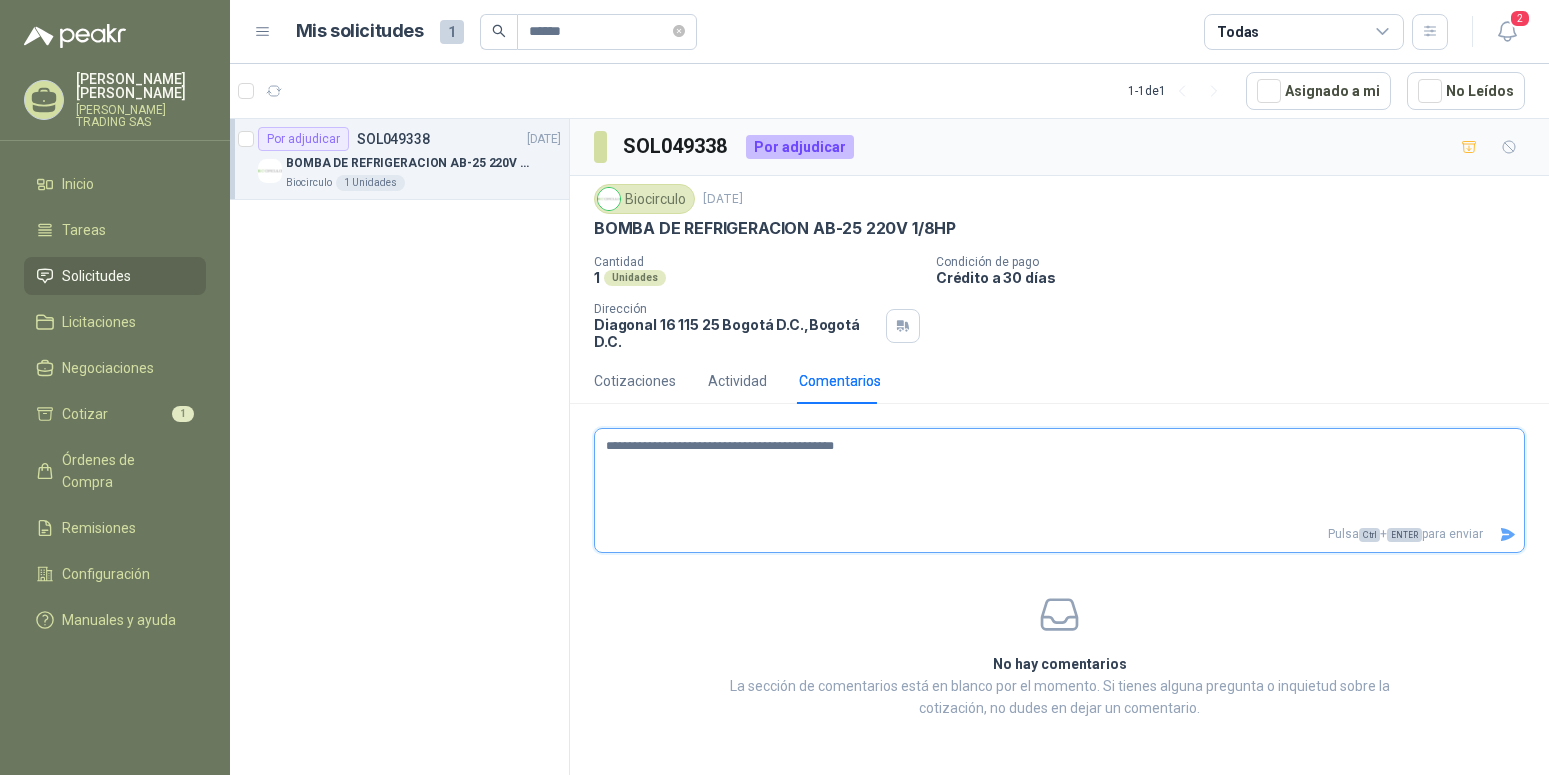 type 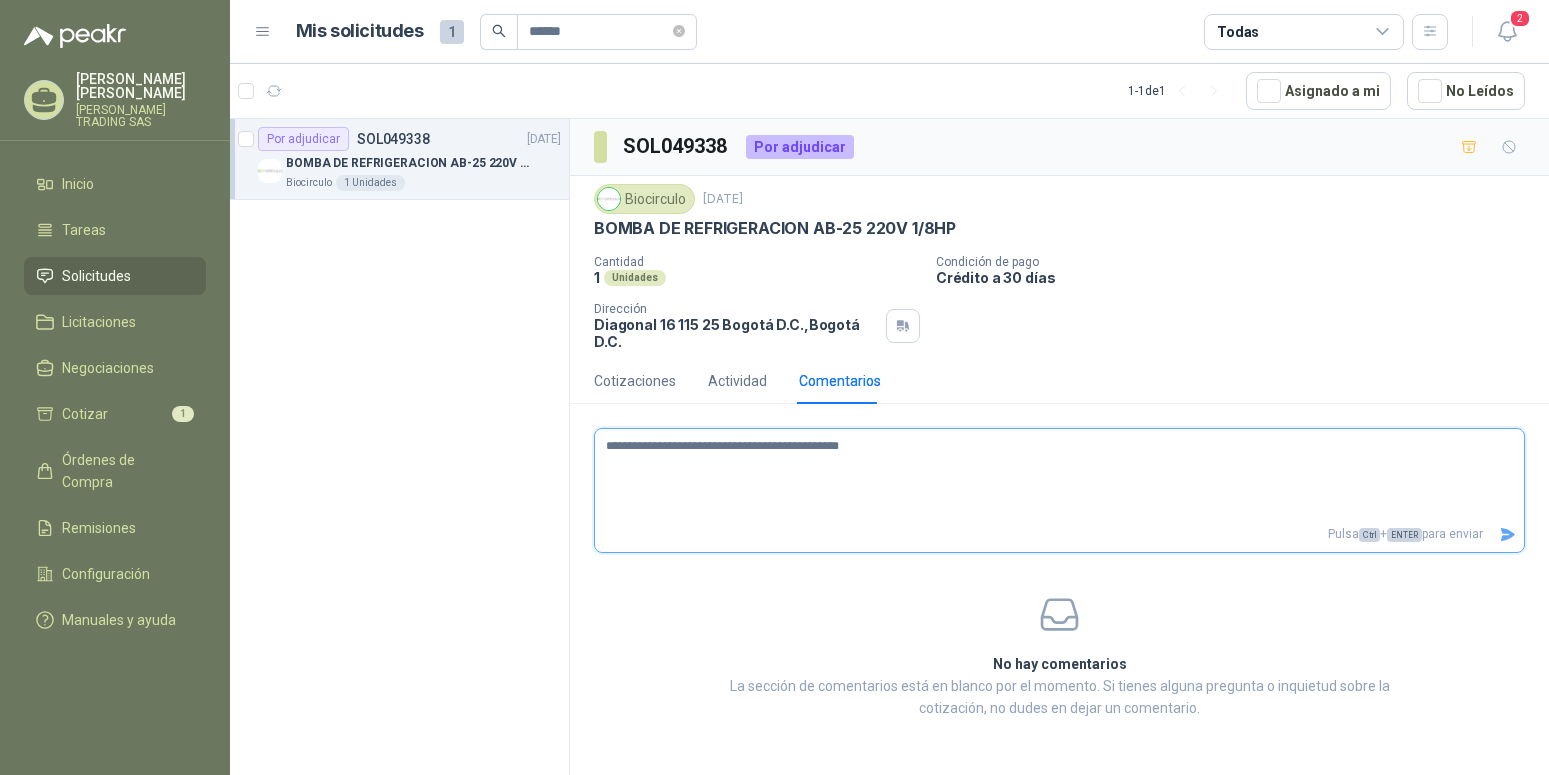 type 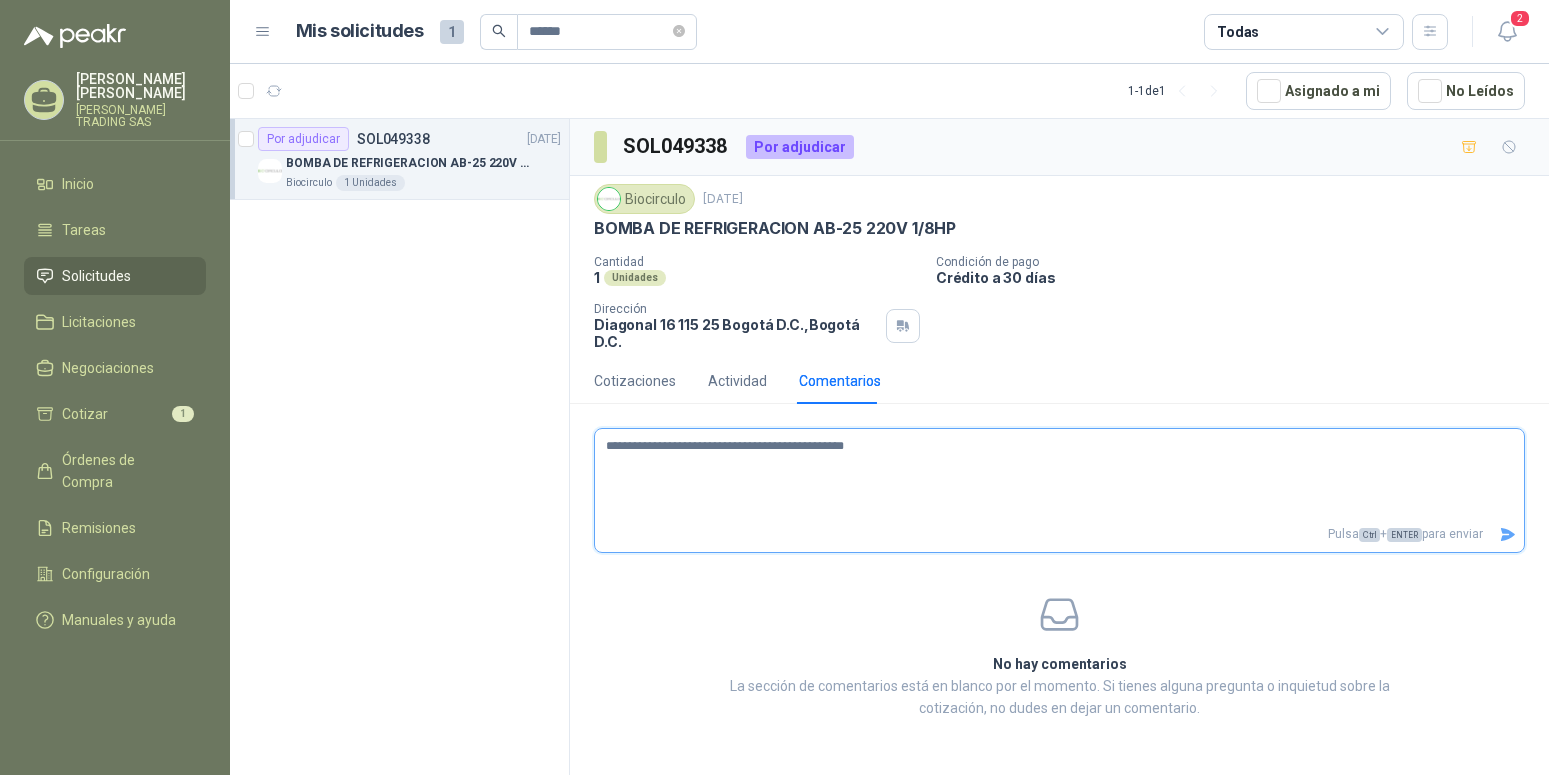 type 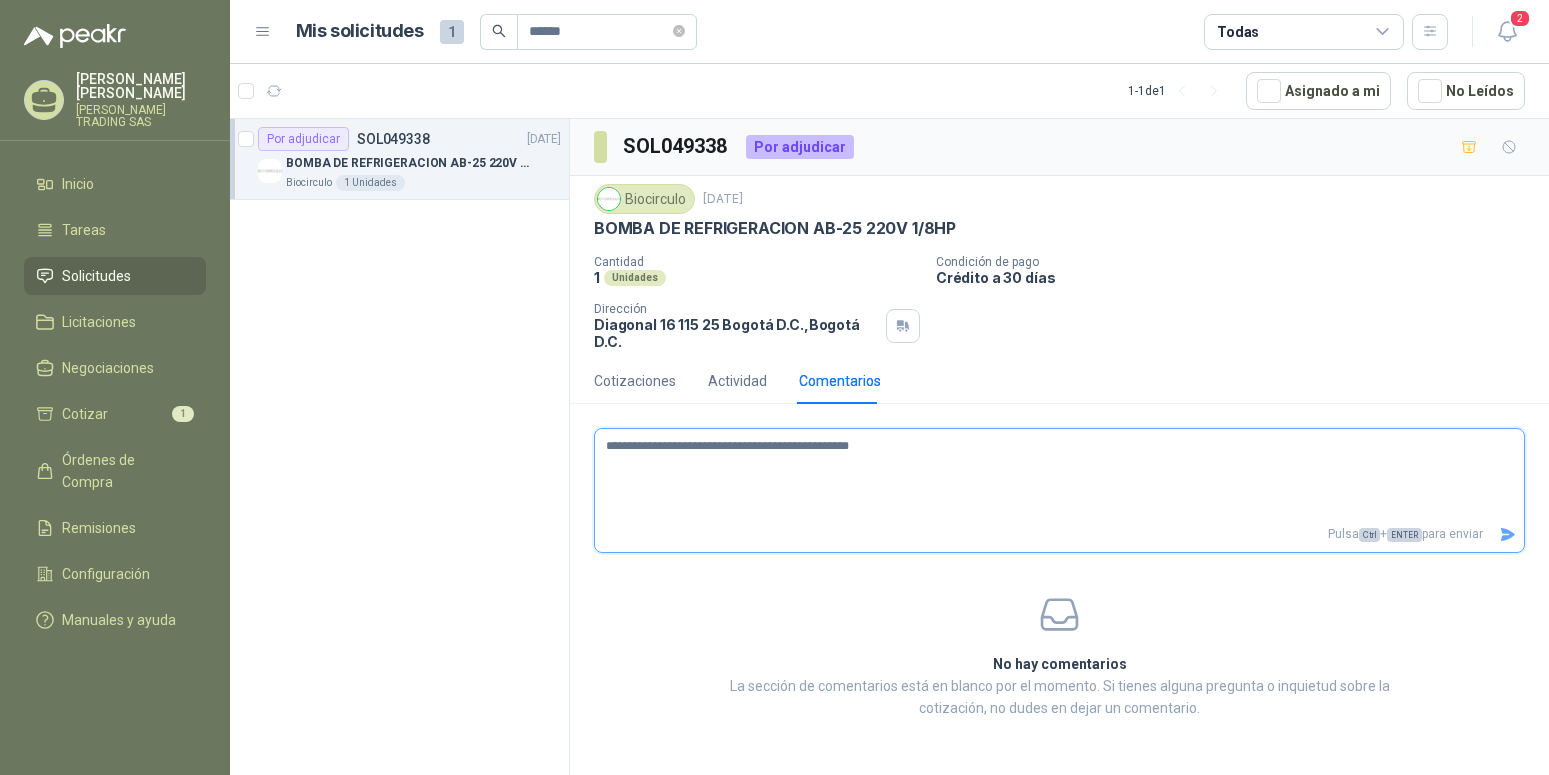 type 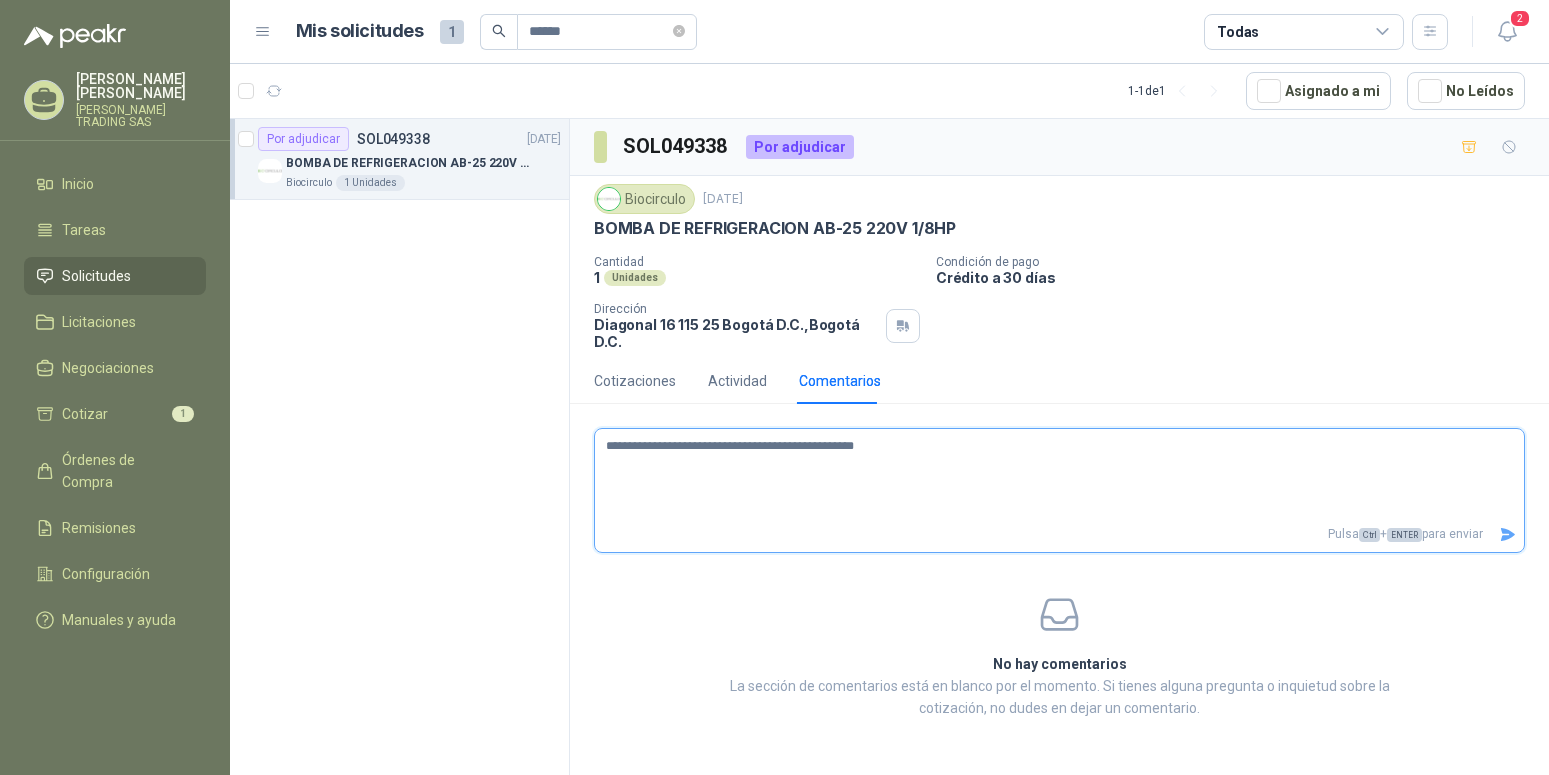 type 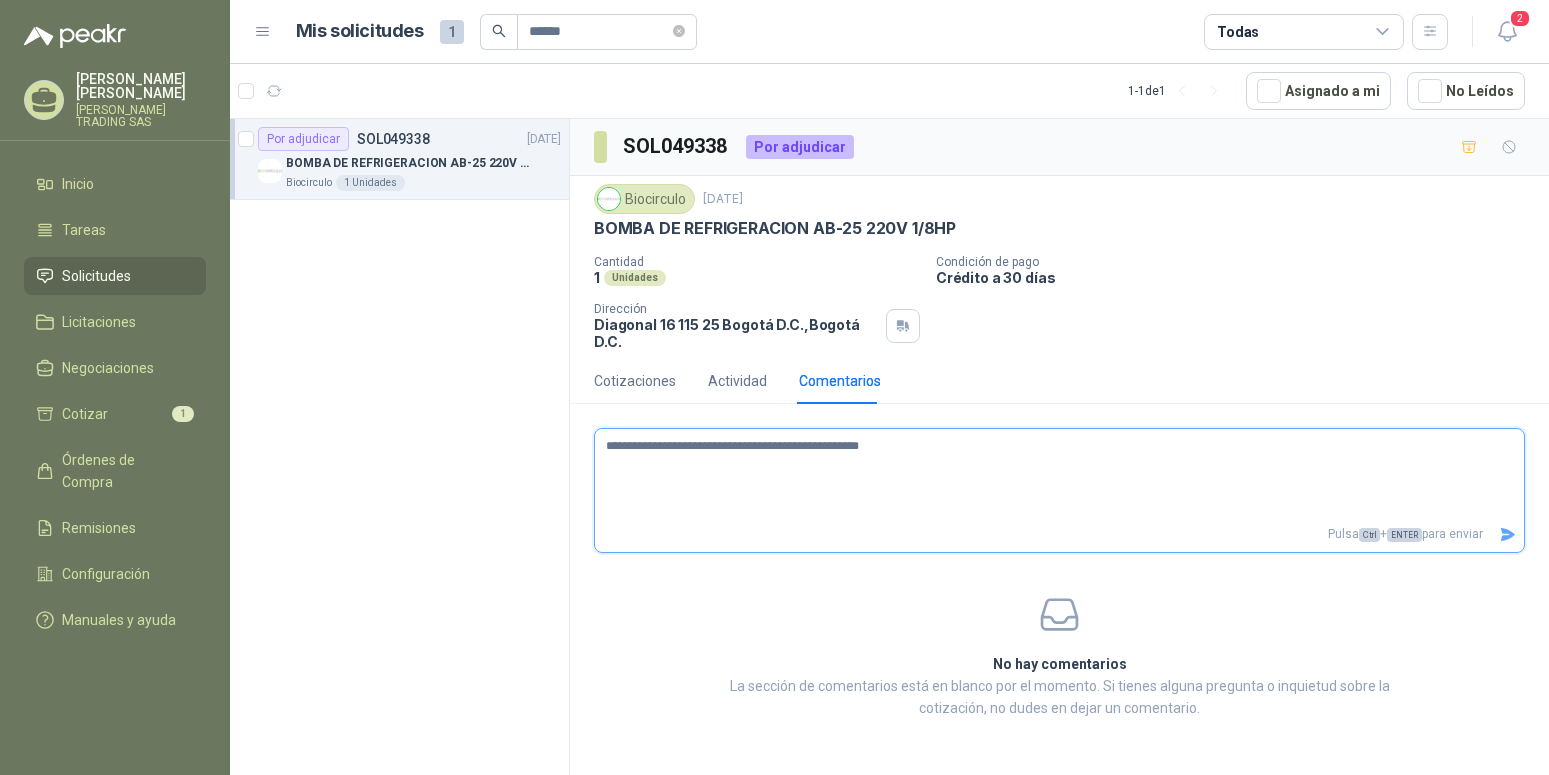 type 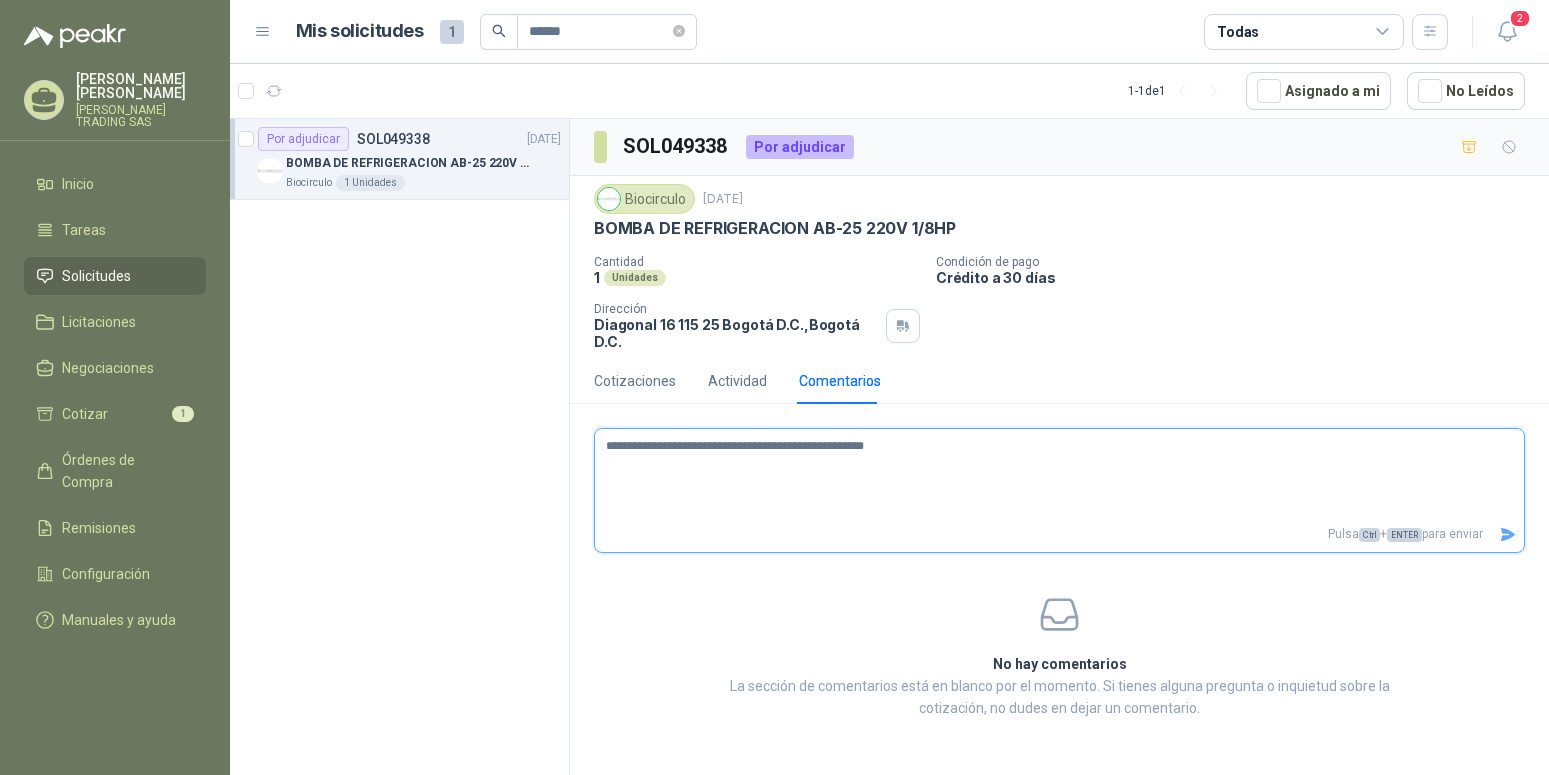 type 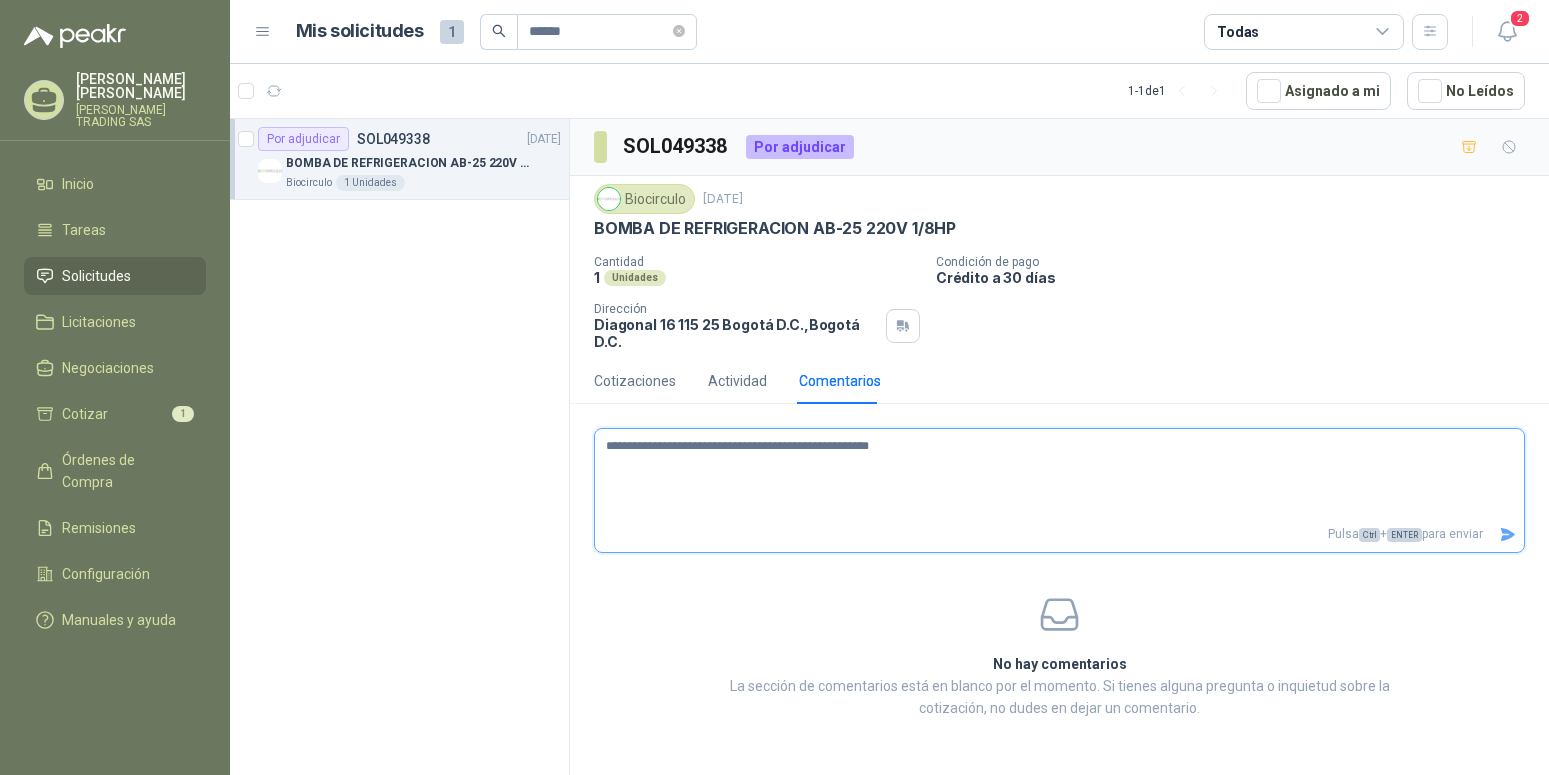 type 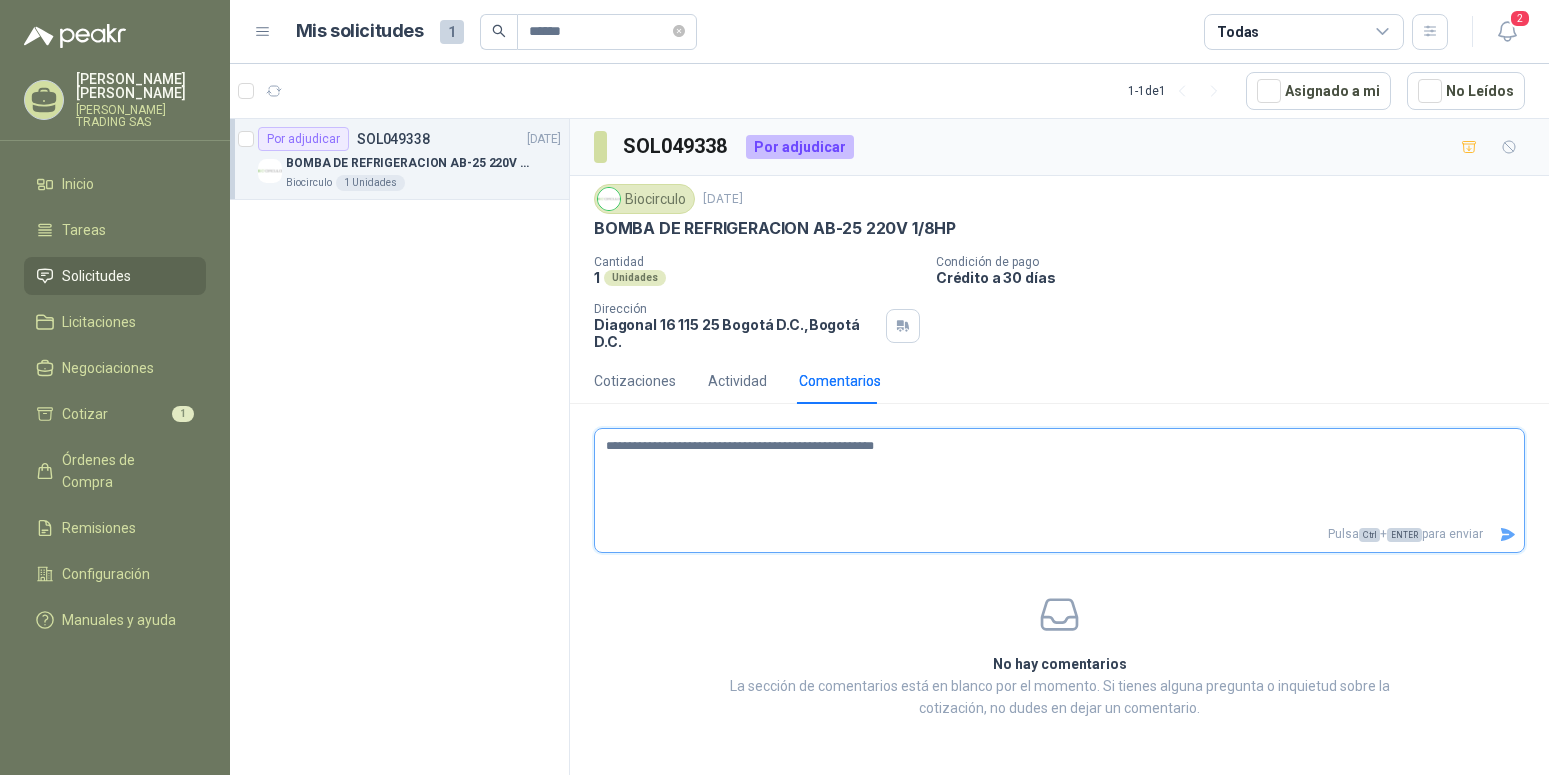 type 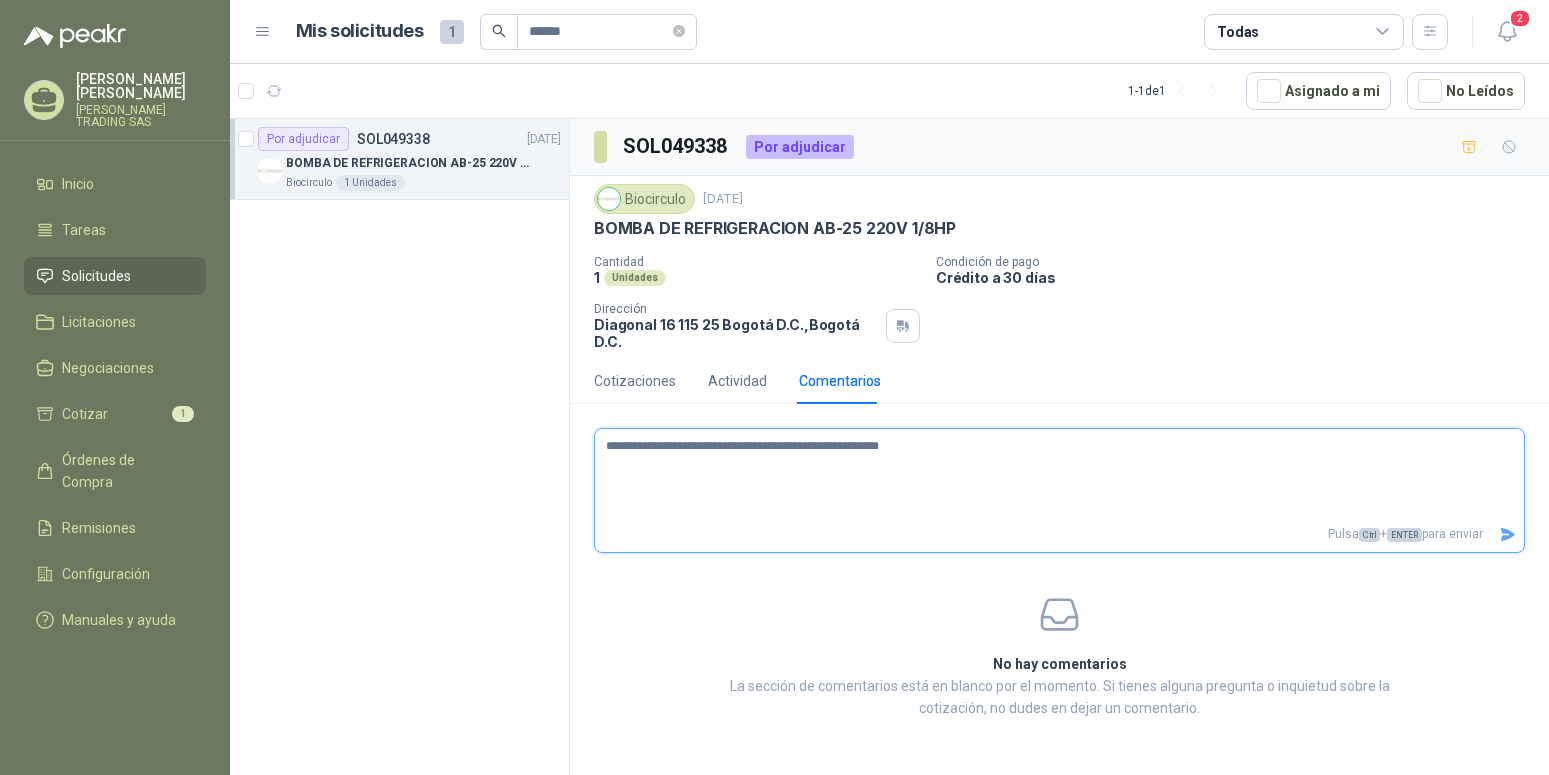 type 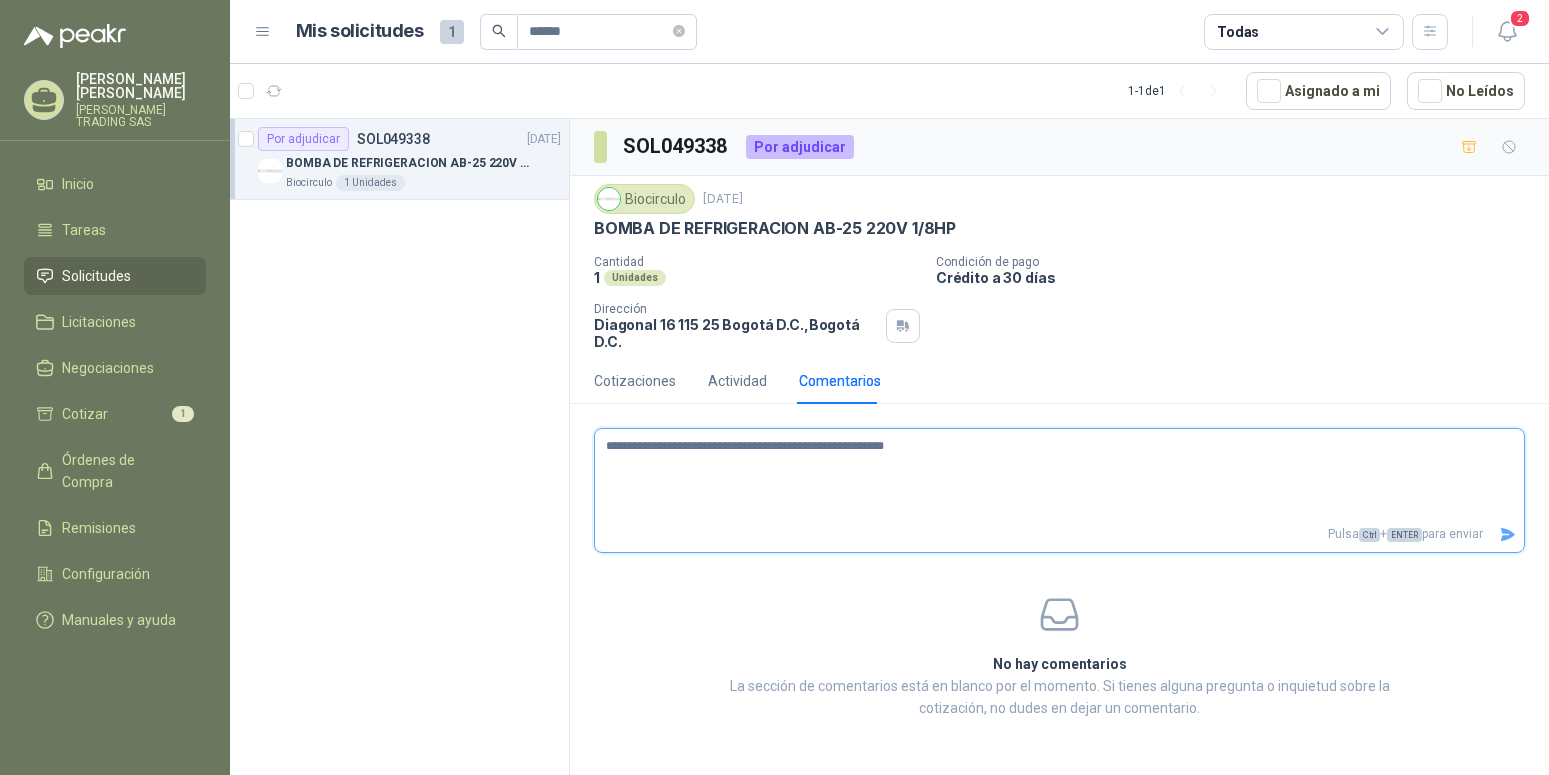 type 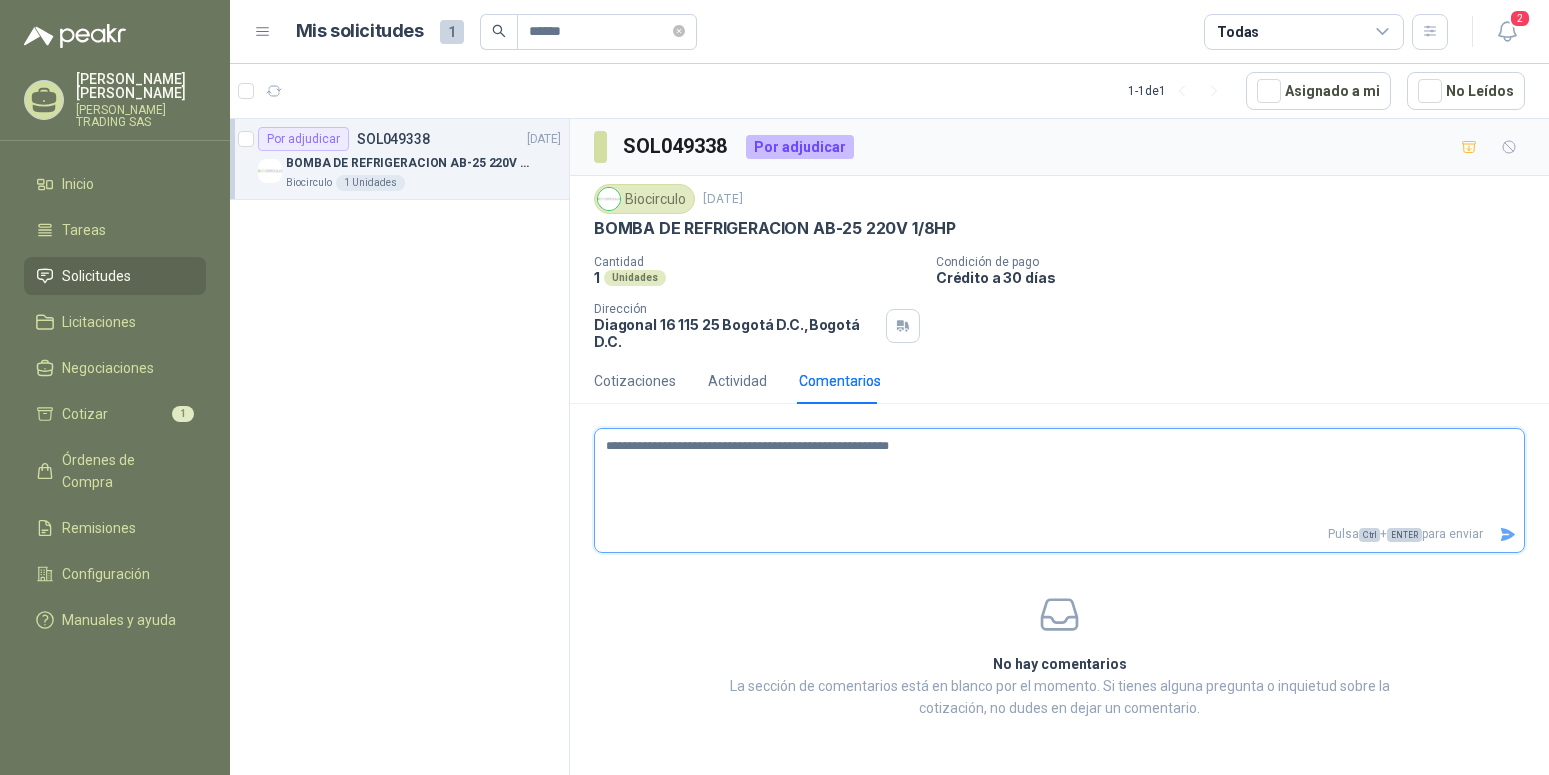 type 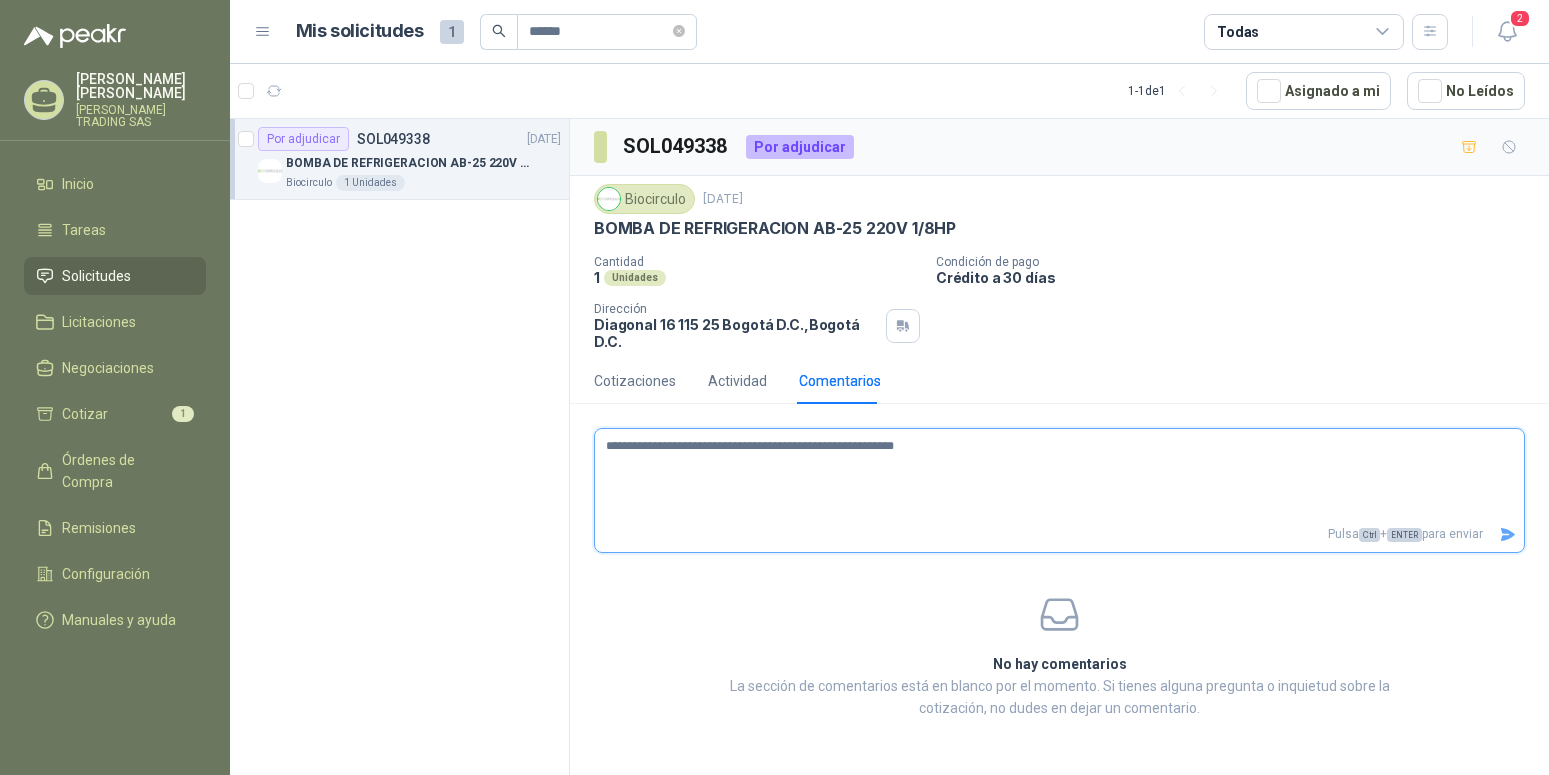 type 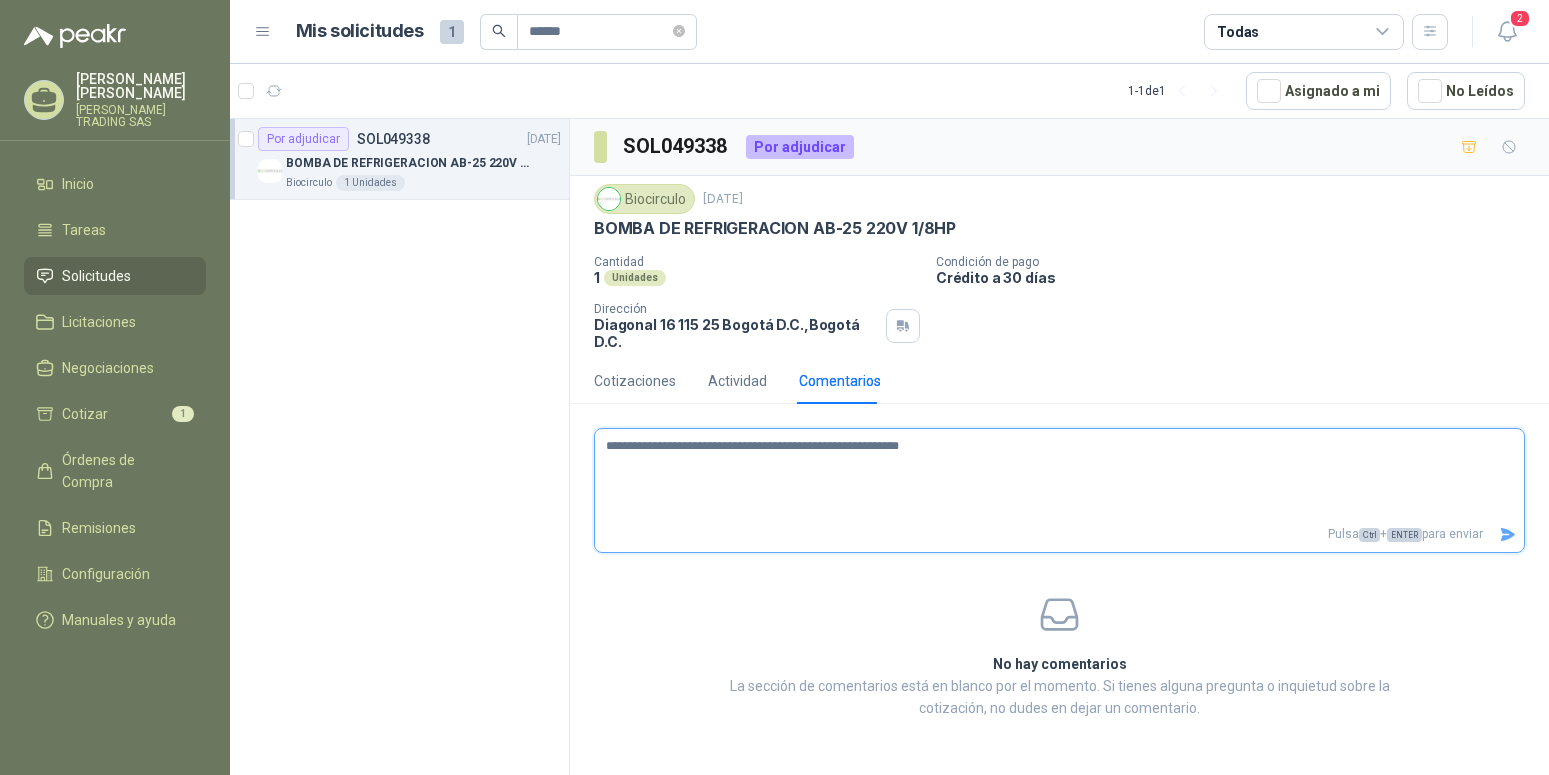 type 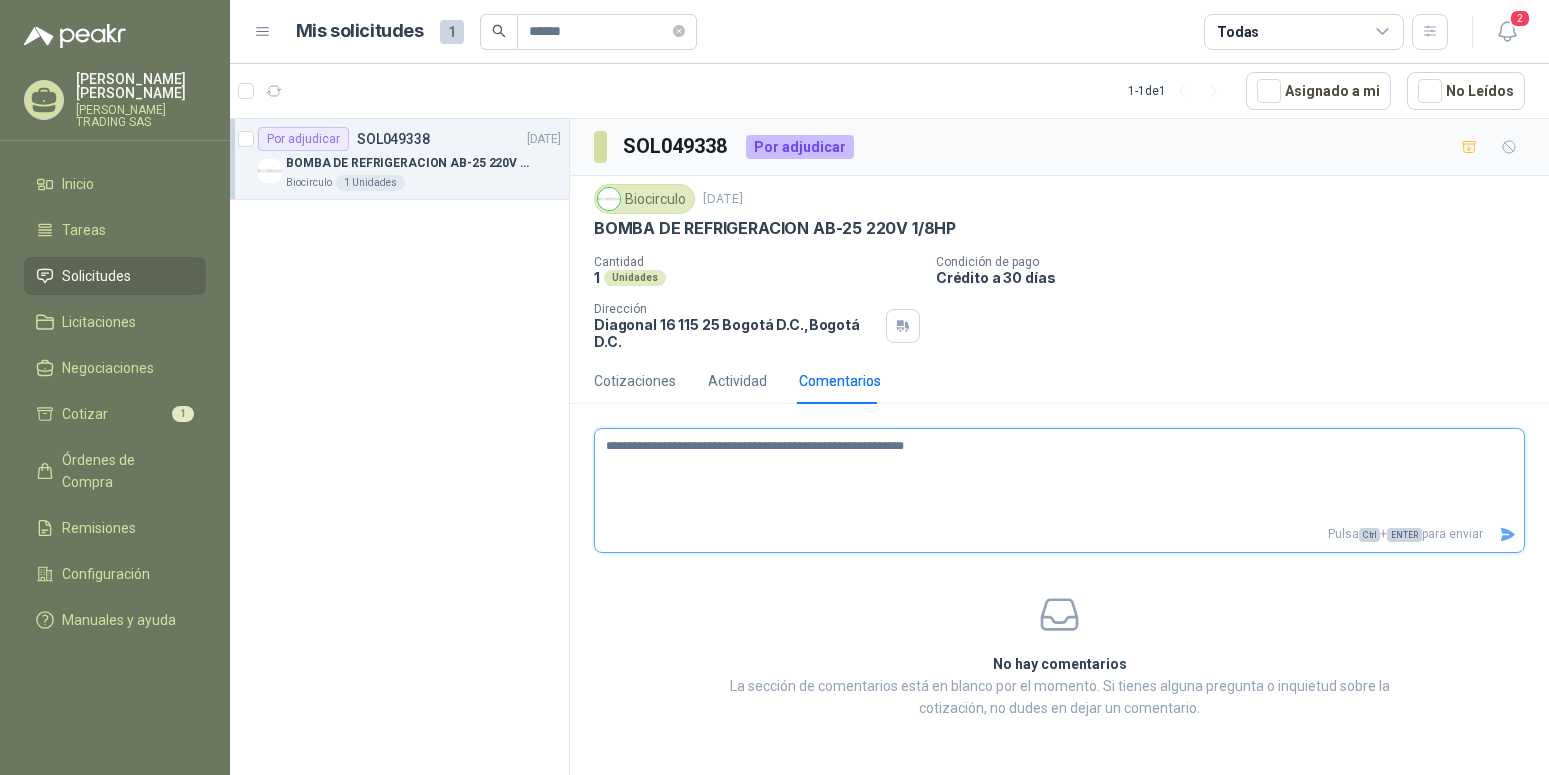 type 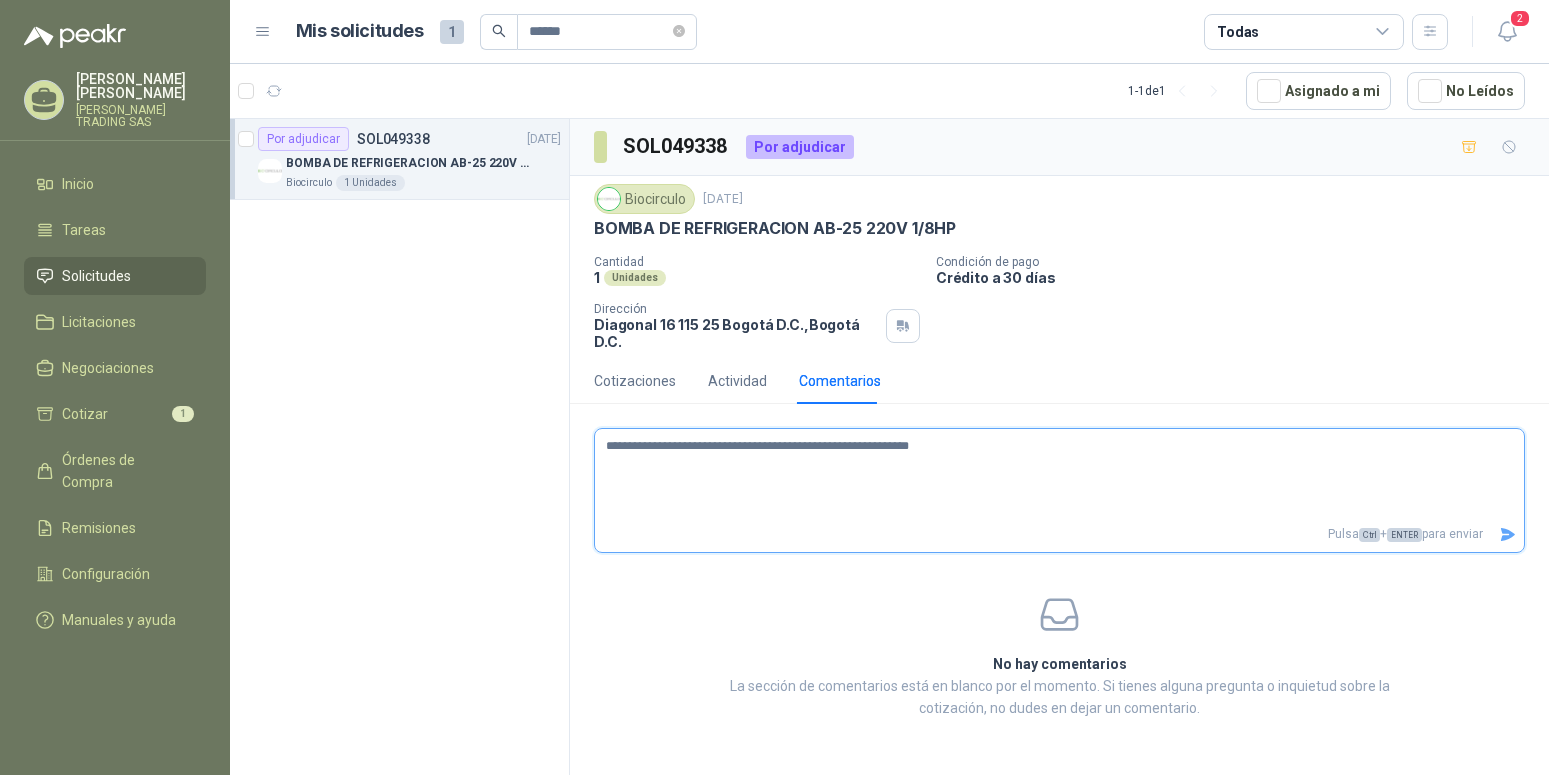 type 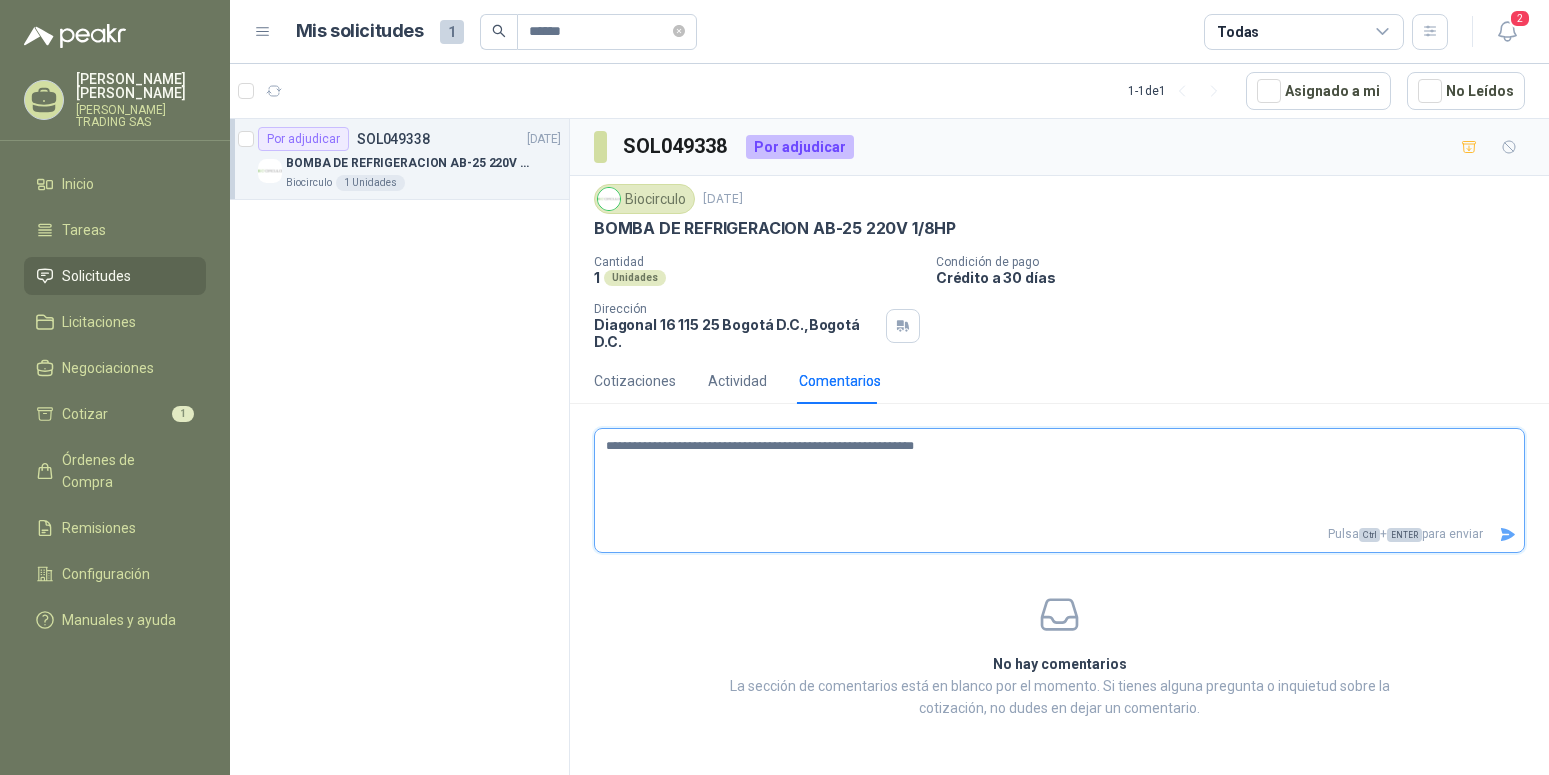 type 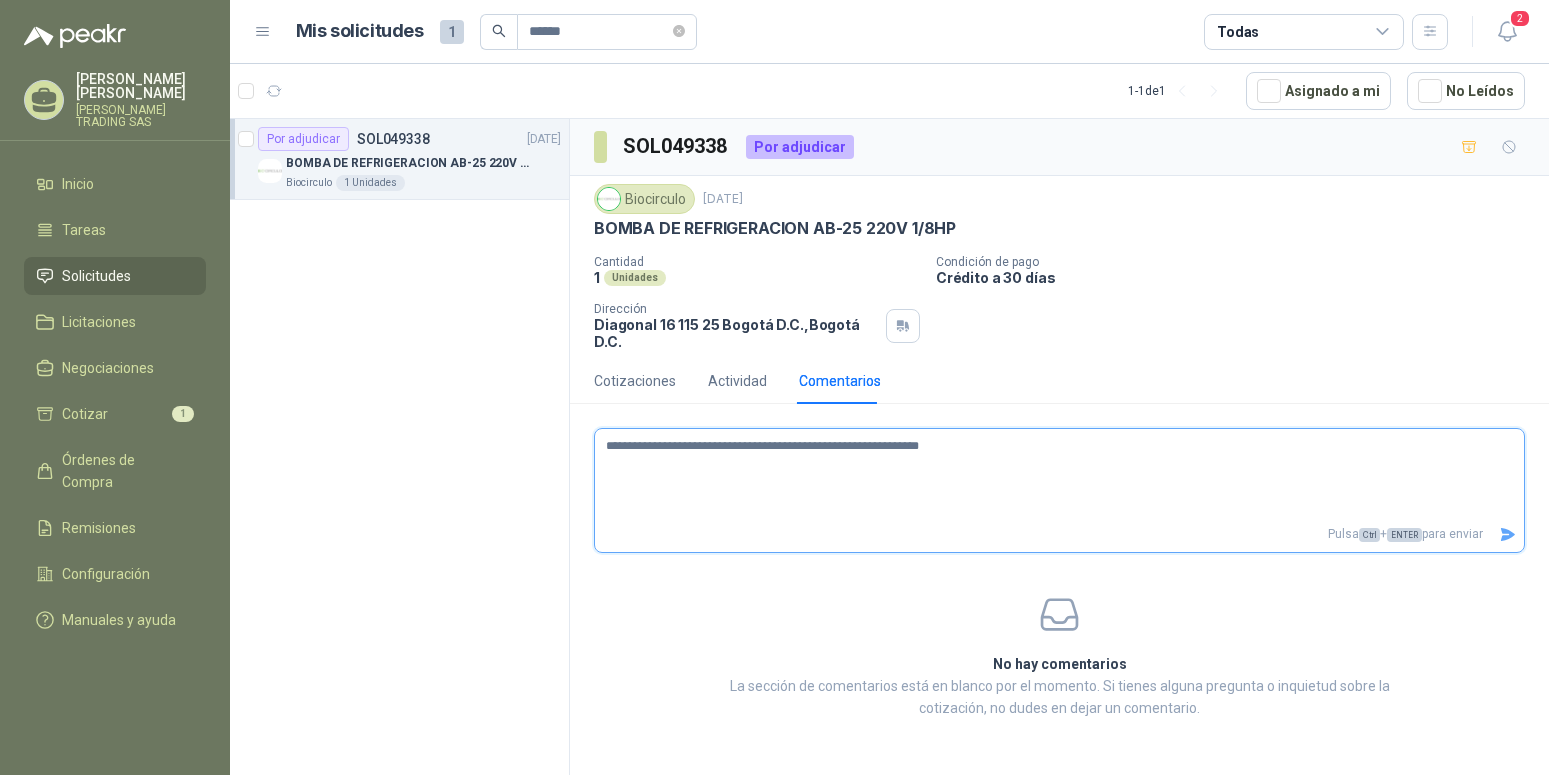 paste on "**********" 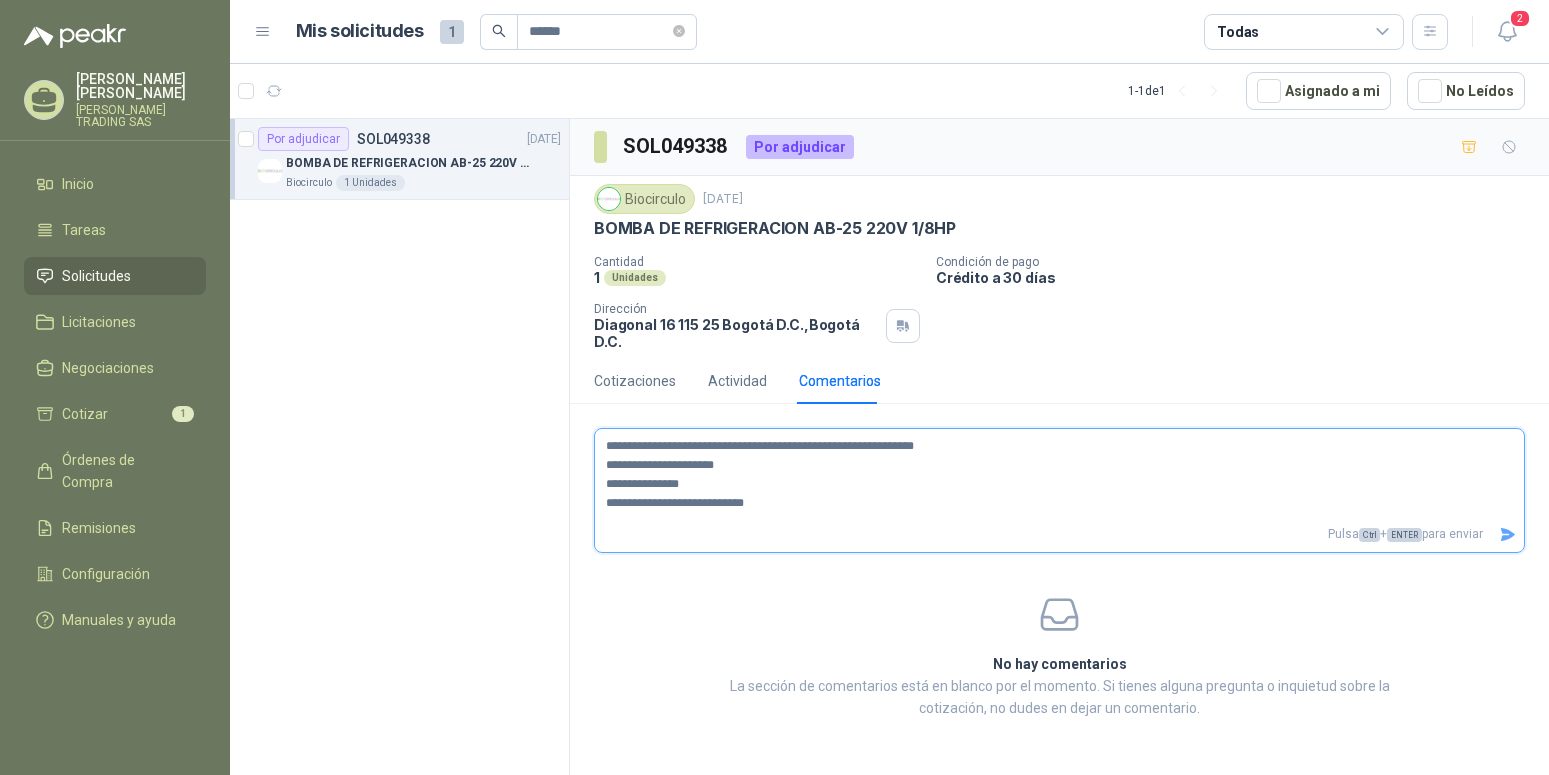 scroll, scrollTop: 12, scrollLeft: 0, axis: vertical 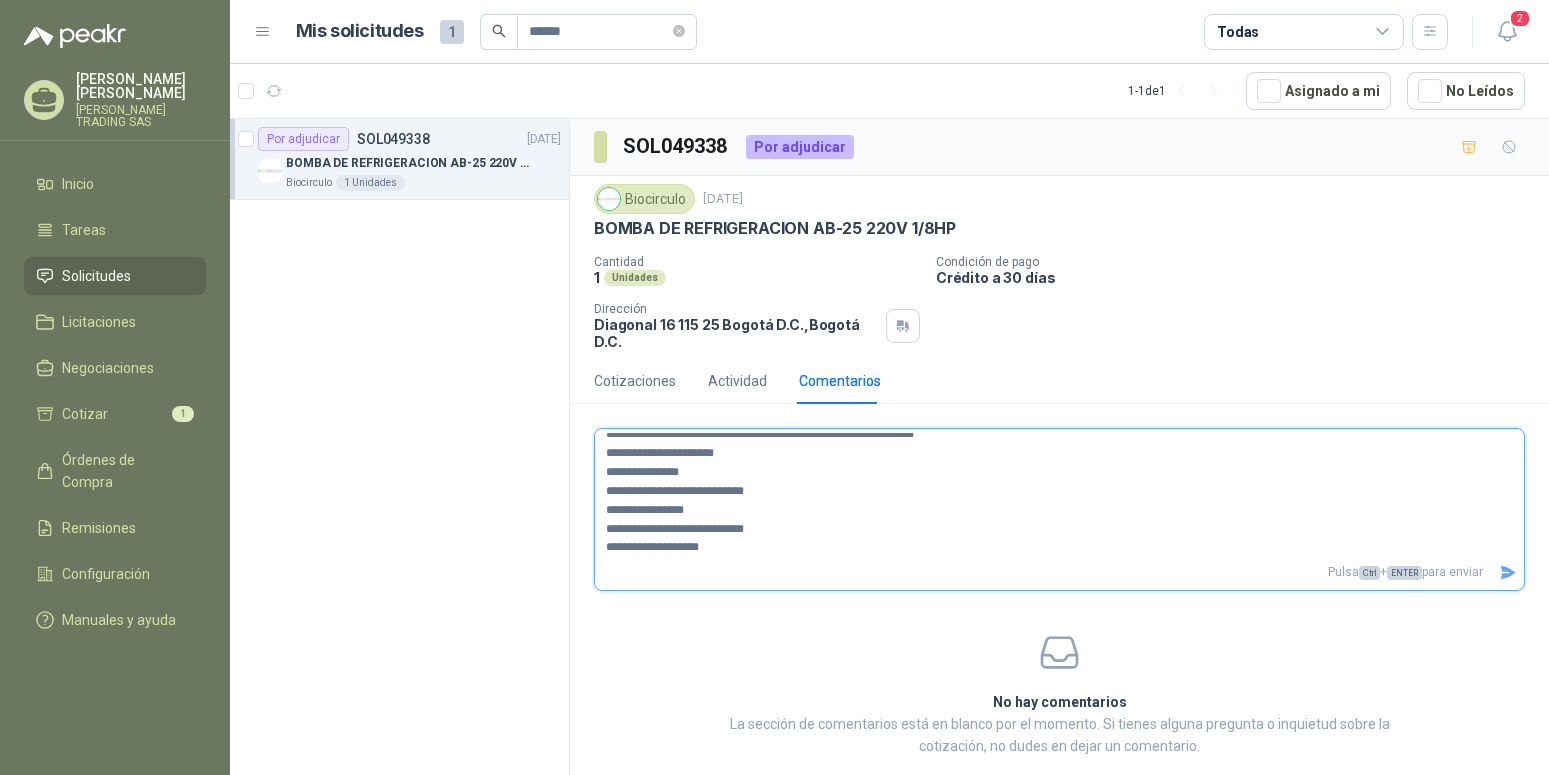 click on "**********" at bounding box center (1051, 494) 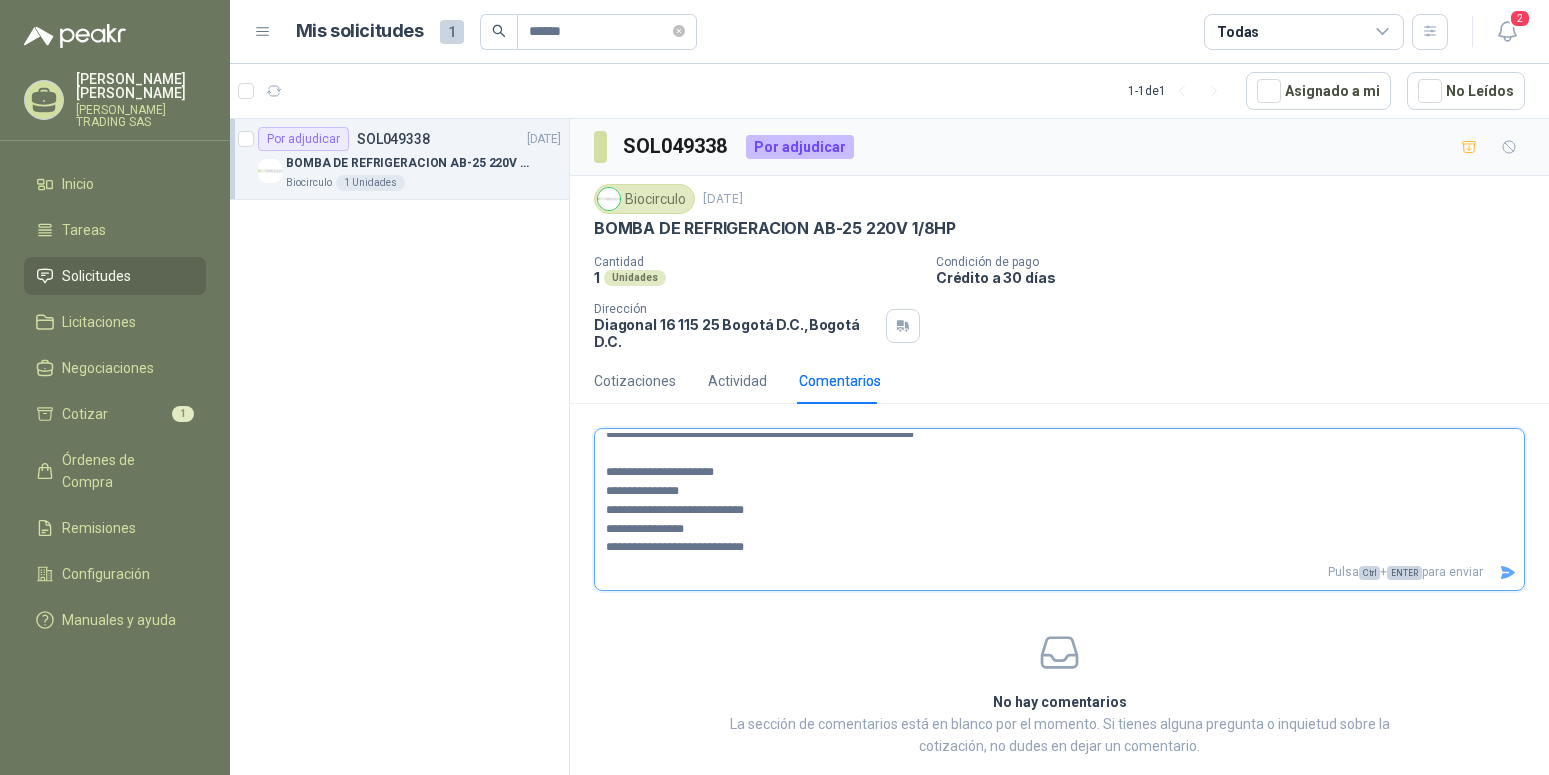 scroll, scrollTop: 0, scrollLeft: 0, axis: both 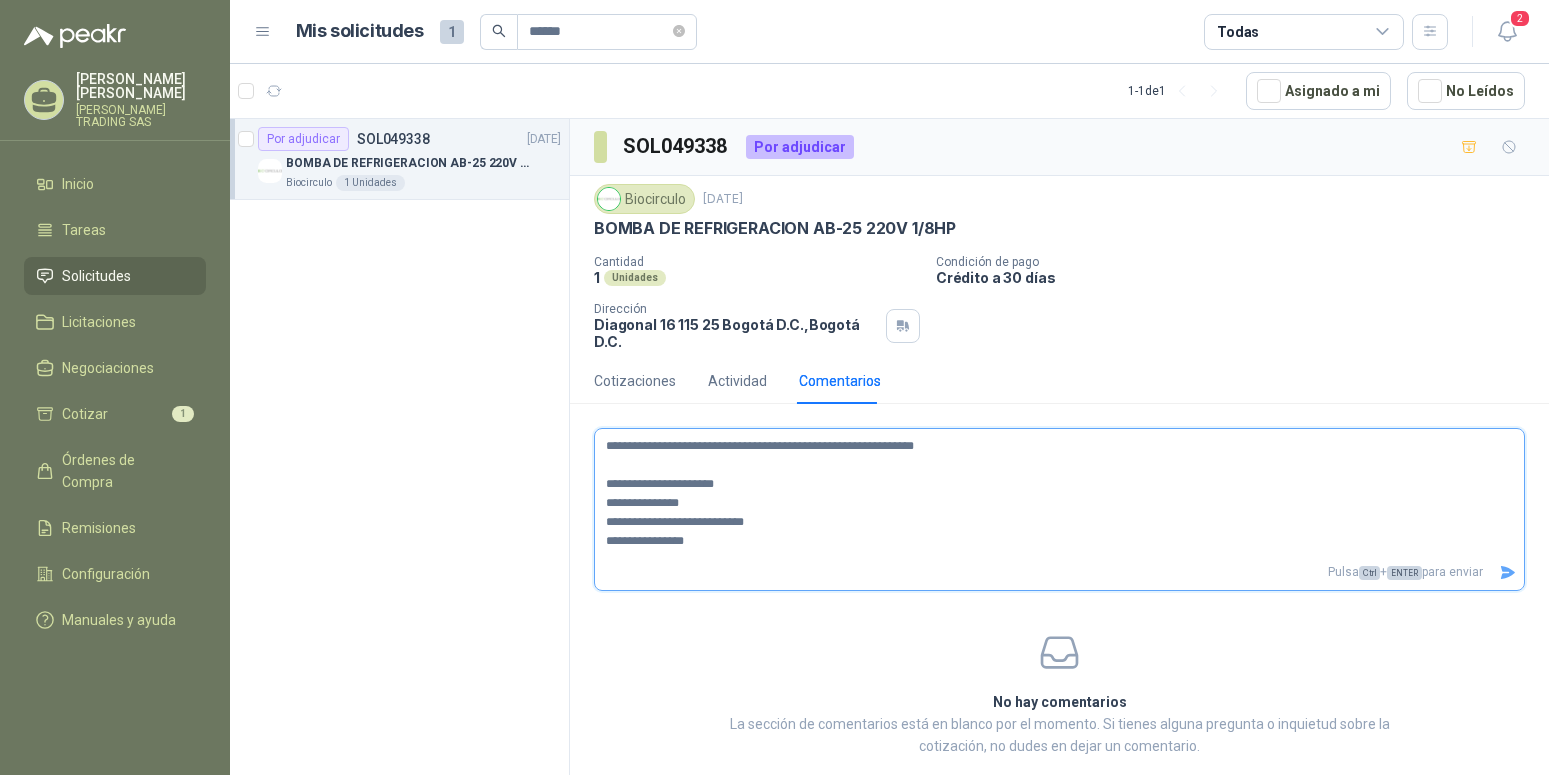 click on "**********" at bounding box center (1051, 494) 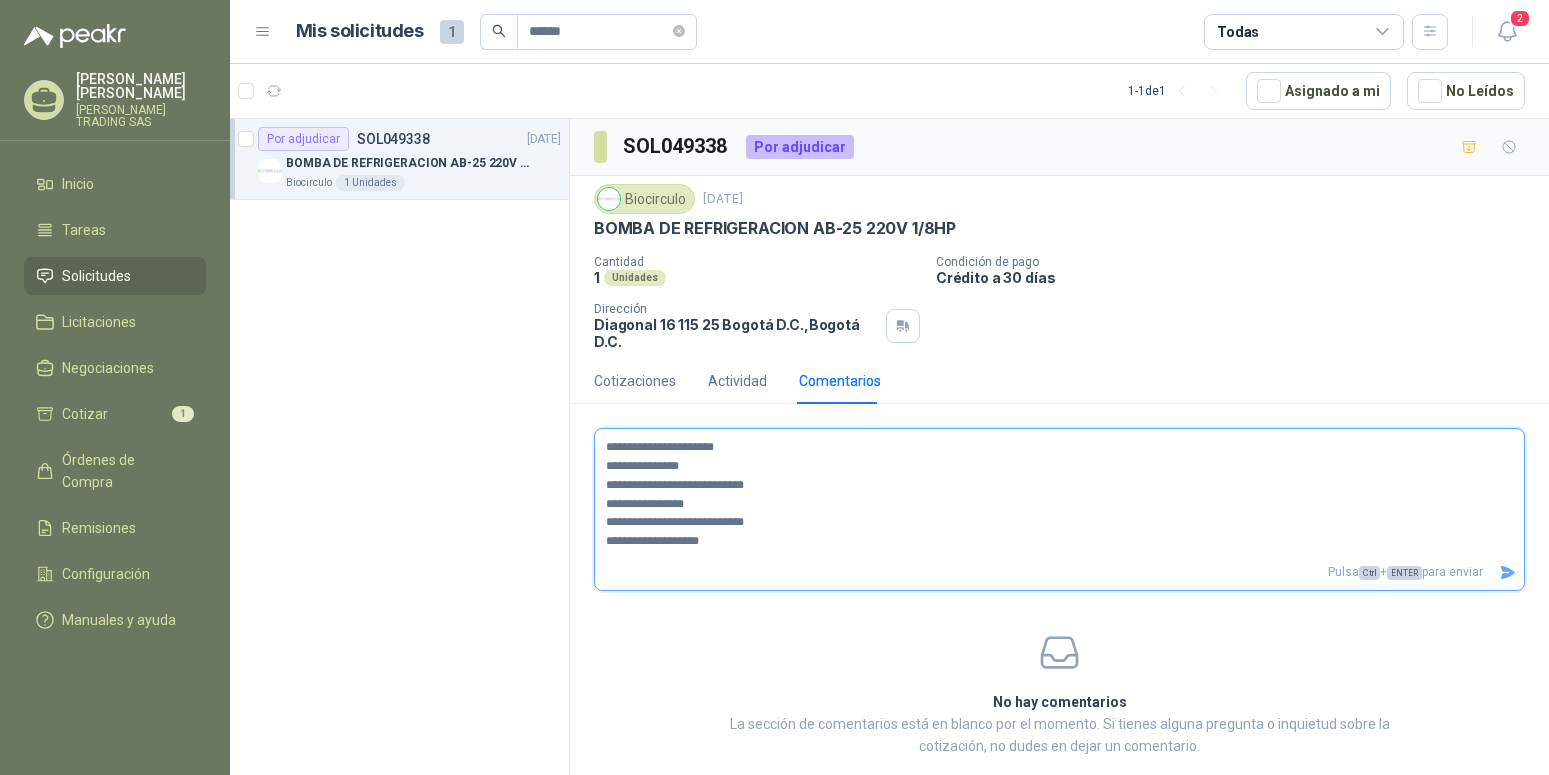 type on "**********" 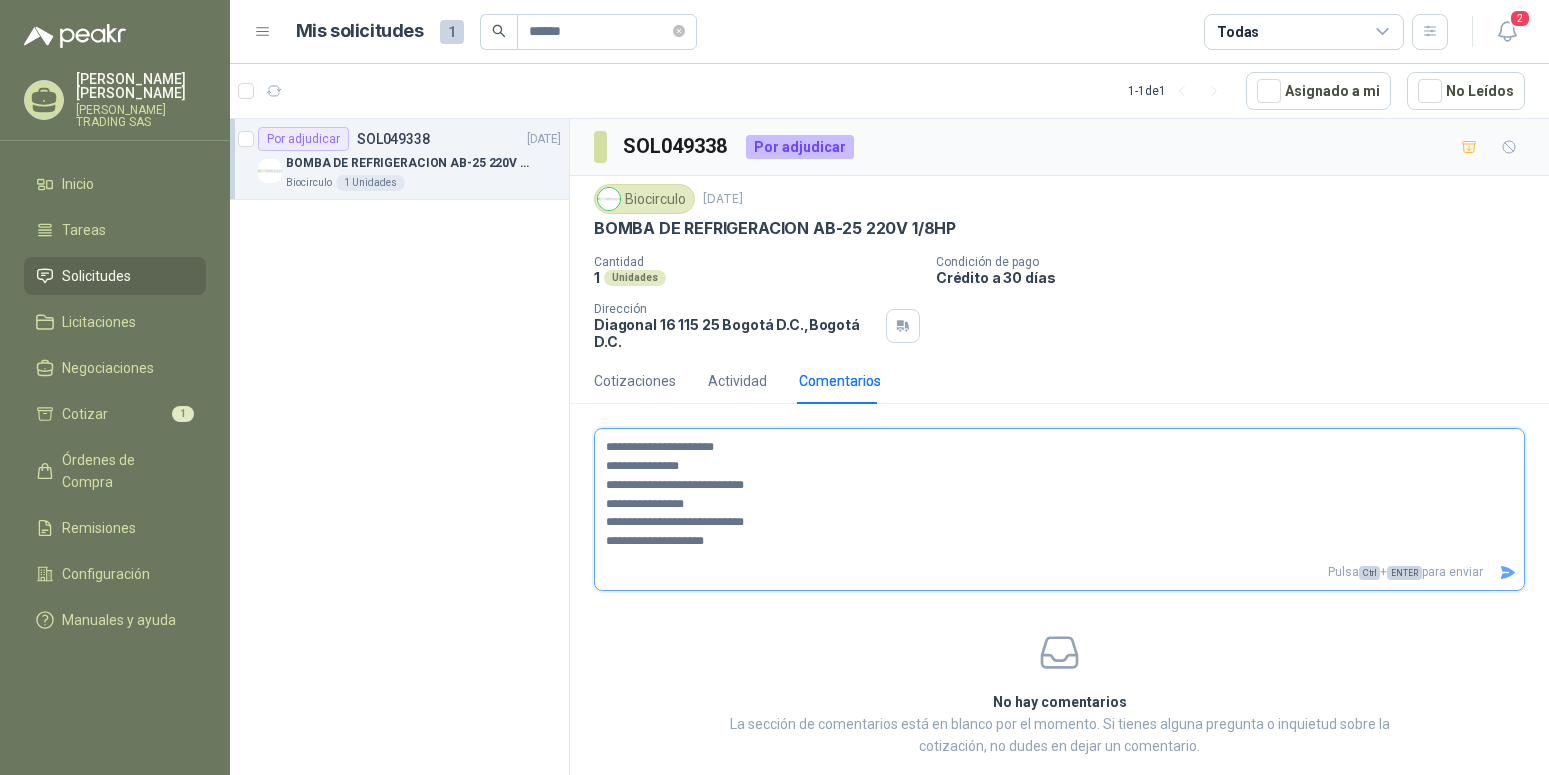 type 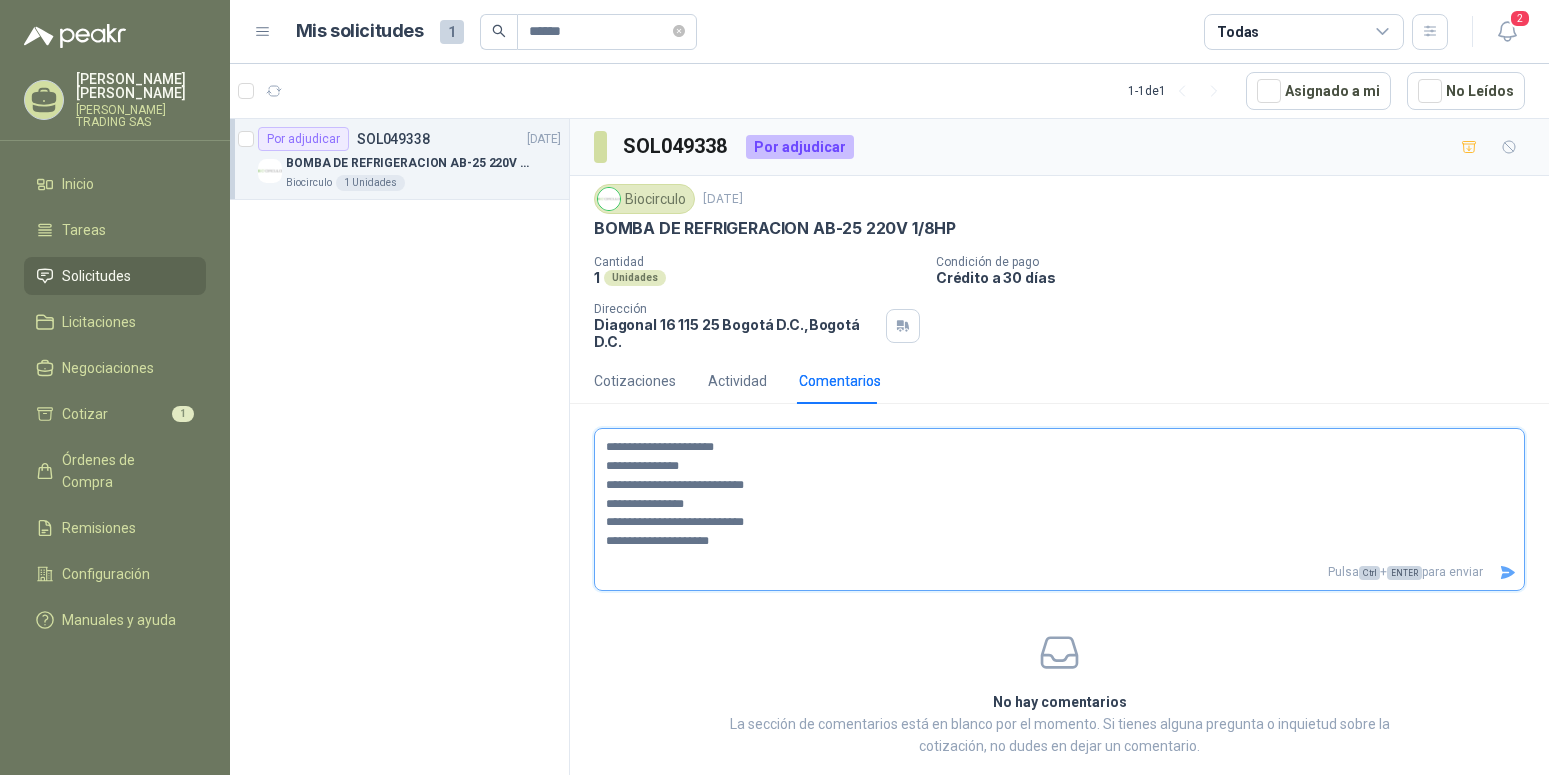 scroll, scrollTop: 71, scrollLeft: 0, axis: vertical 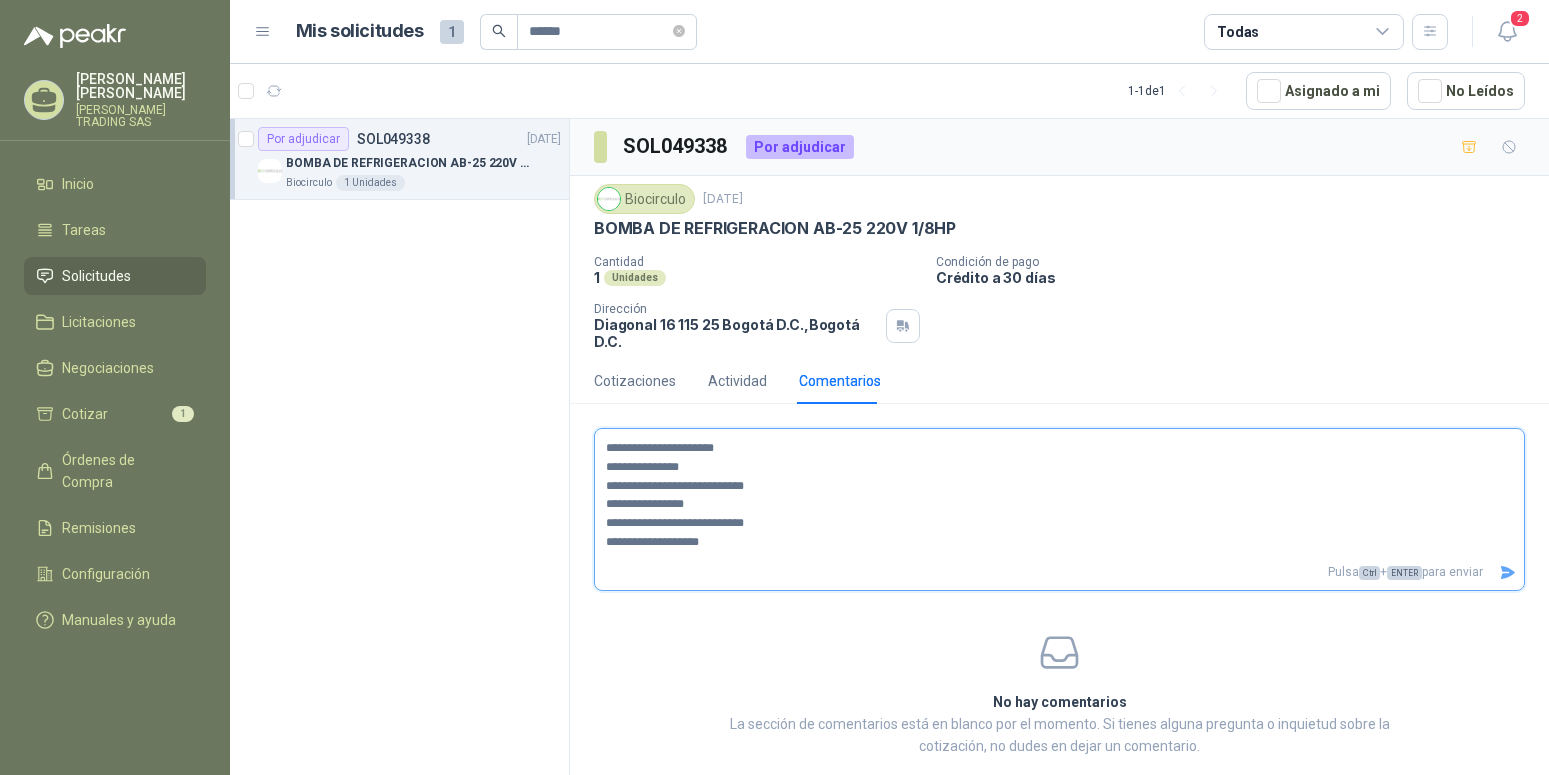 drag, startPoint x: 605, startPoint y: 450, endPoint x: 753, endPoint y: 545, distance: 175.86642 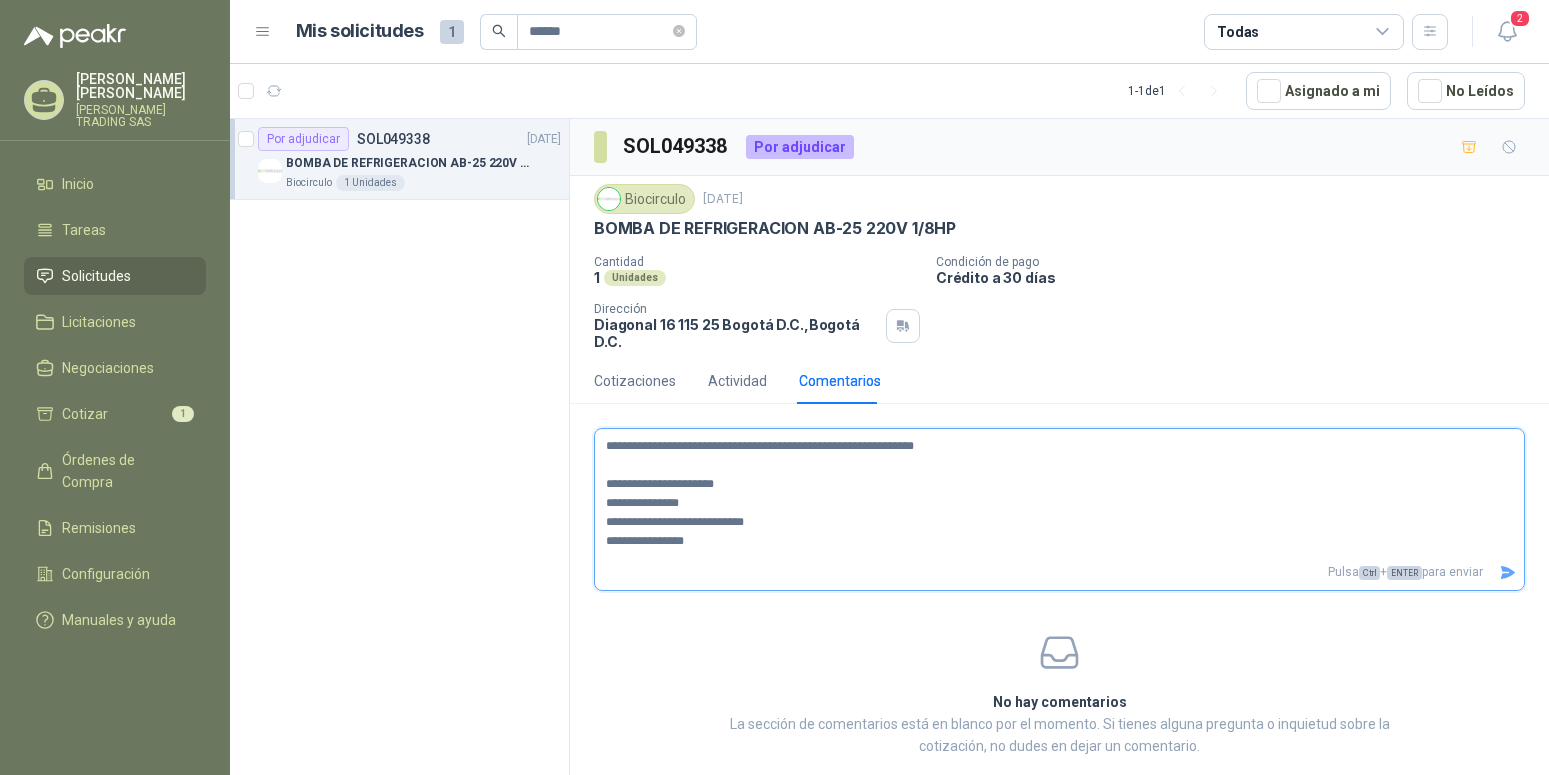 scroll, scrollTop: 75, scrollLeft: 0, axis: vertical 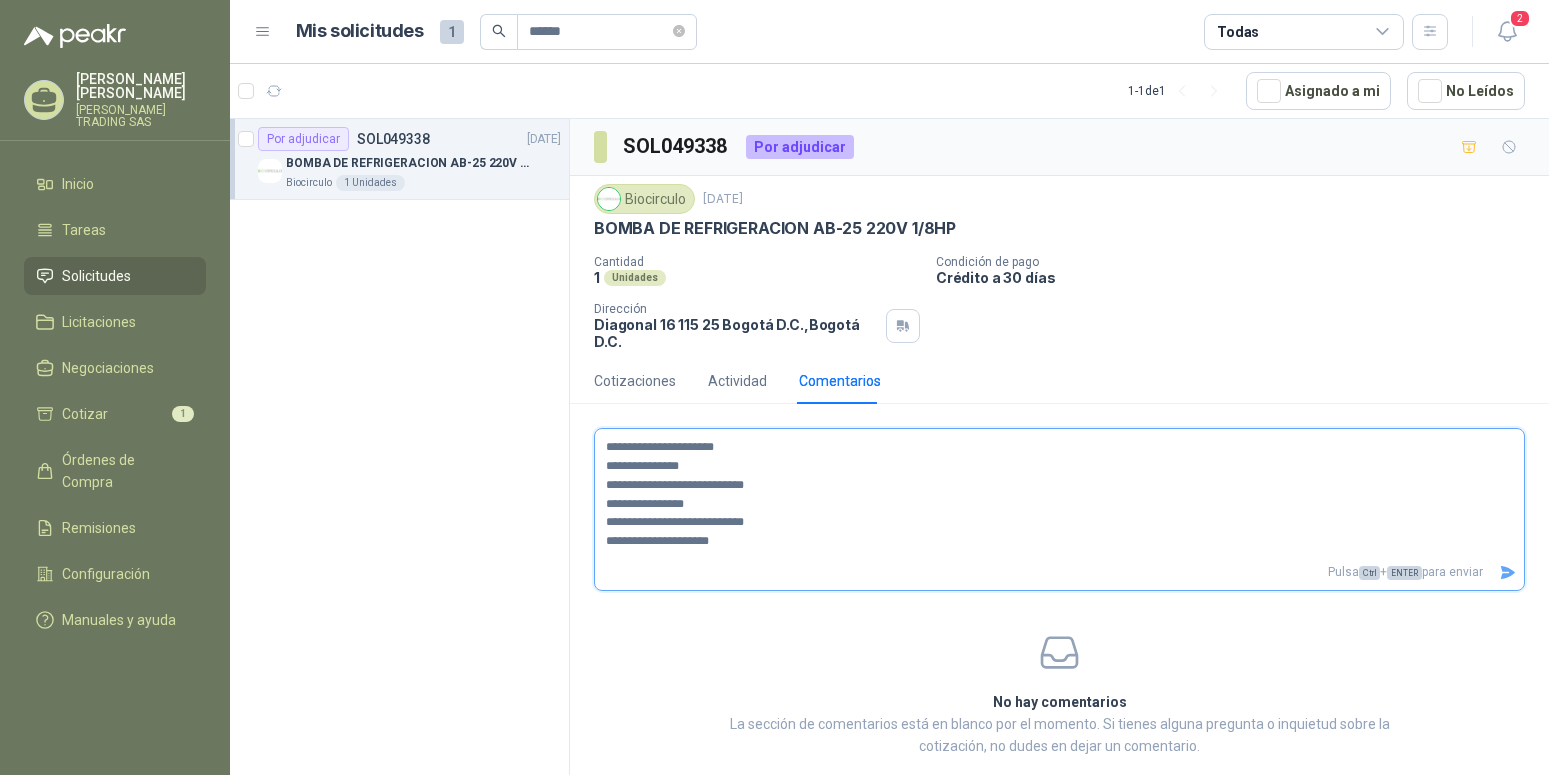 type on "**********" 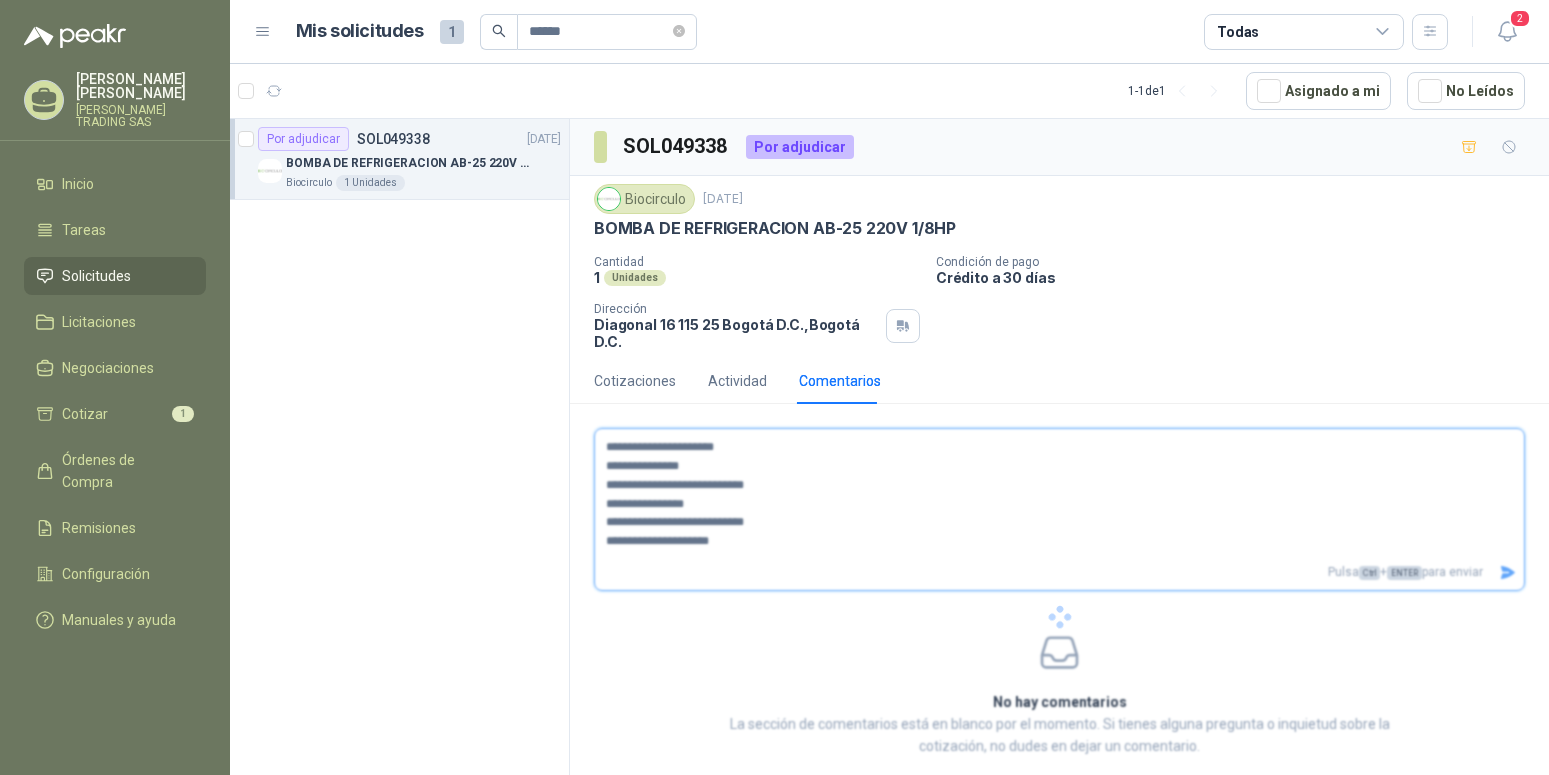type 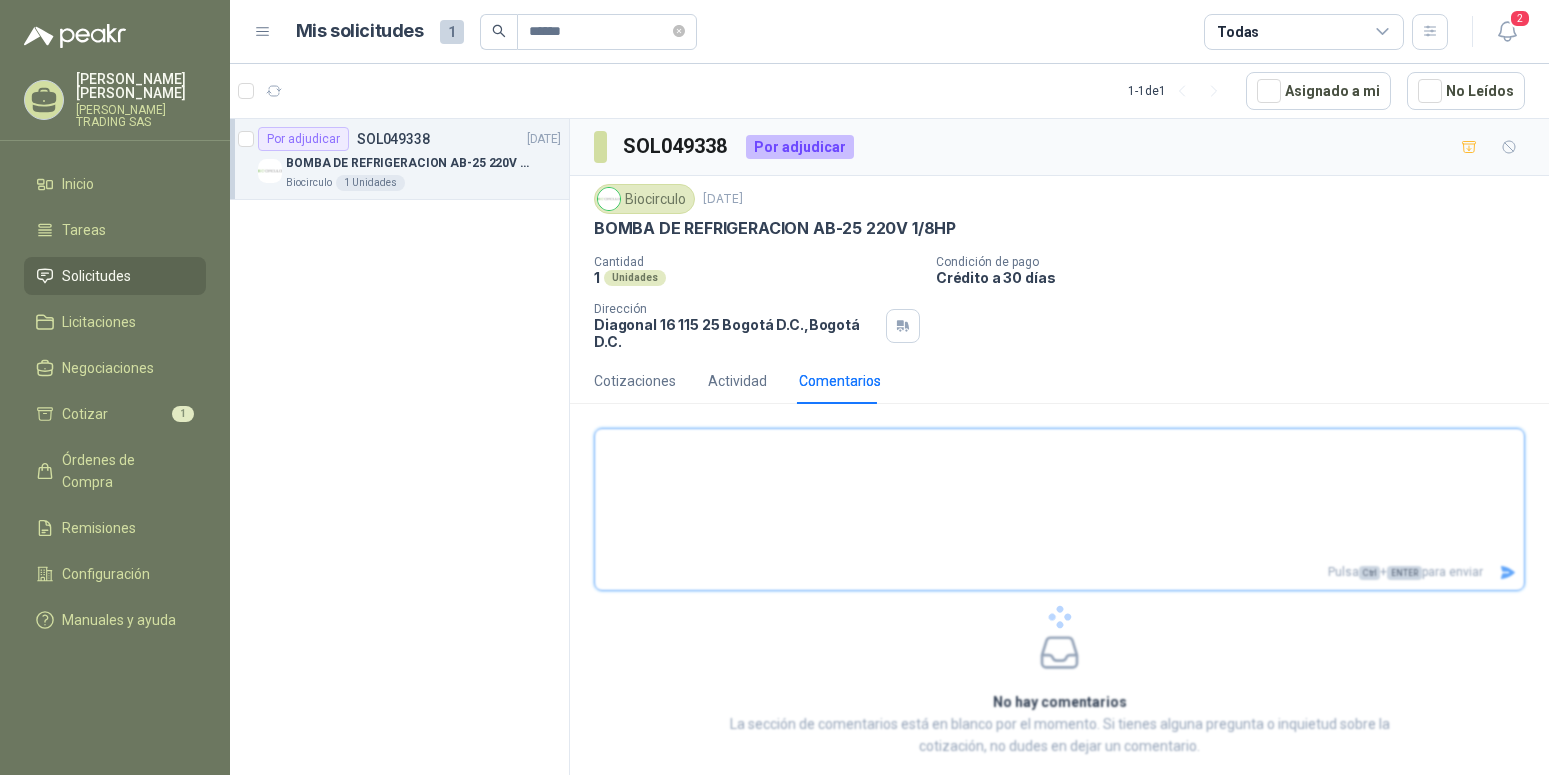 type 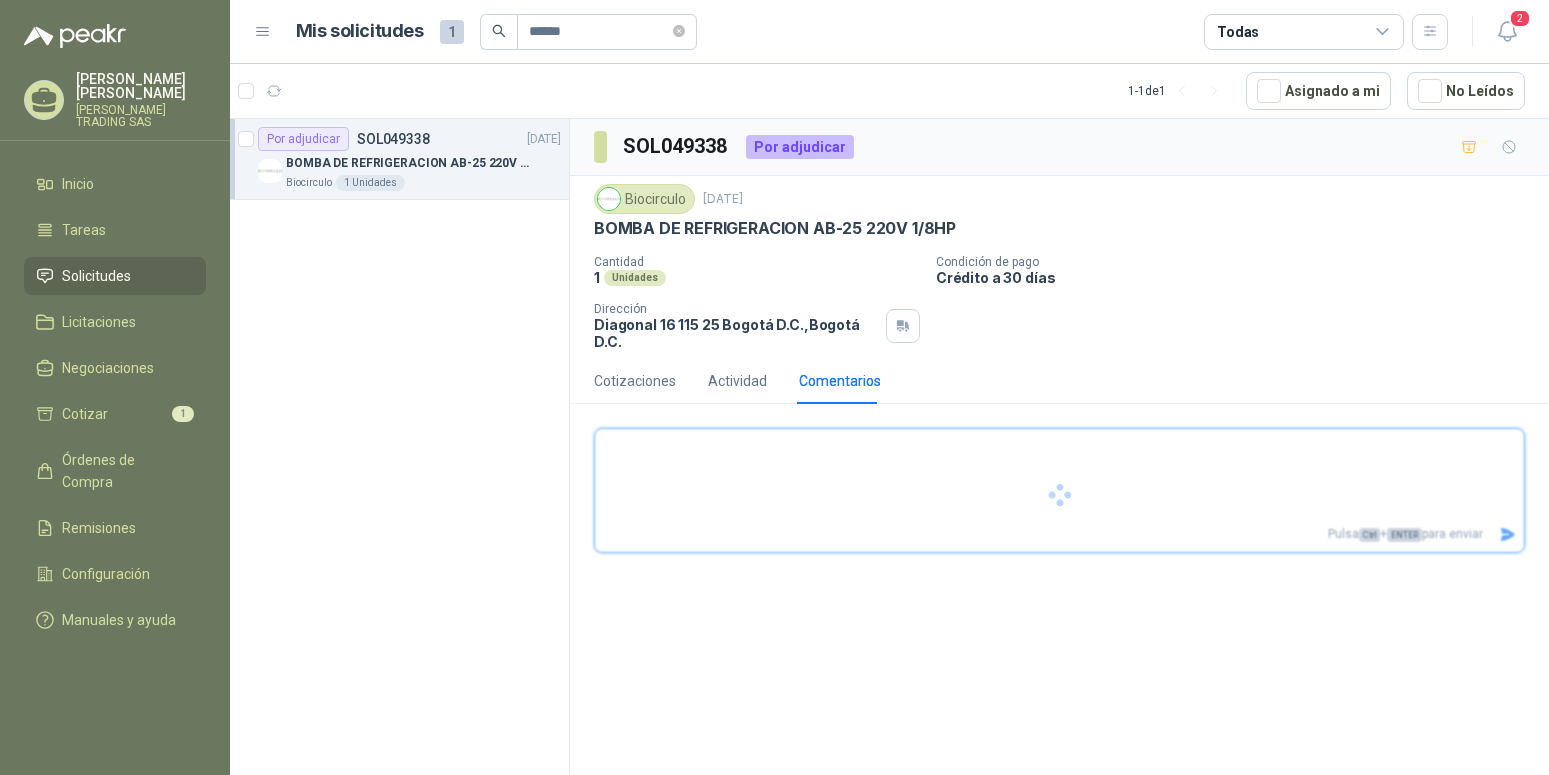 scroll, scrollTop: 0, scrollLeft: 0, axis: both 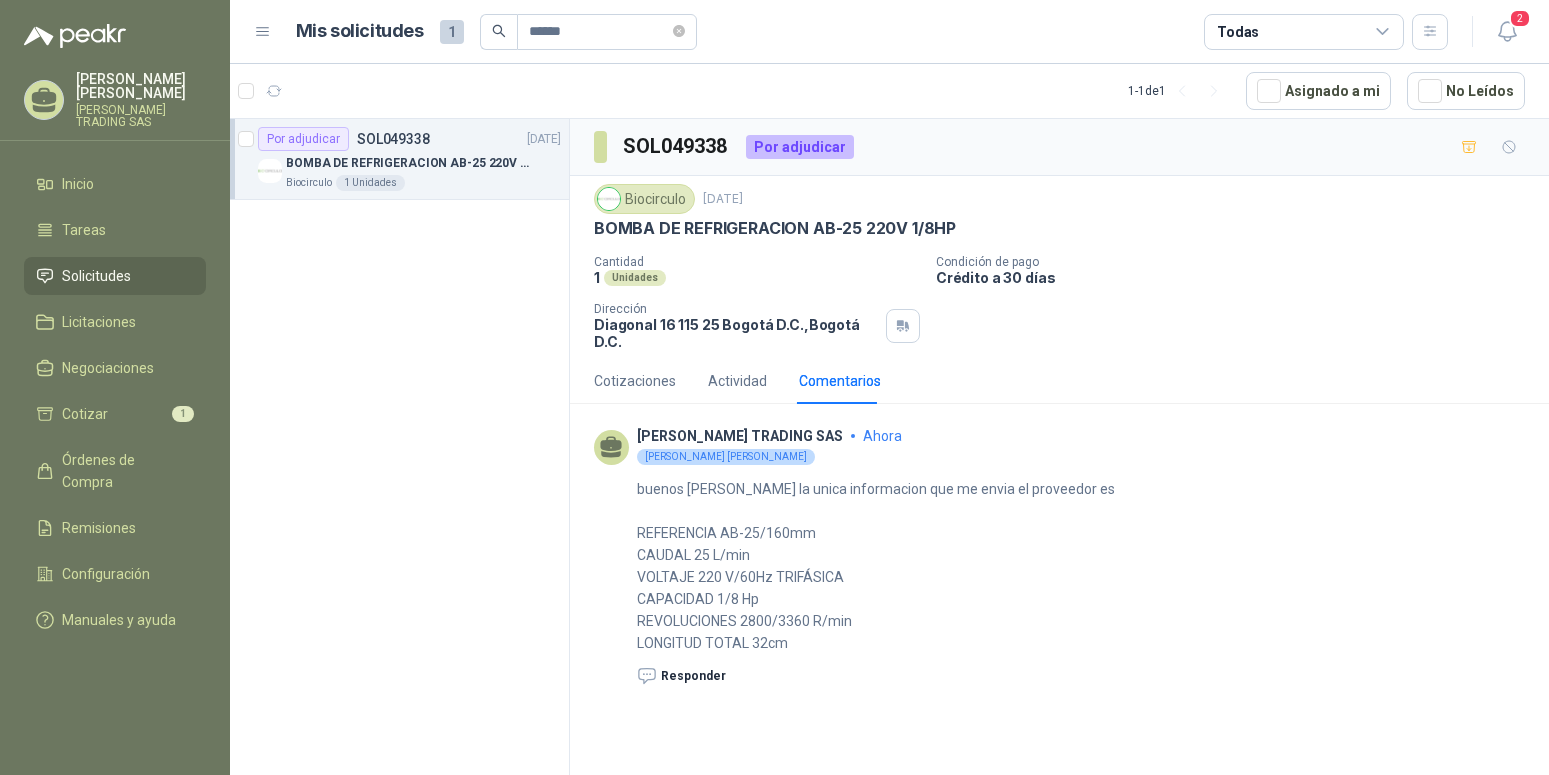 click on "Solicitudes" at bounding box center (96, 276) 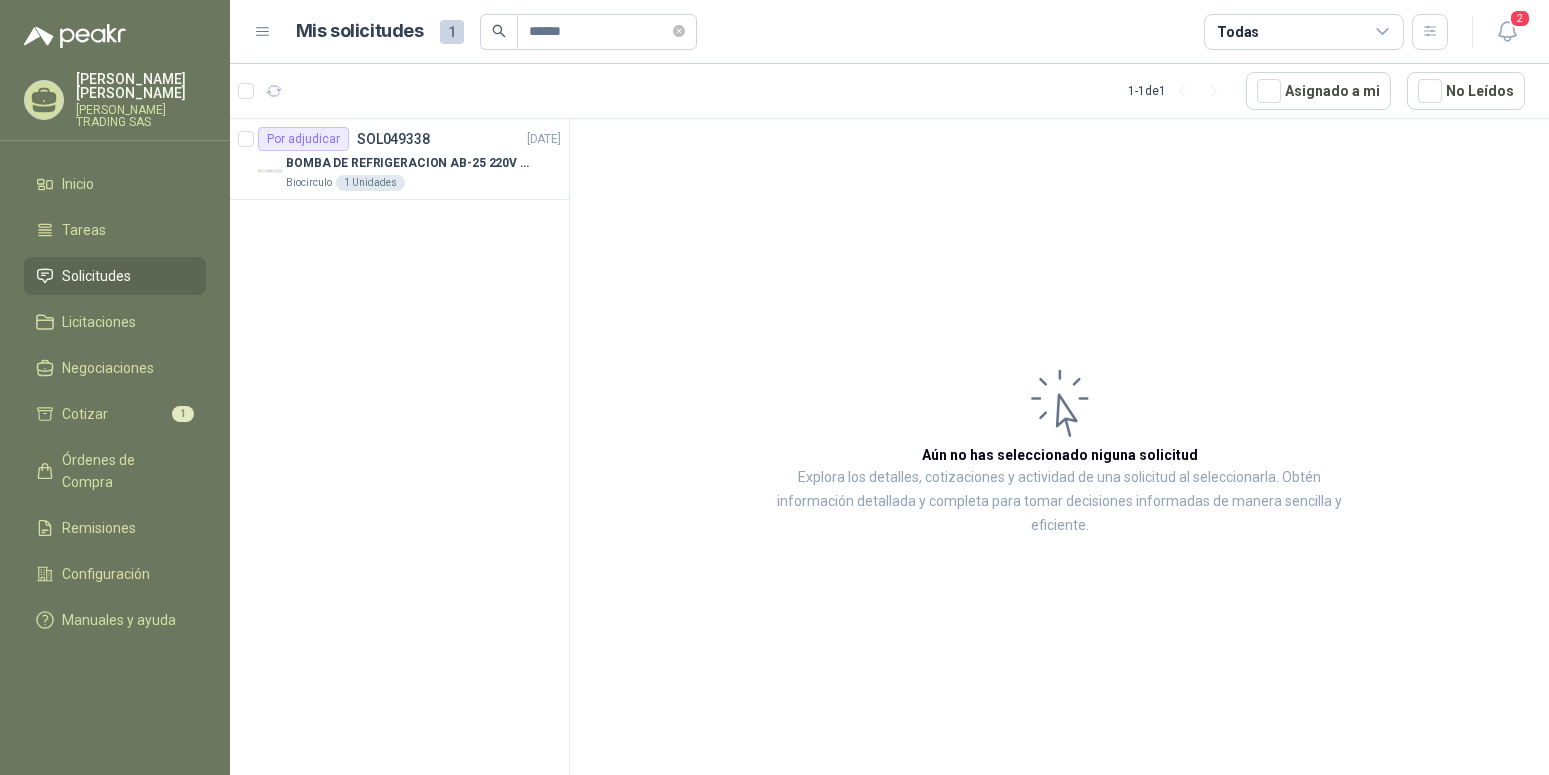 click on "Solicitudes" at bounding box center (96, 276) 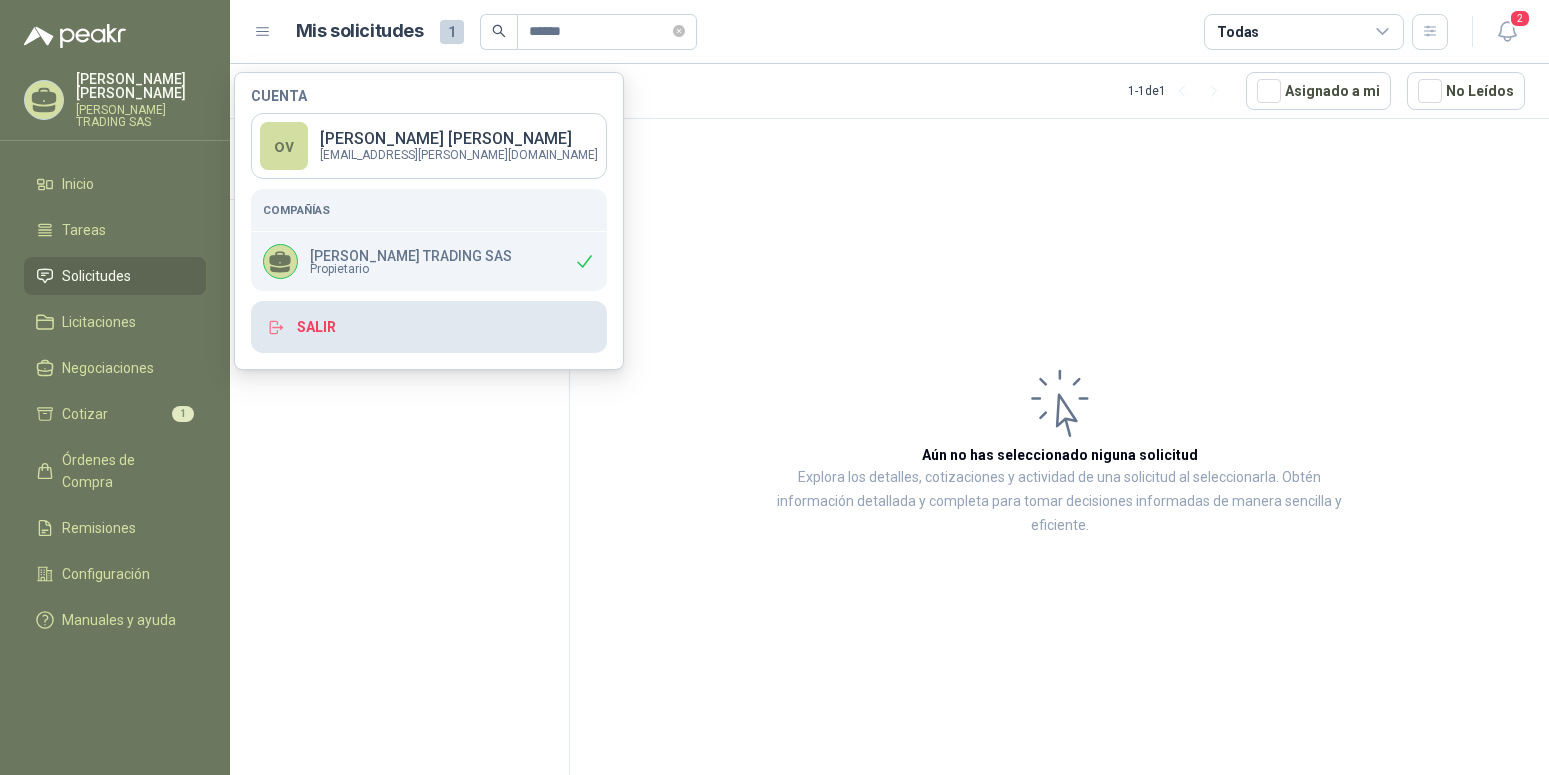 click on "Salir" at bounding box center (429, 327) 